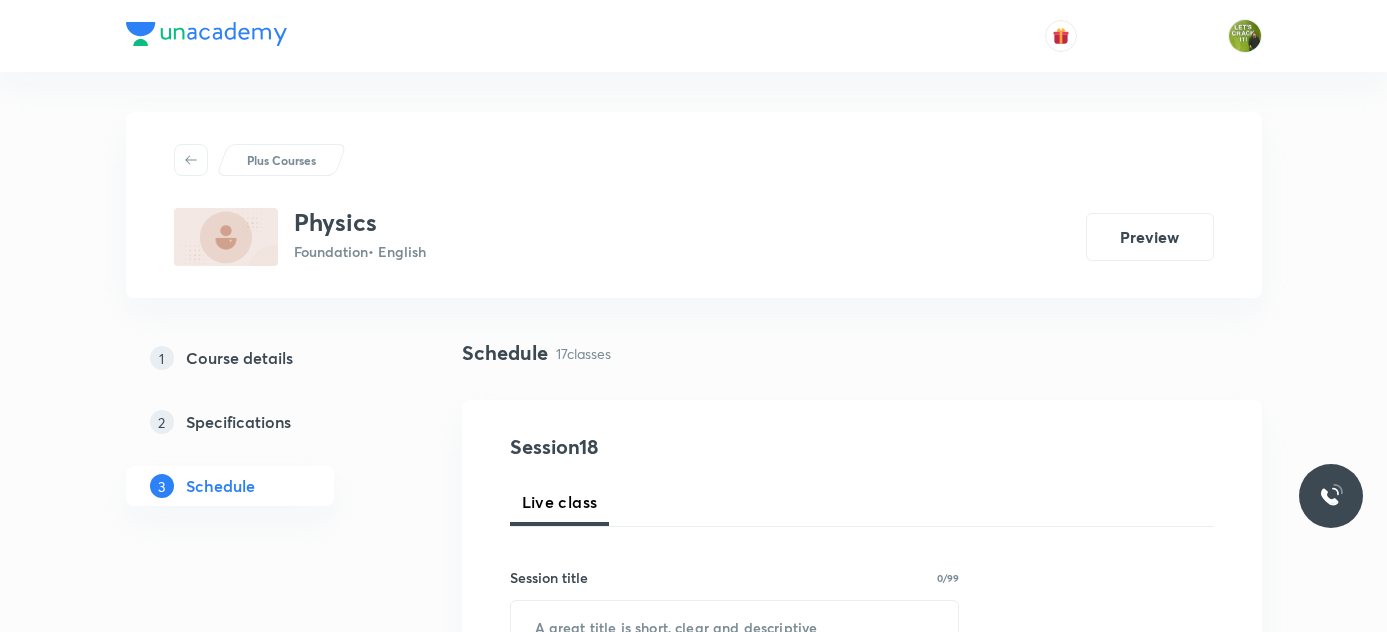 scroll, scrollTop: 0, scrollLeft: 0, axis: both 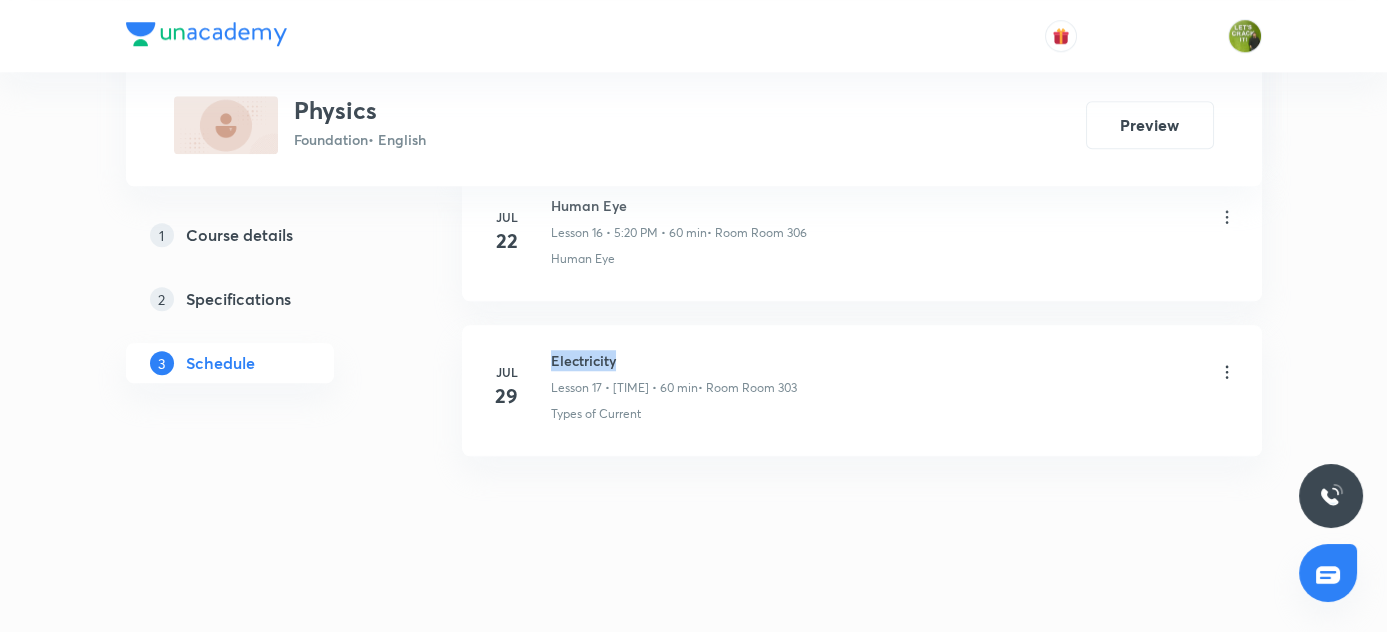drag, startPoint x: 551, startPoint y: 344, endPoint x: 623, endPoint y: 354, distance: 72.691124 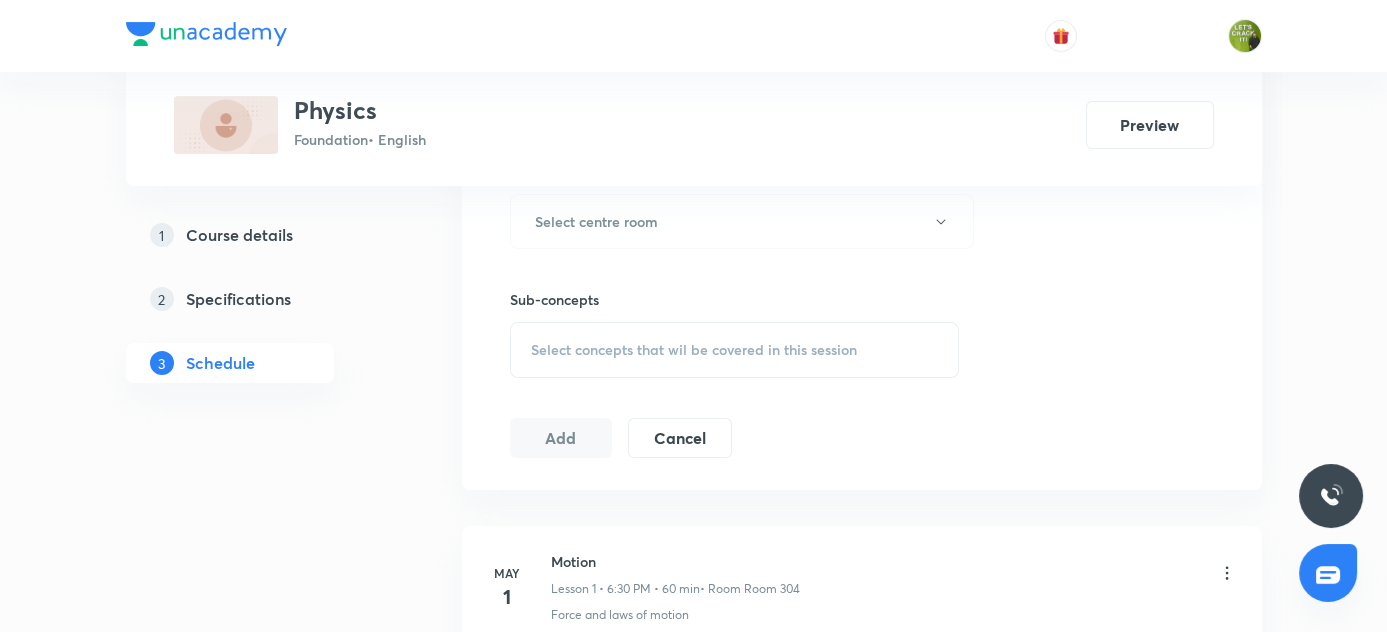 scroll, scrollTop: 276, scrollLeft: 0, axis: vertical 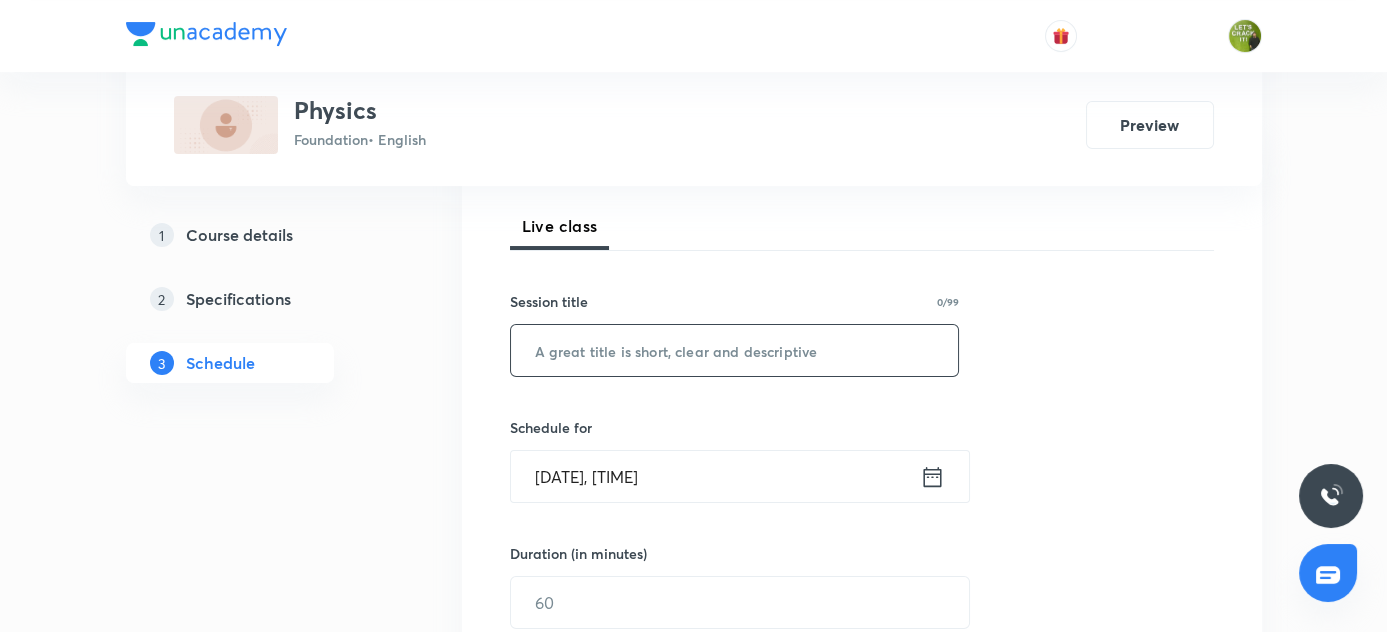 click at bounding box center [735, 350] 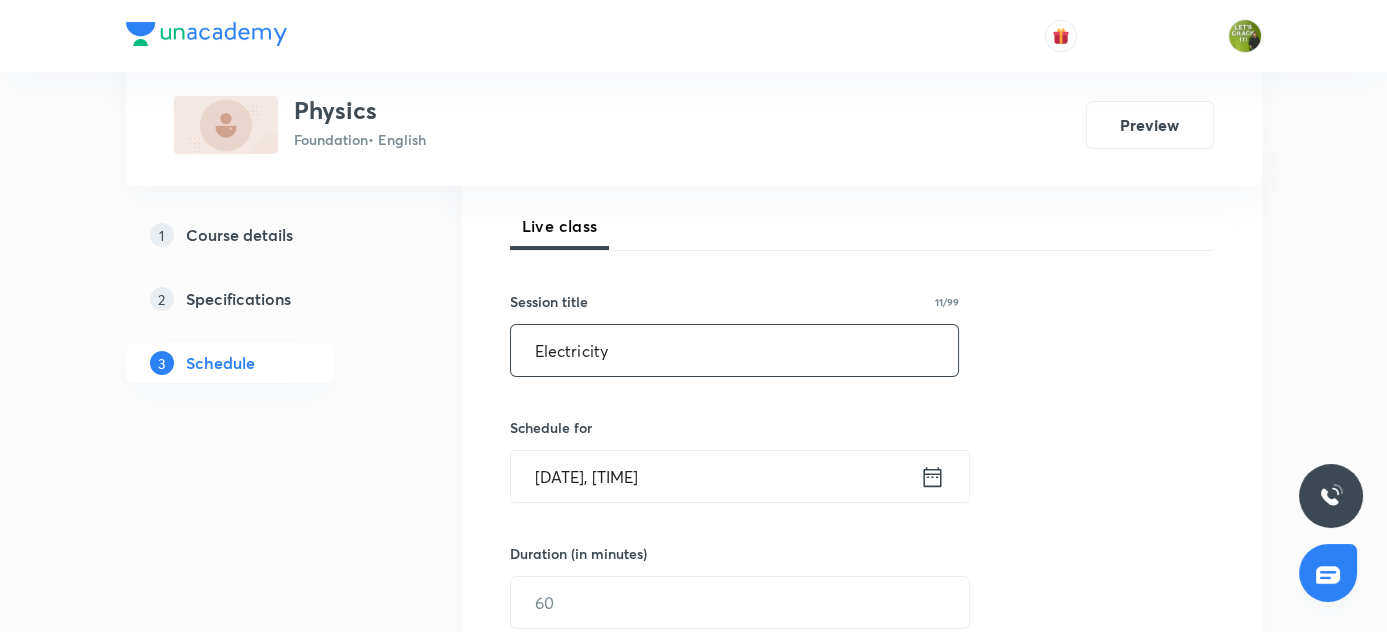 type on "Electricity" 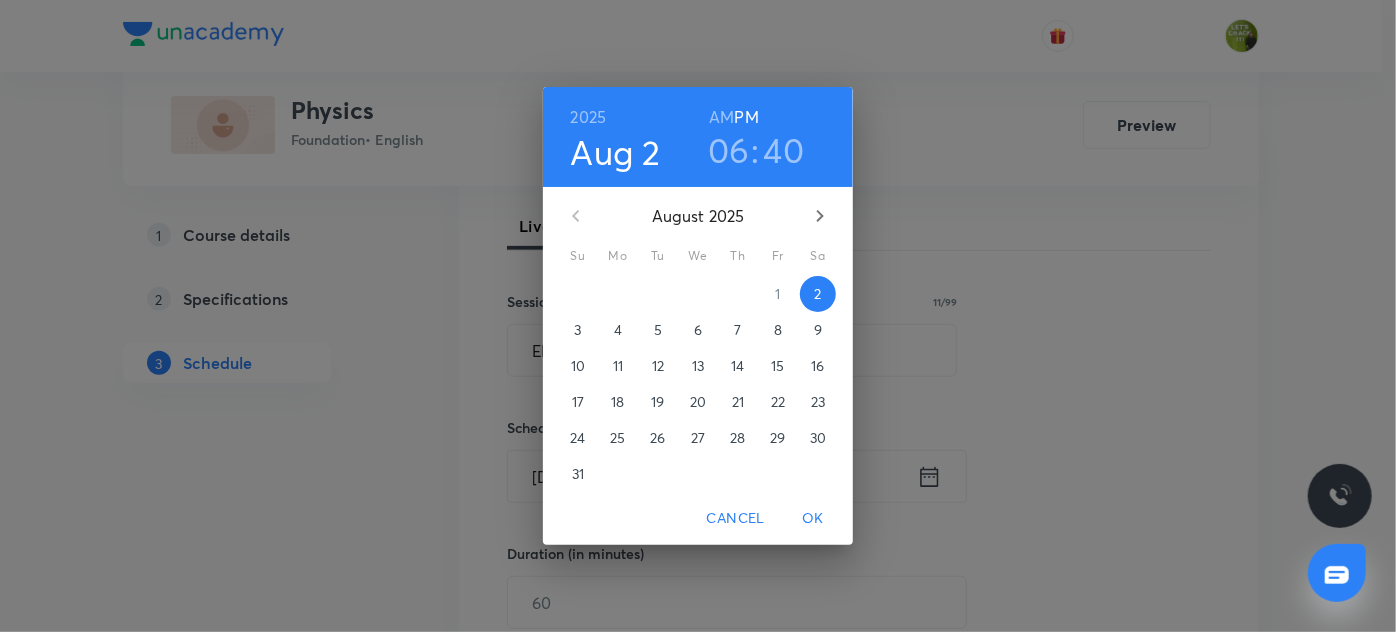 click on "06" at bounding box center (729, 150) 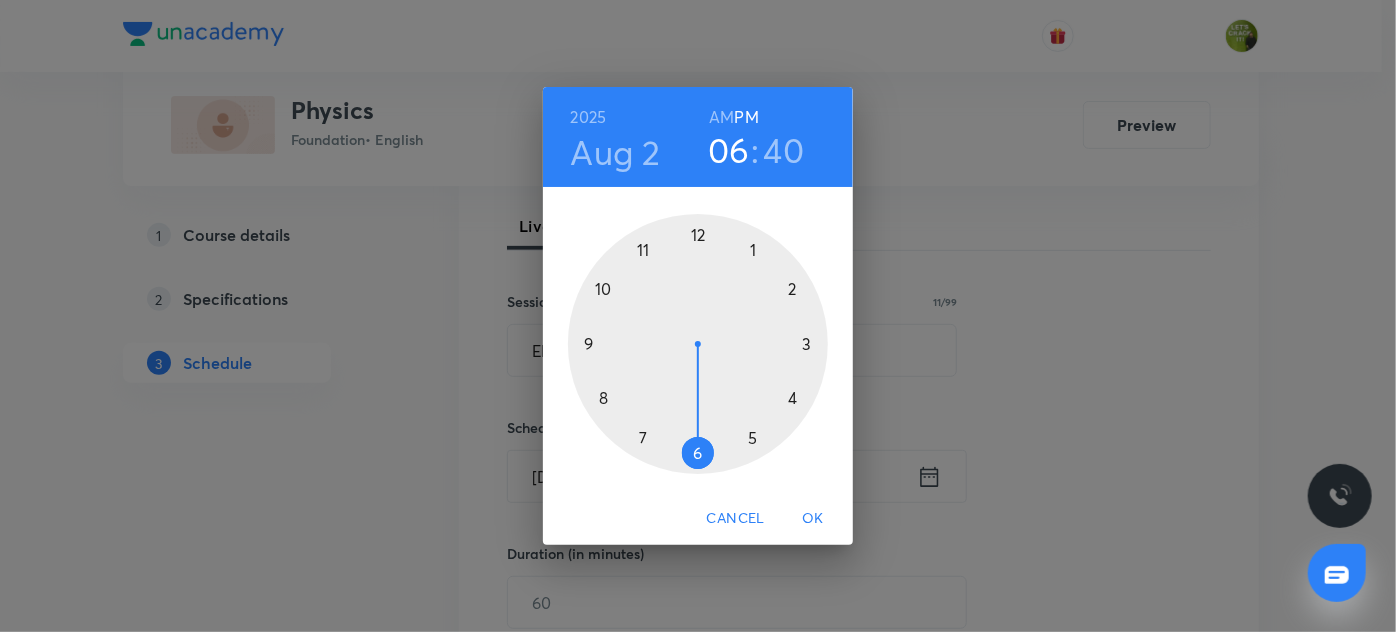 click at bounding box center (698, 344) 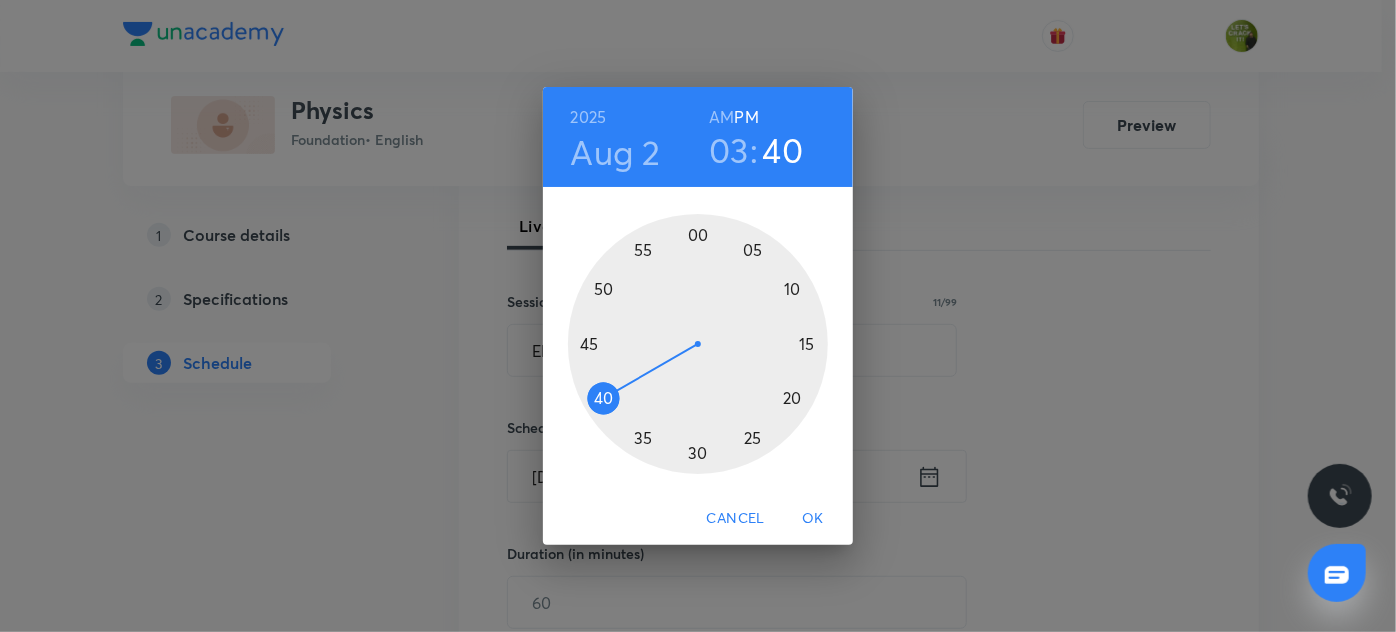 click at bounding box center (698, 344) 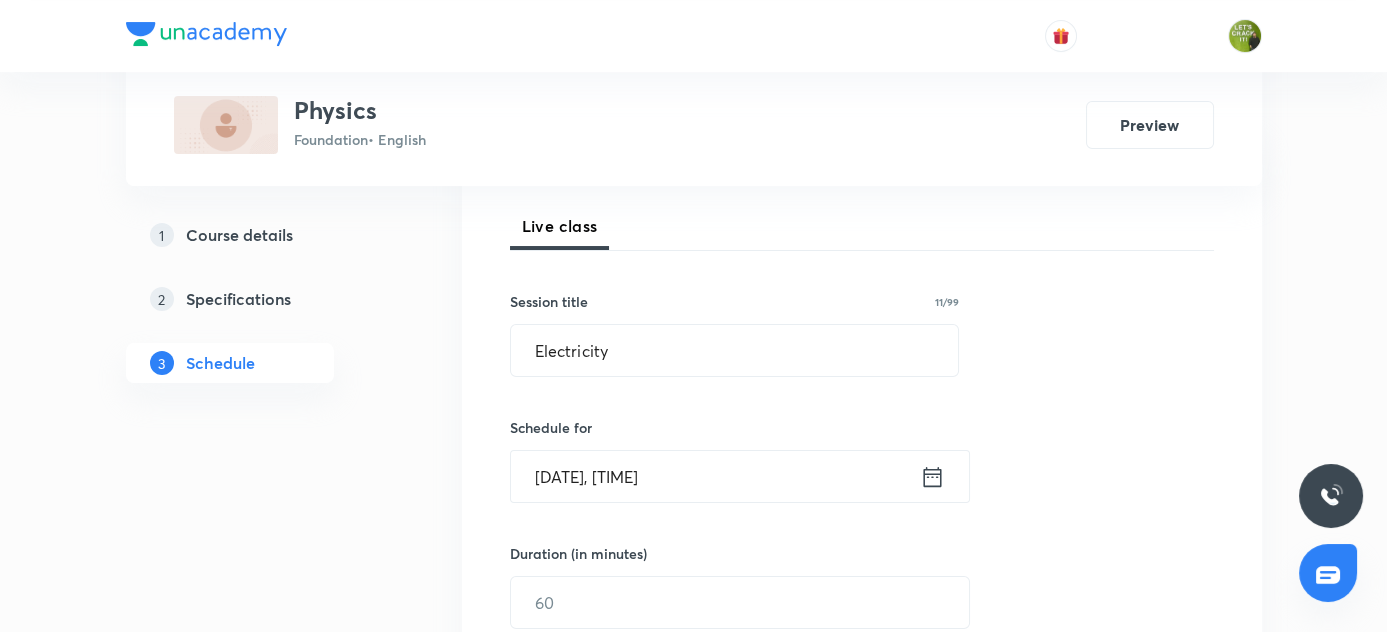 click 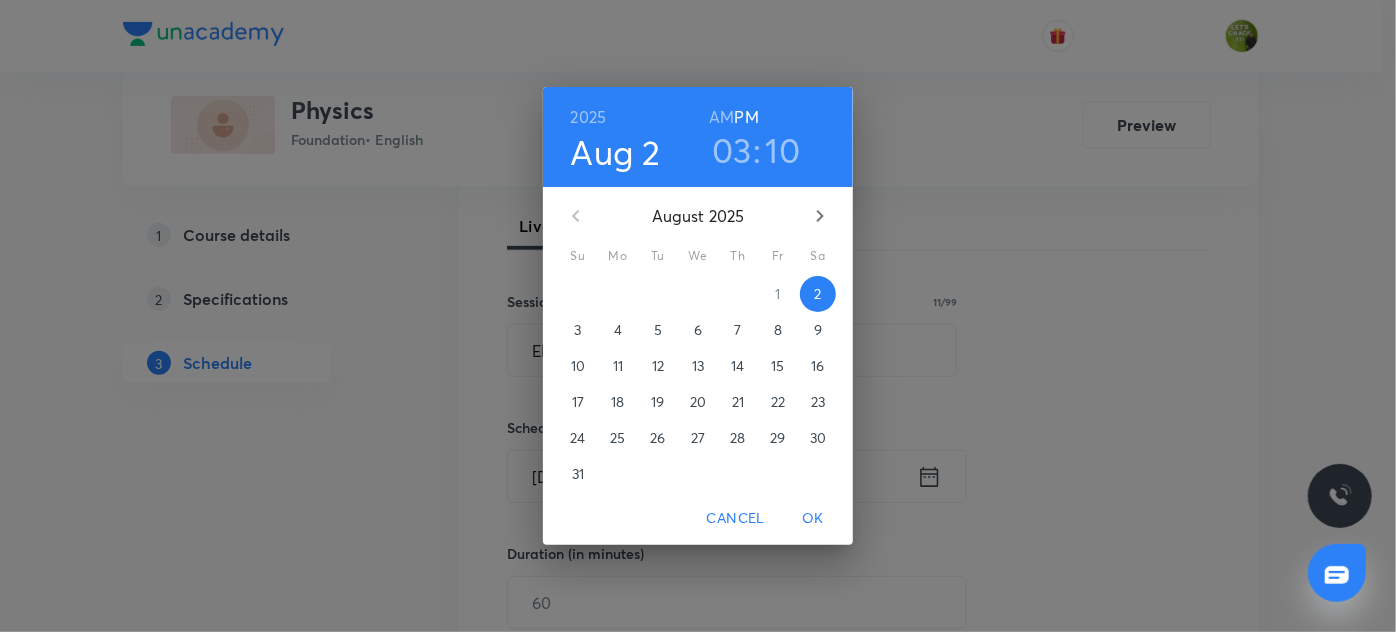 click on "10" at bounding box center (783, 150) 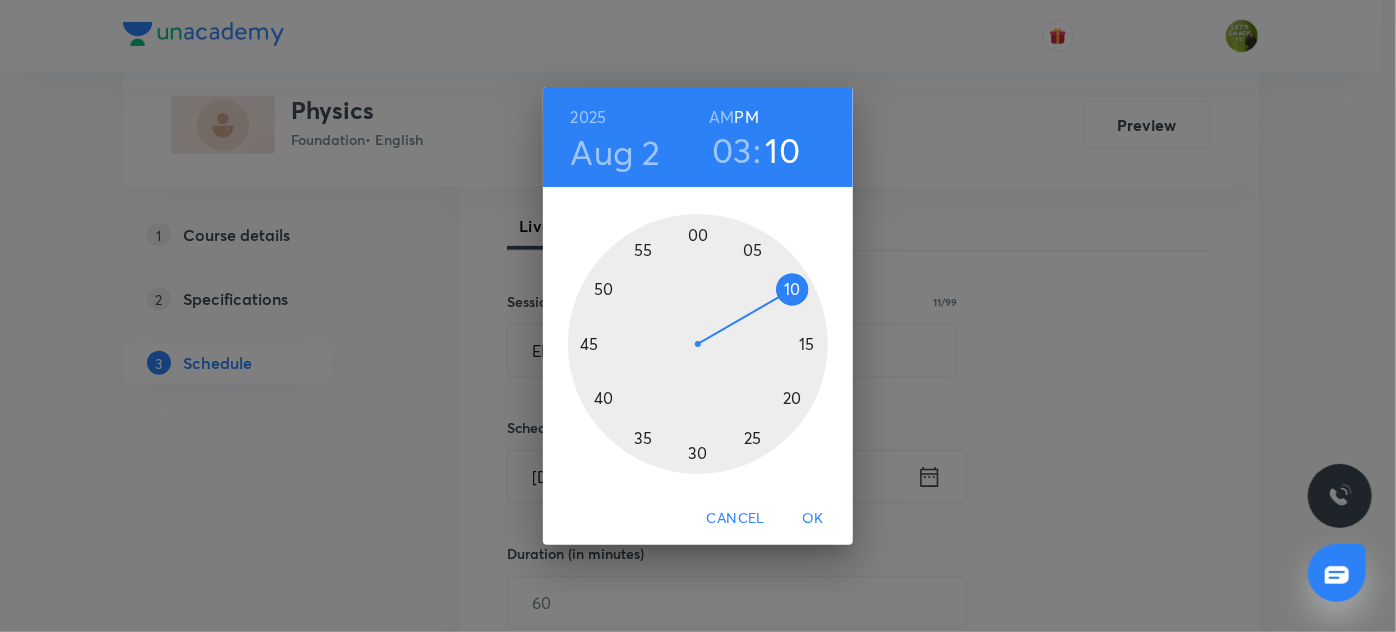 click on "03" at bounding box center (732, 150) 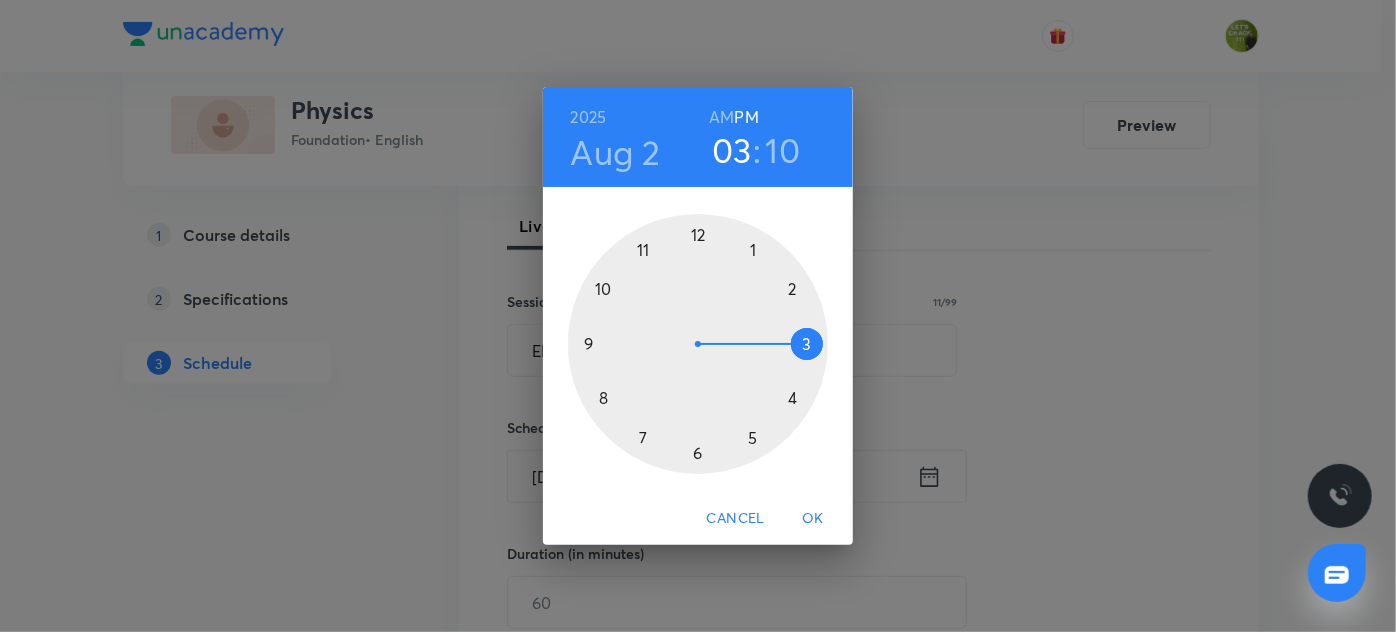 click at bounding box center [698, 344] 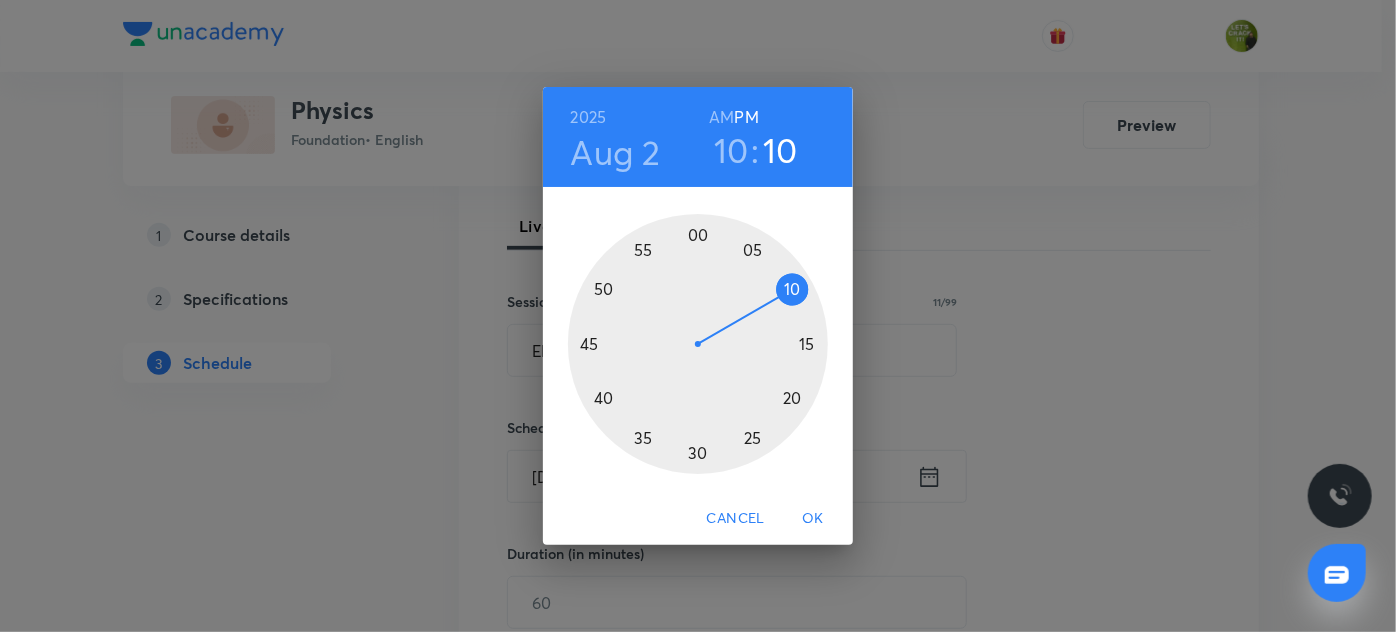 click on "AM" at bounding box center (721, 117) 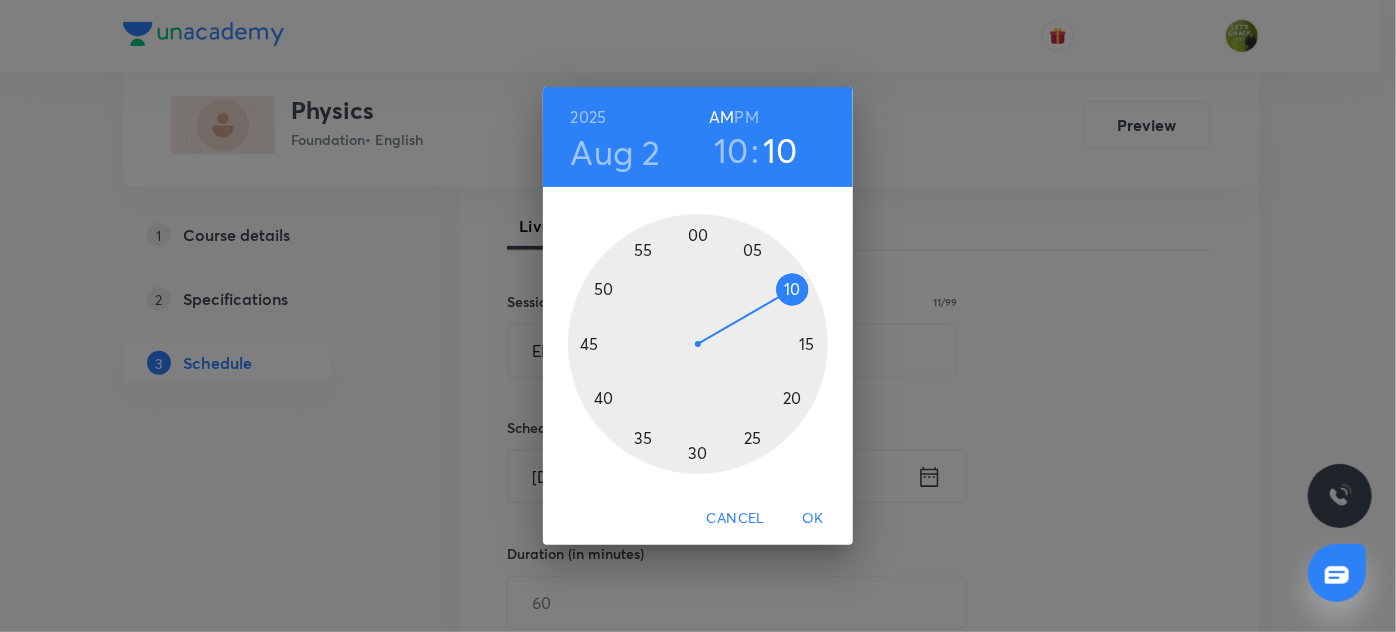 click at bounding box center (698, 344) 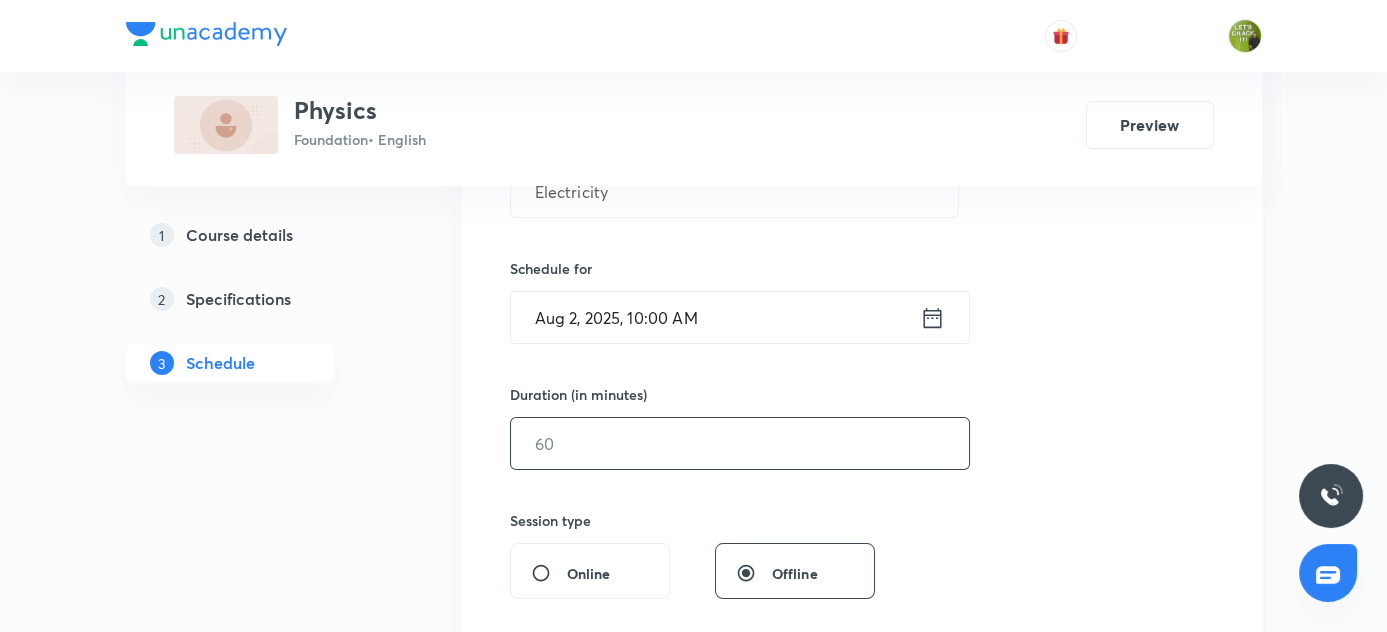 scroll, scrollTop: 458, scrollLeft: 0, axis: vertical 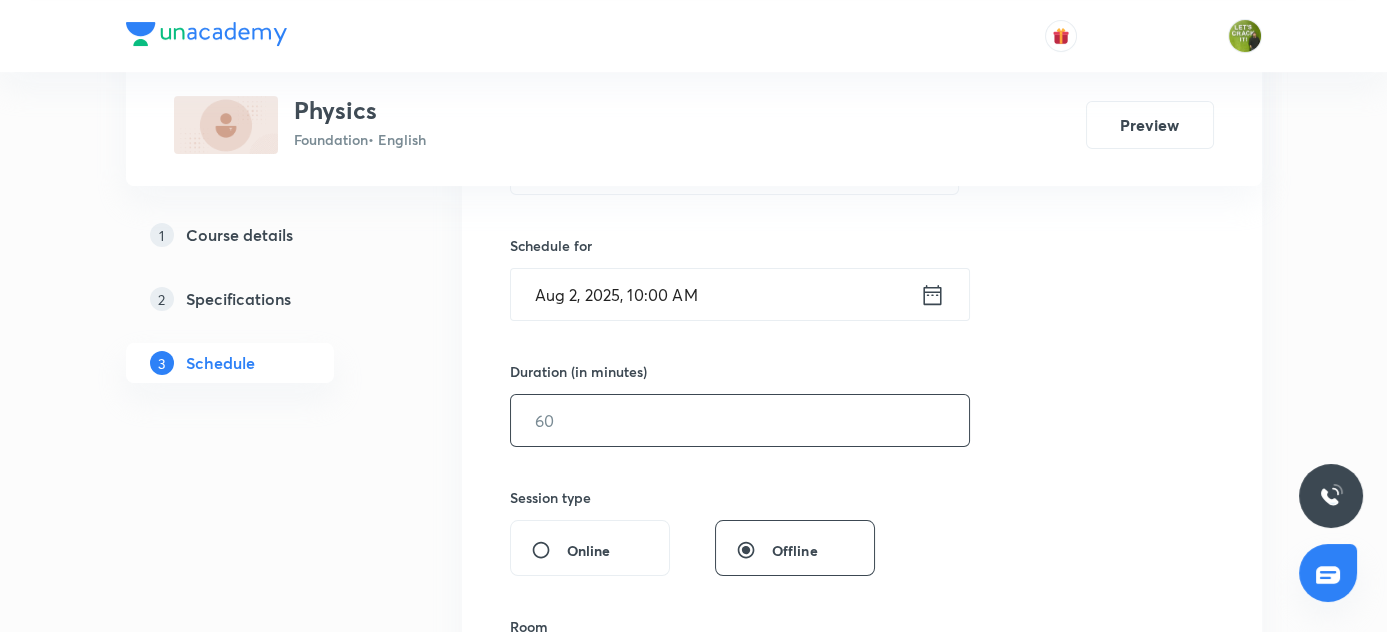 click at bounding box center (740, 420) 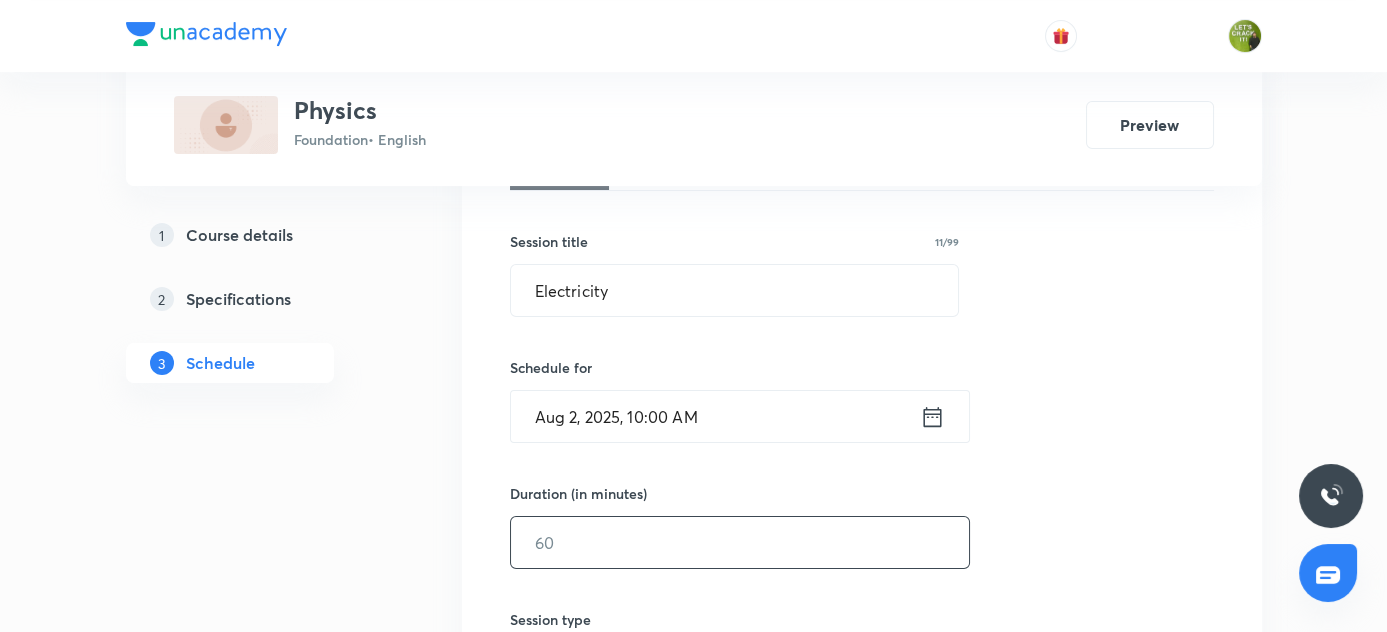 scroll, scrollTop: 363, scrollLeft: 0, axis: vertical 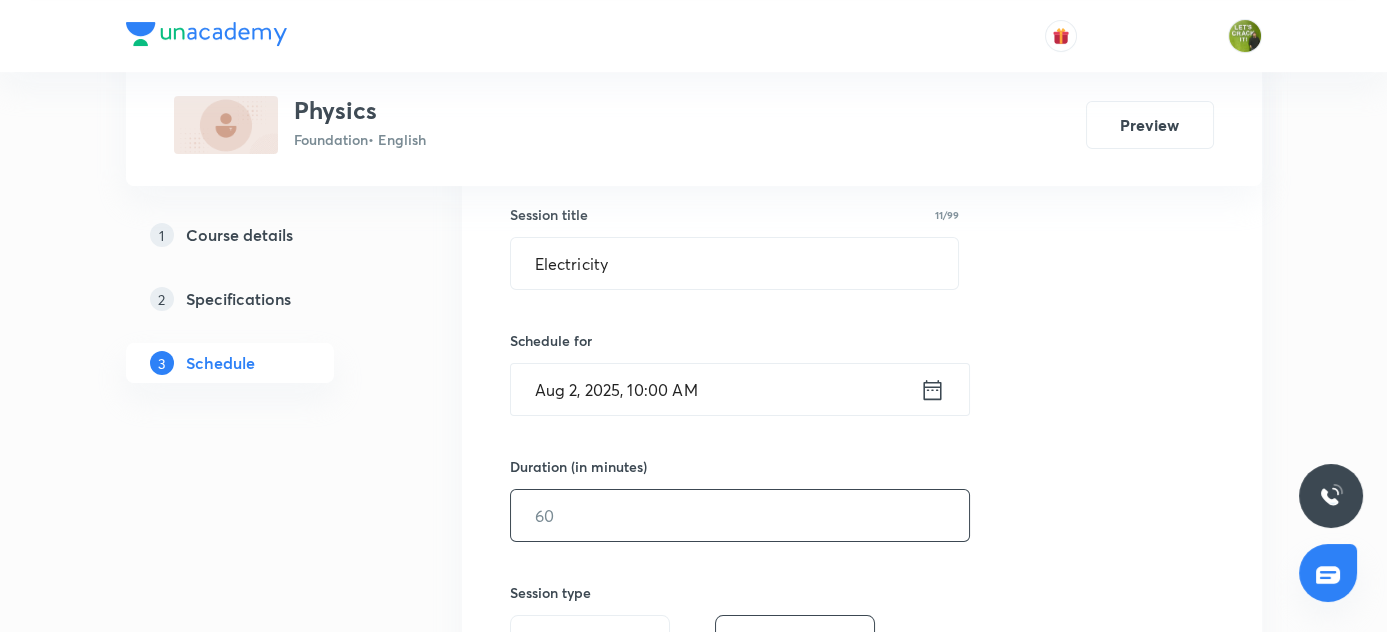 click at bounding box center (740, 515) 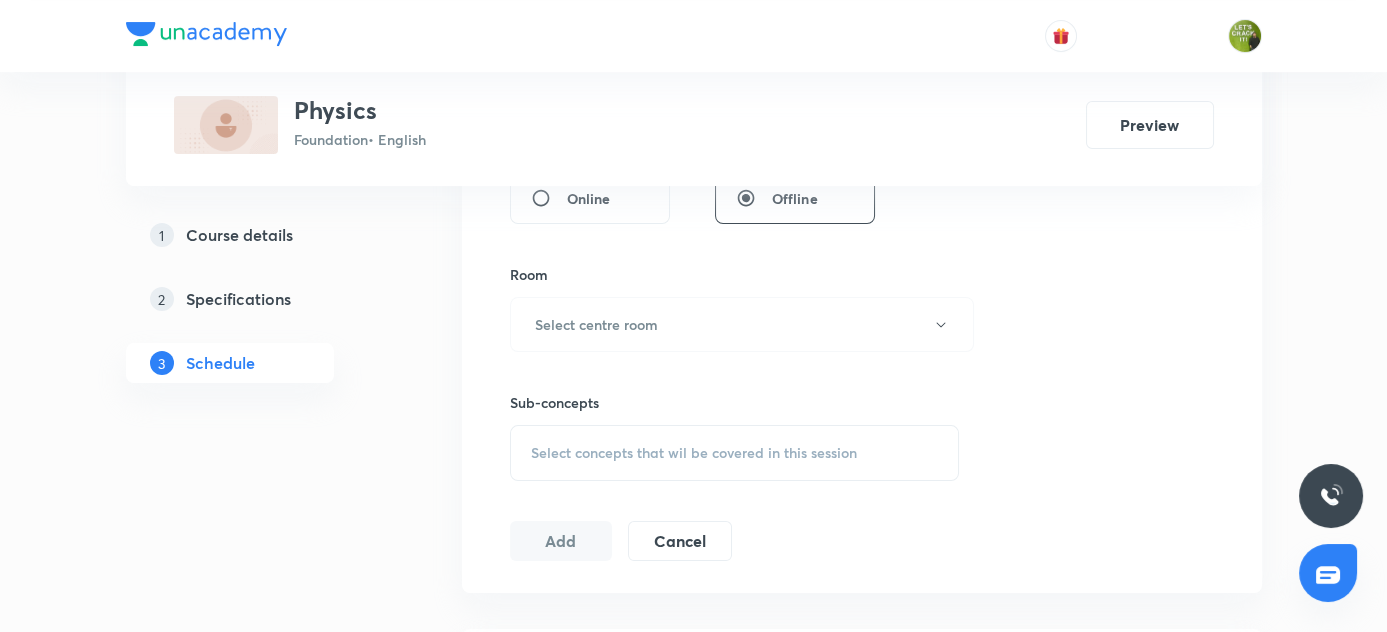 scroll, scrollTop: 818, scrollLeft: 0, axis: vertical 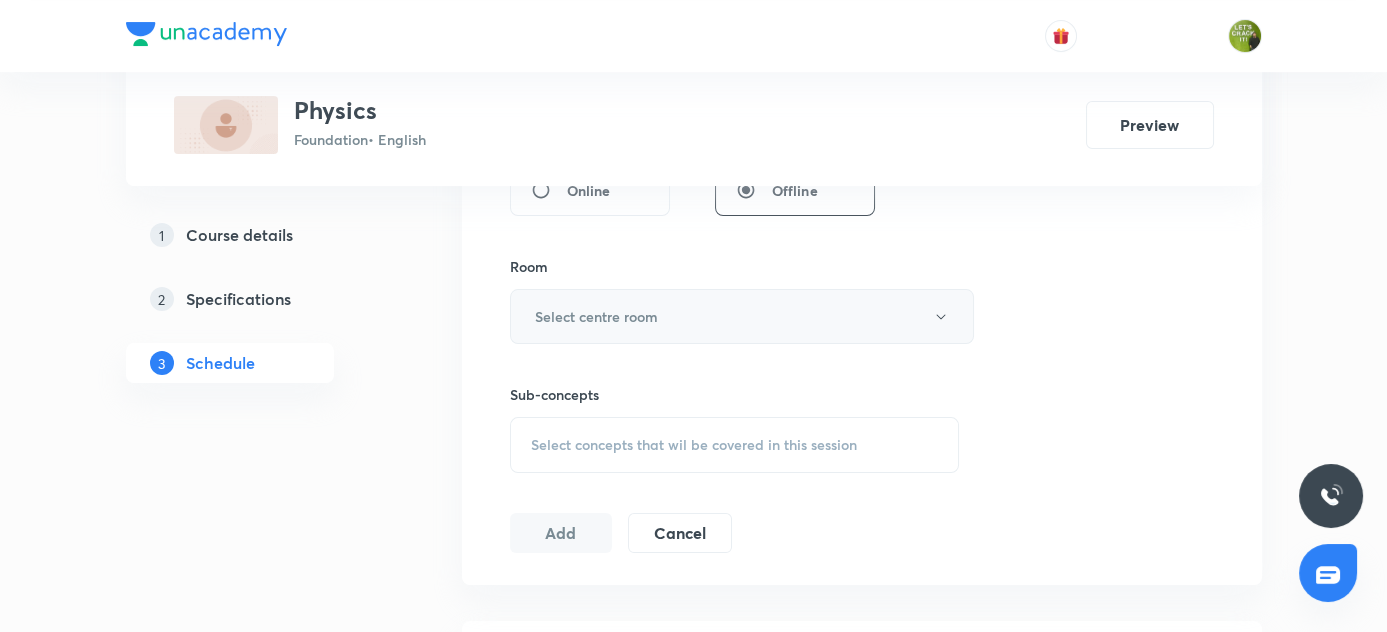type on "60" 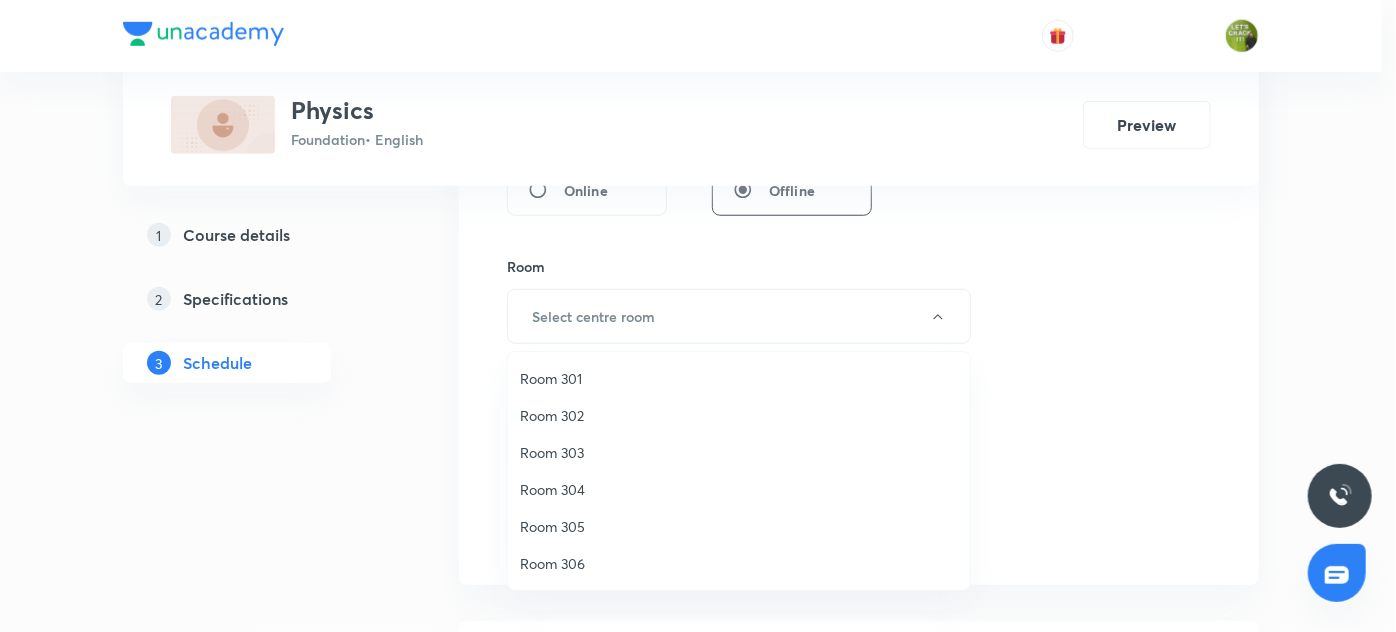 click on "Room 301" at bounding box center [739, 378] 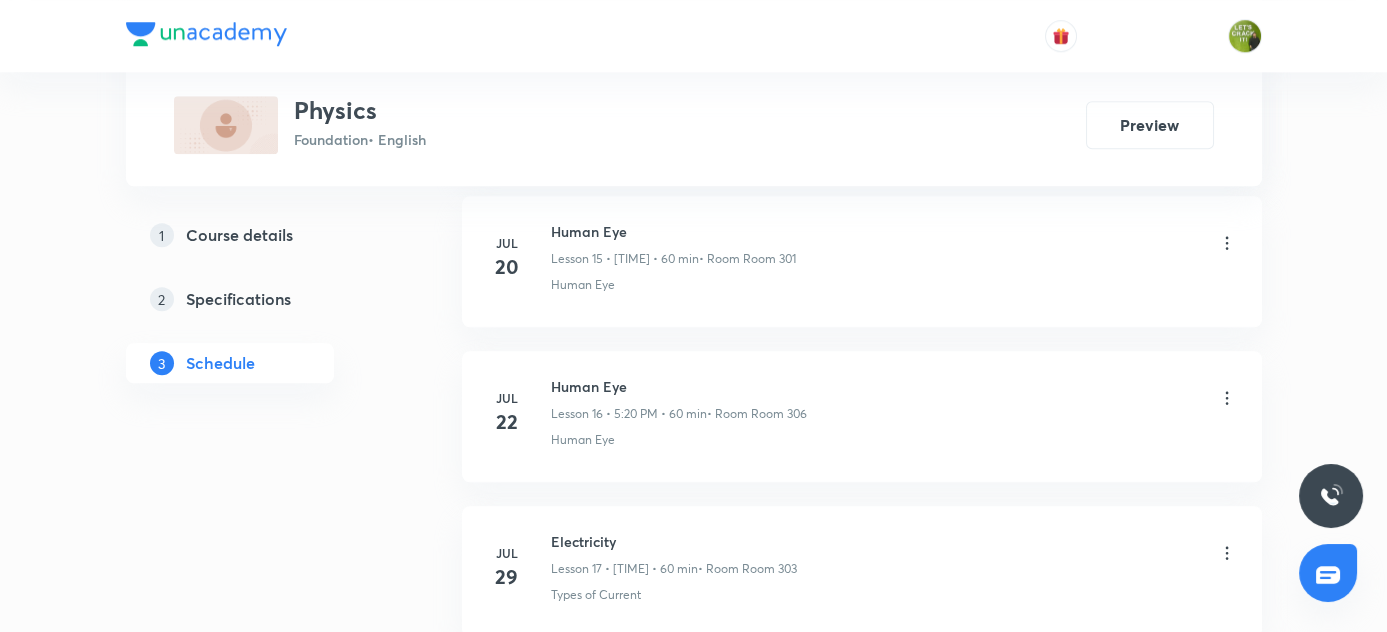 scroll, scrollTop: 3412, scrollLeft: 0, axis: vertical 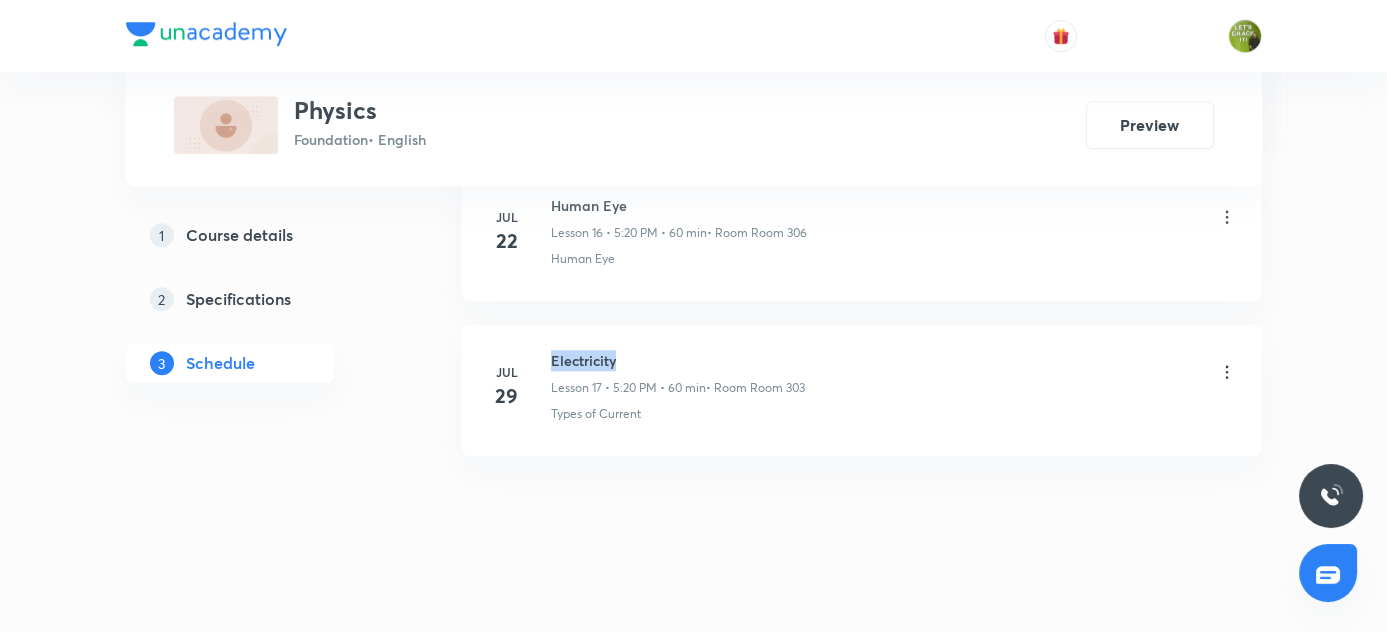 drag, startPoint x: 550, startPoint y: 348, endPoint x: 577, endPoint y: 349, distance: 27.018513 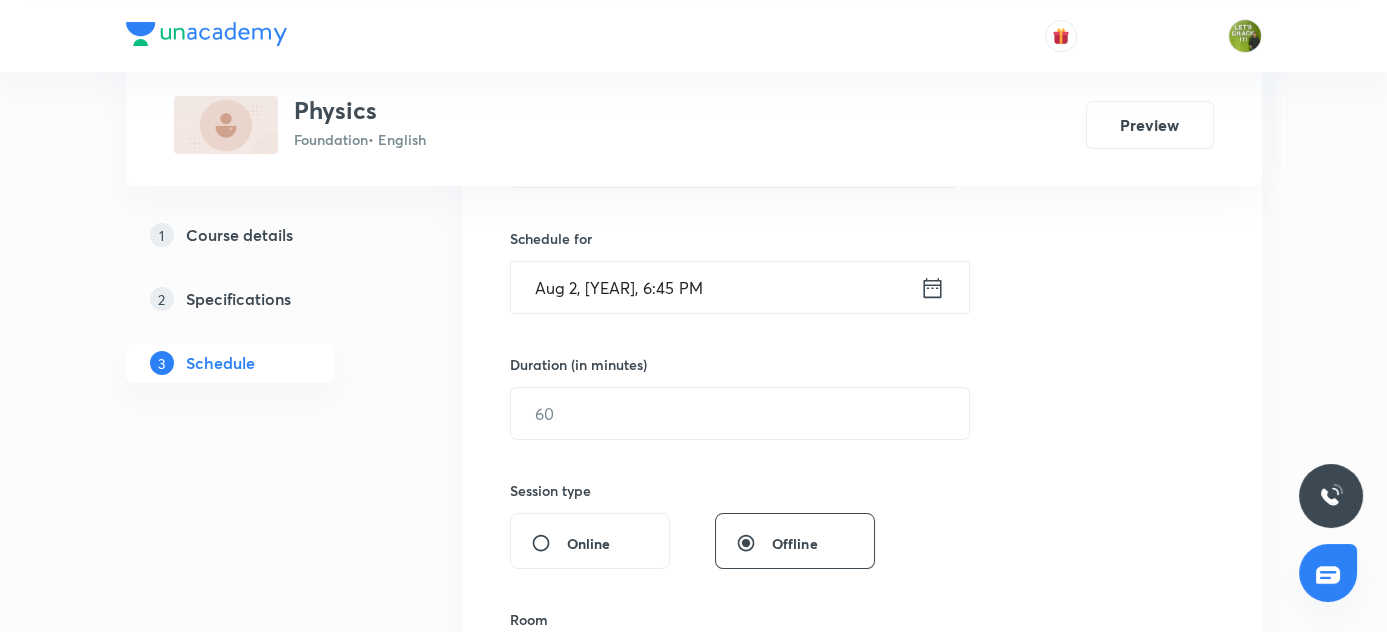 scroll, scrollTop: 283, scrollLeft: 0, axis: vertical 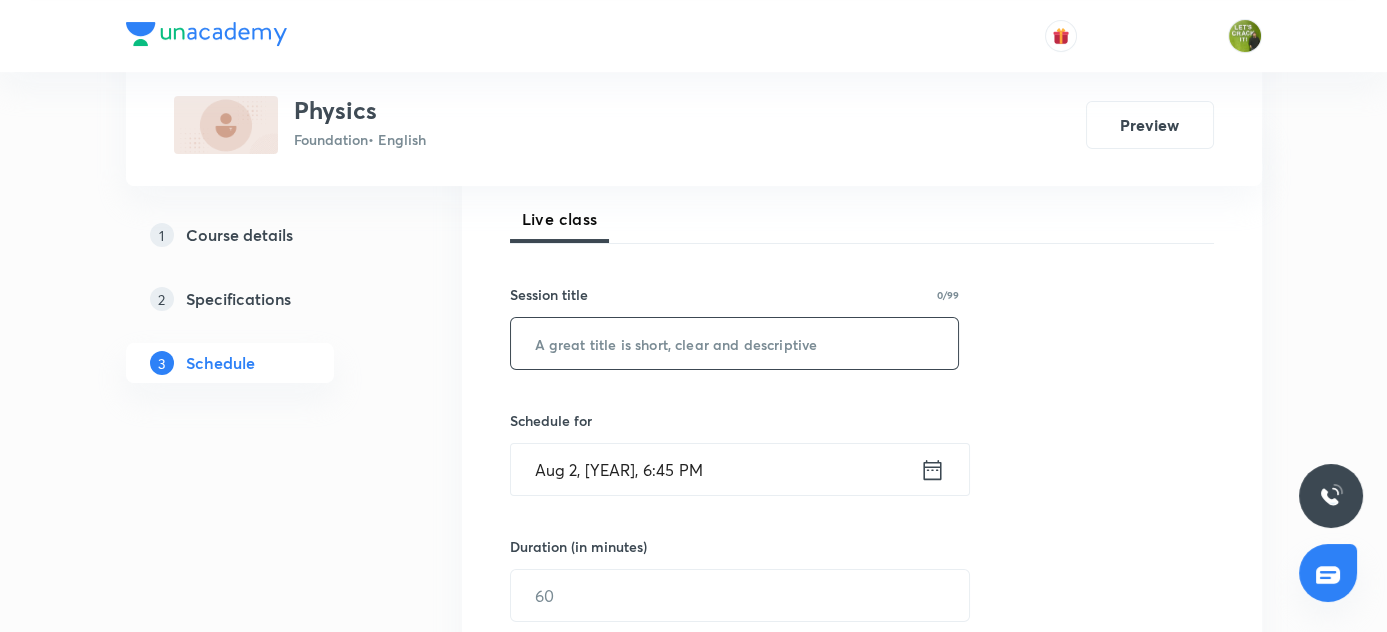 click at bounding box center (735, 343) 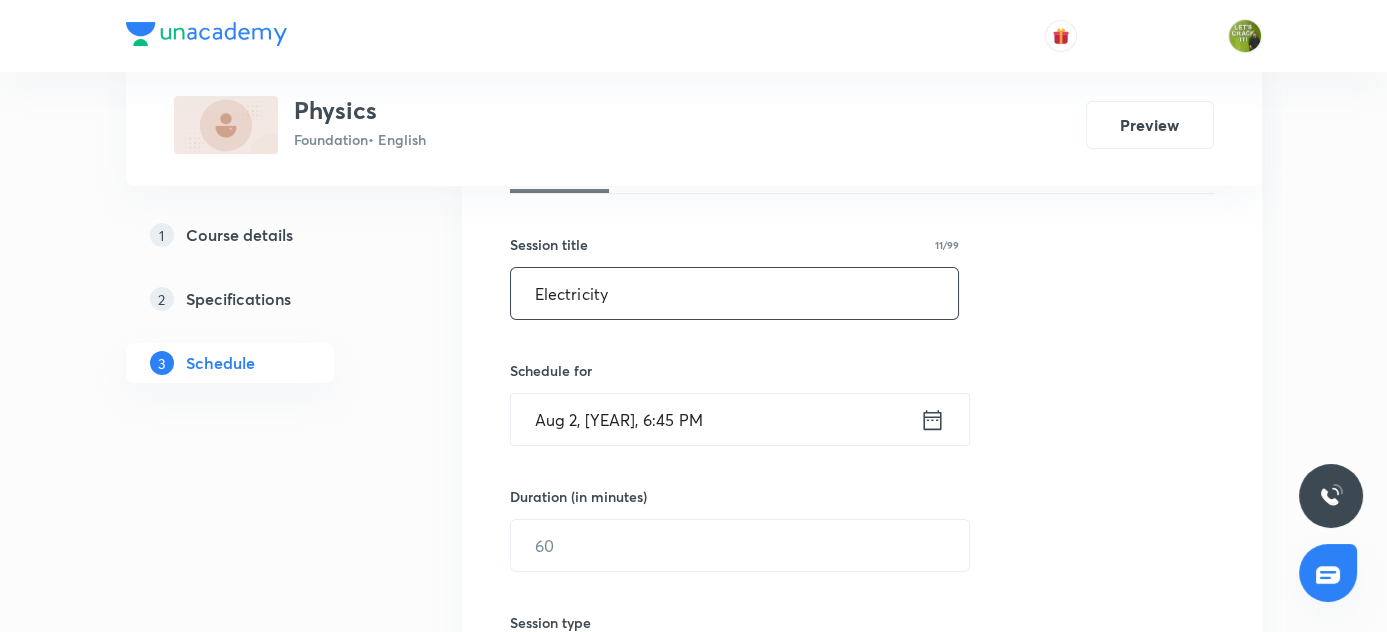 scroll, scrollTop: 374, scrollLeft: 0, axis: vertical 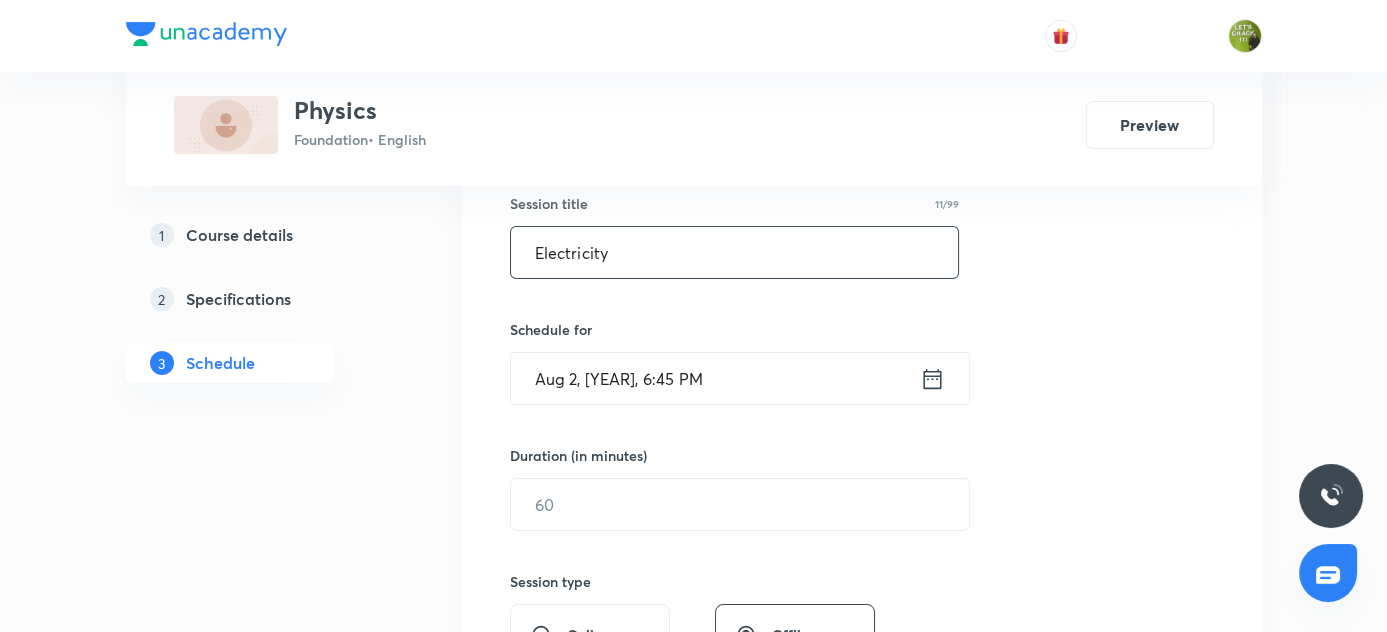type on "Electricity" 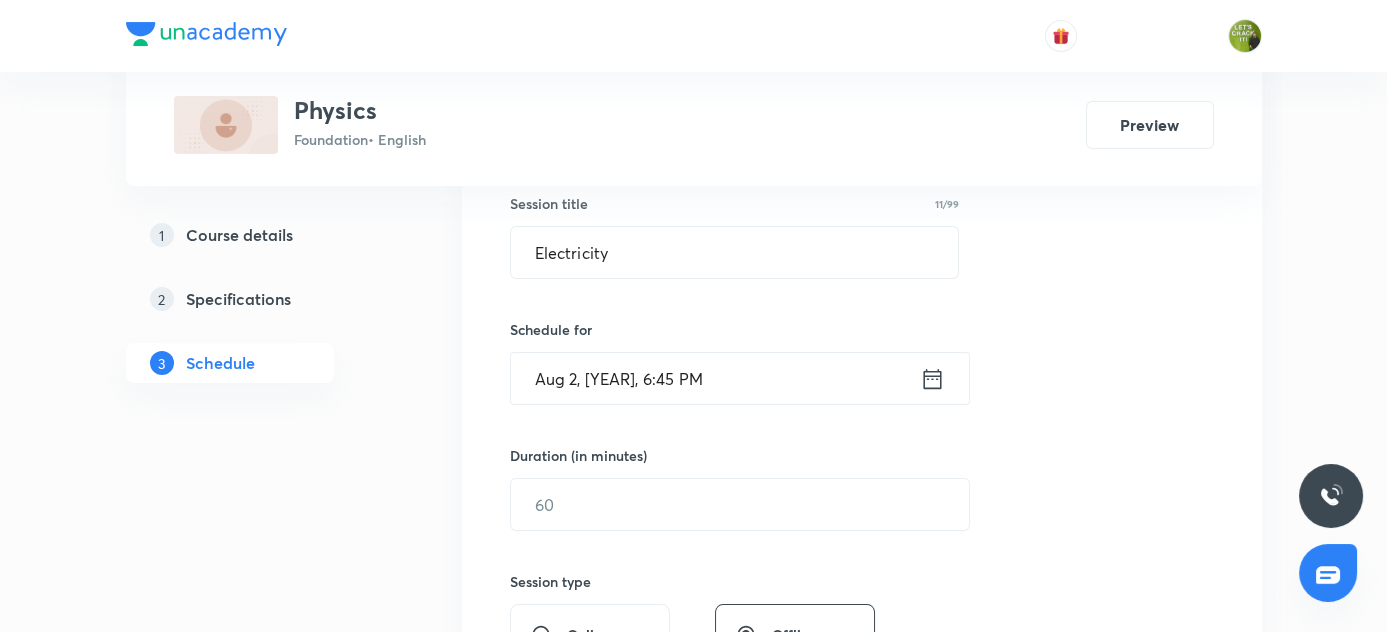click 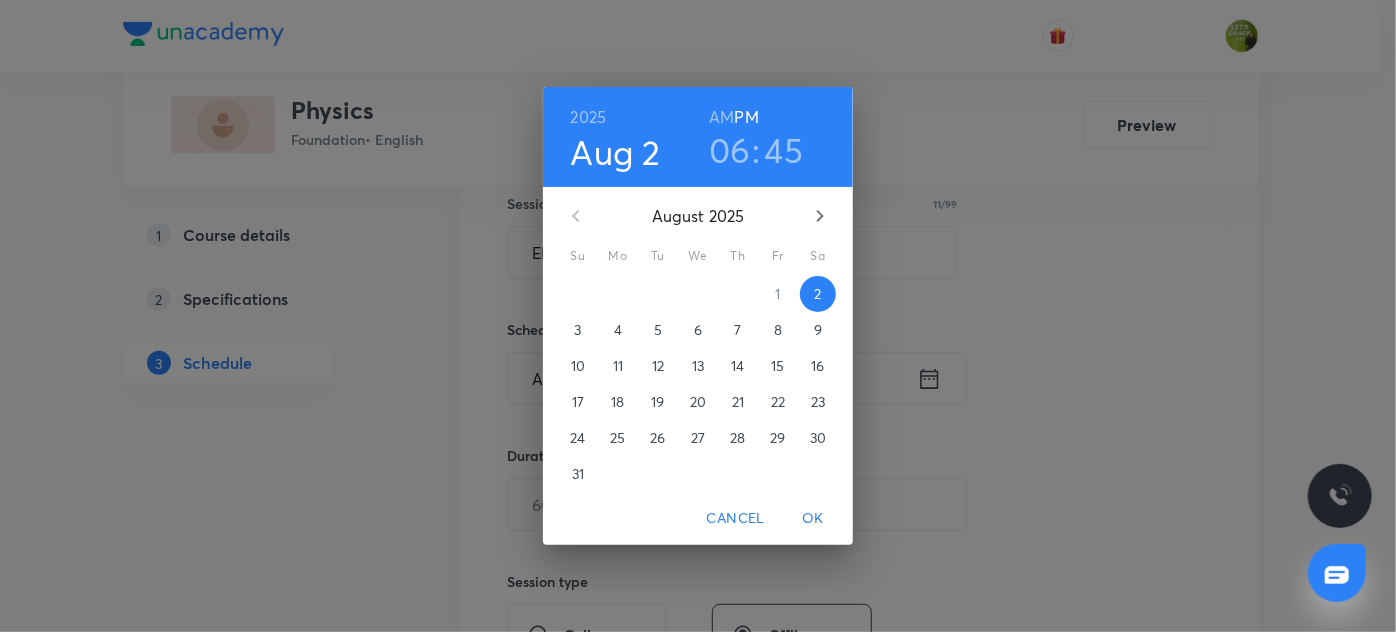 click on "06" at bounding box center (730, 150) 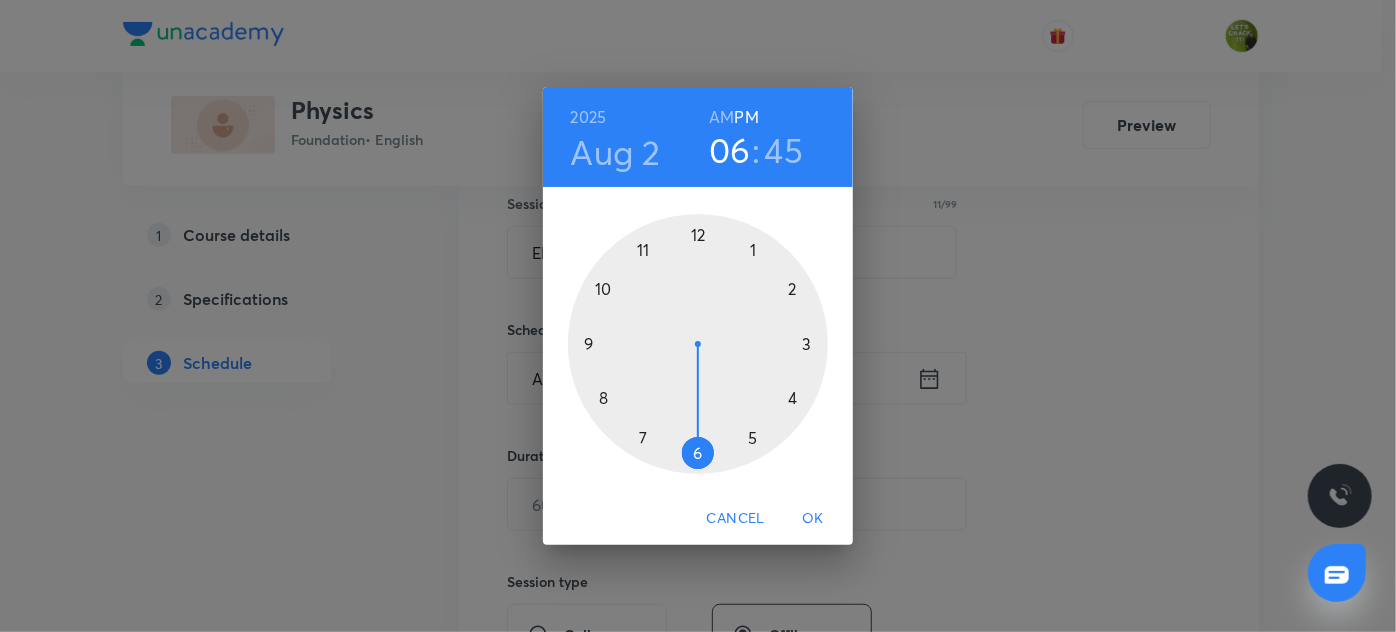 click at bounding box center [698, 344] 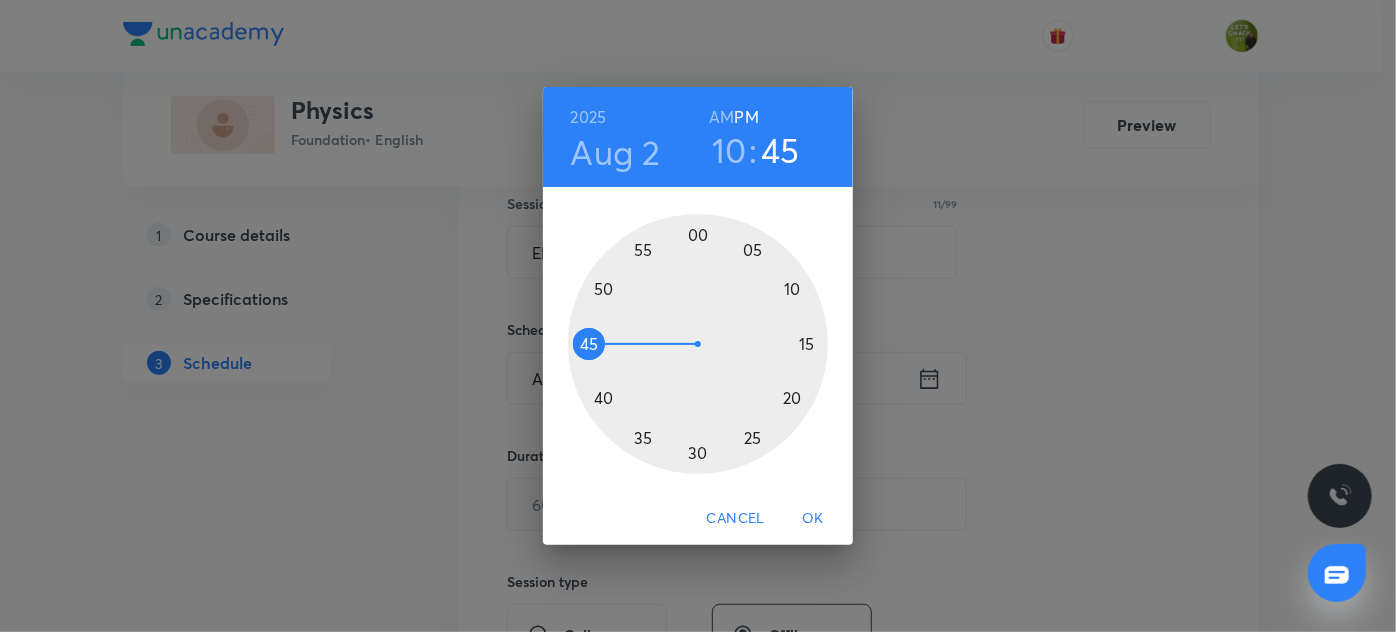 click on "AM" at bounding box center [721, 117] 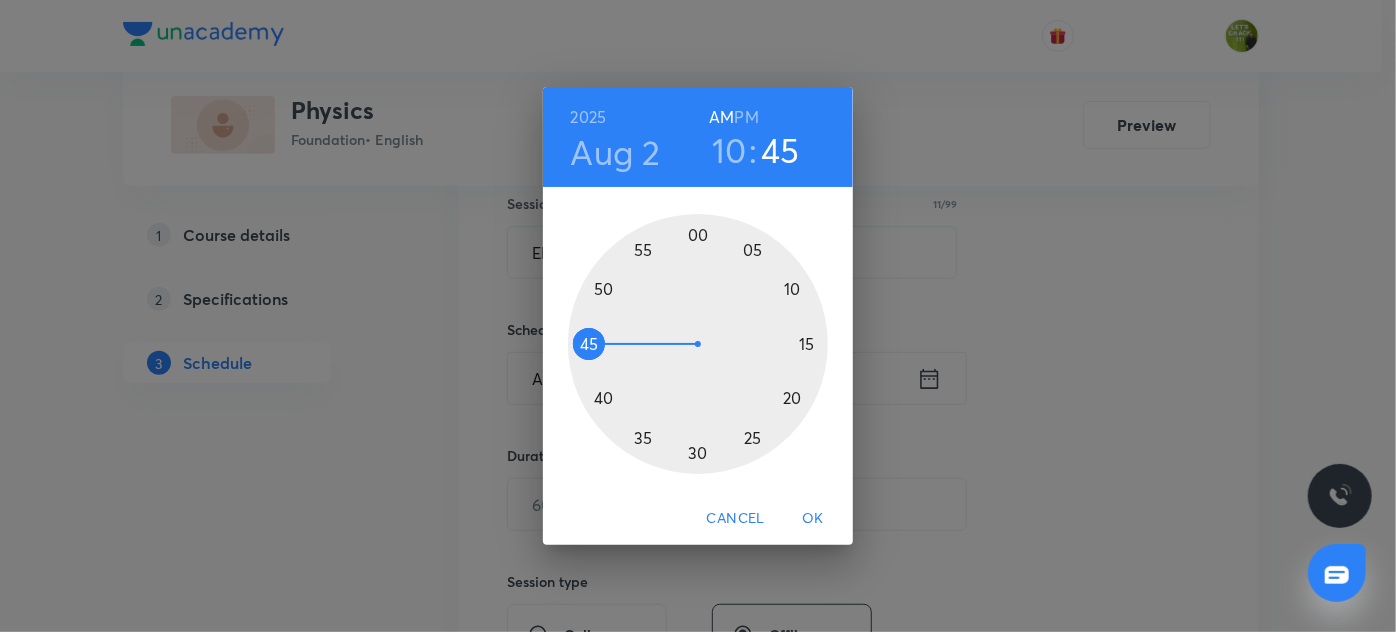 click at bounding box center (698, 344) 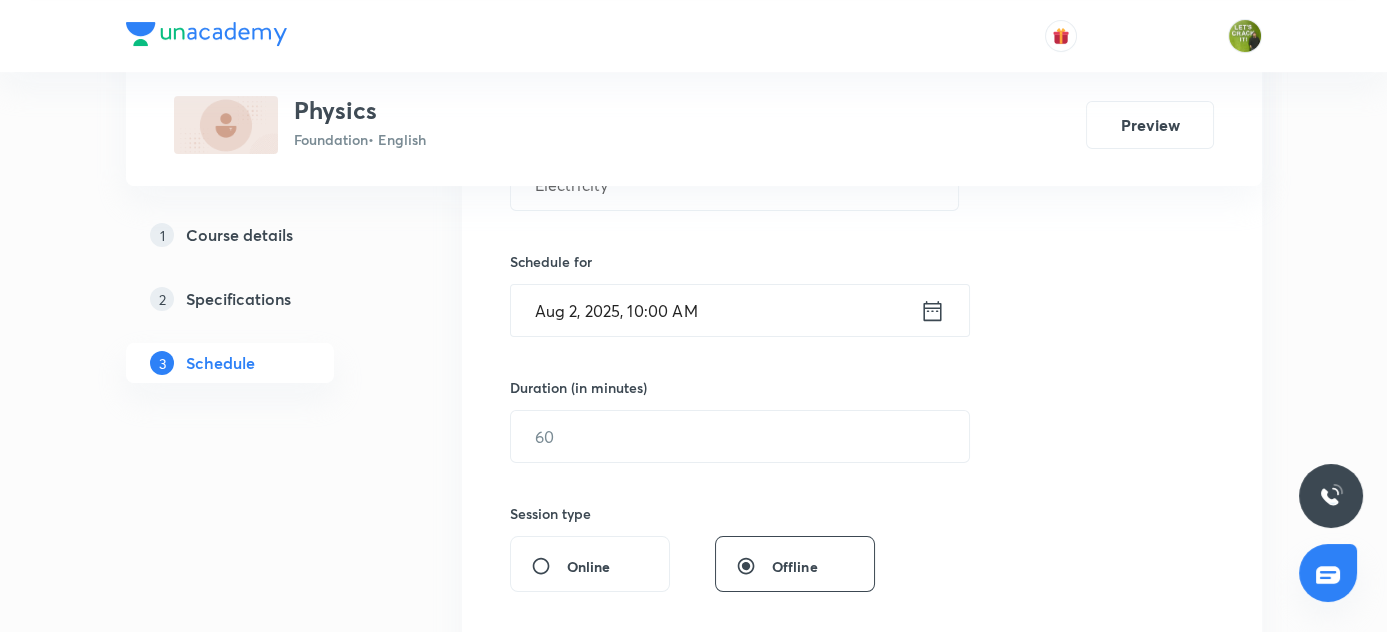scroll, scrollTop: 556, scrollLeft: 0, axis: vertical 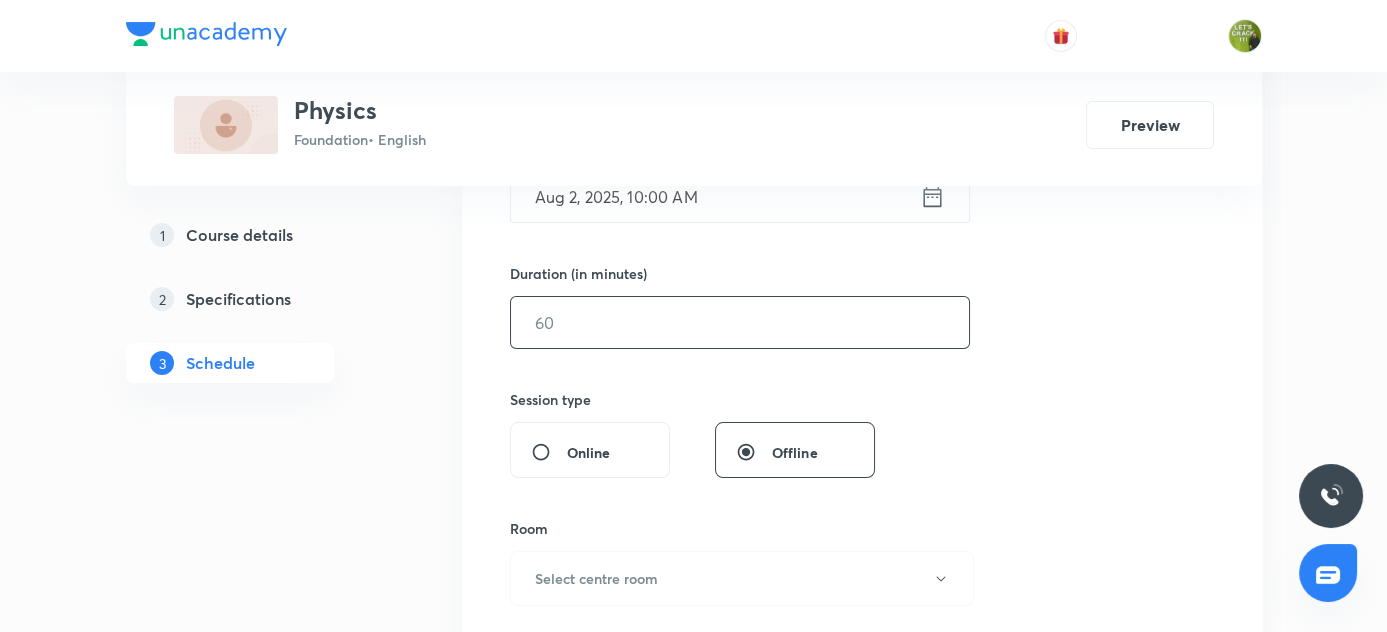 click at bounding box center [740, 322] 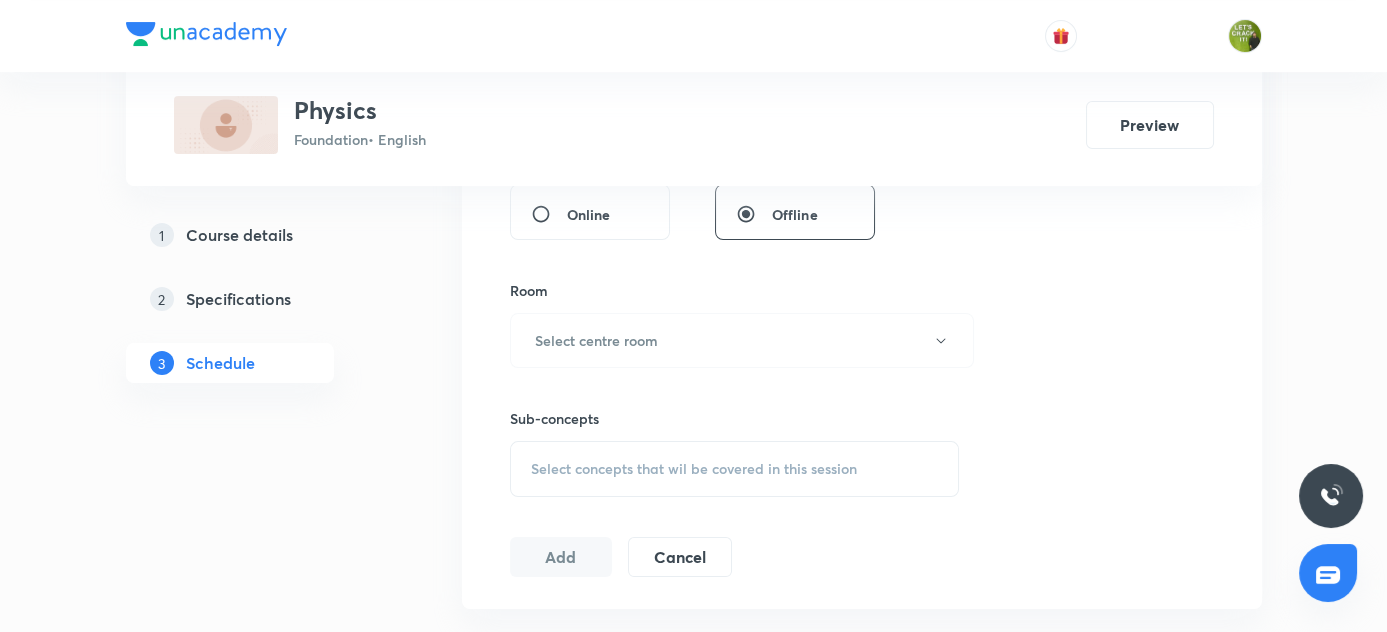 scroll, scrollTop: 829, scrollLeft: 0, axis: vertical 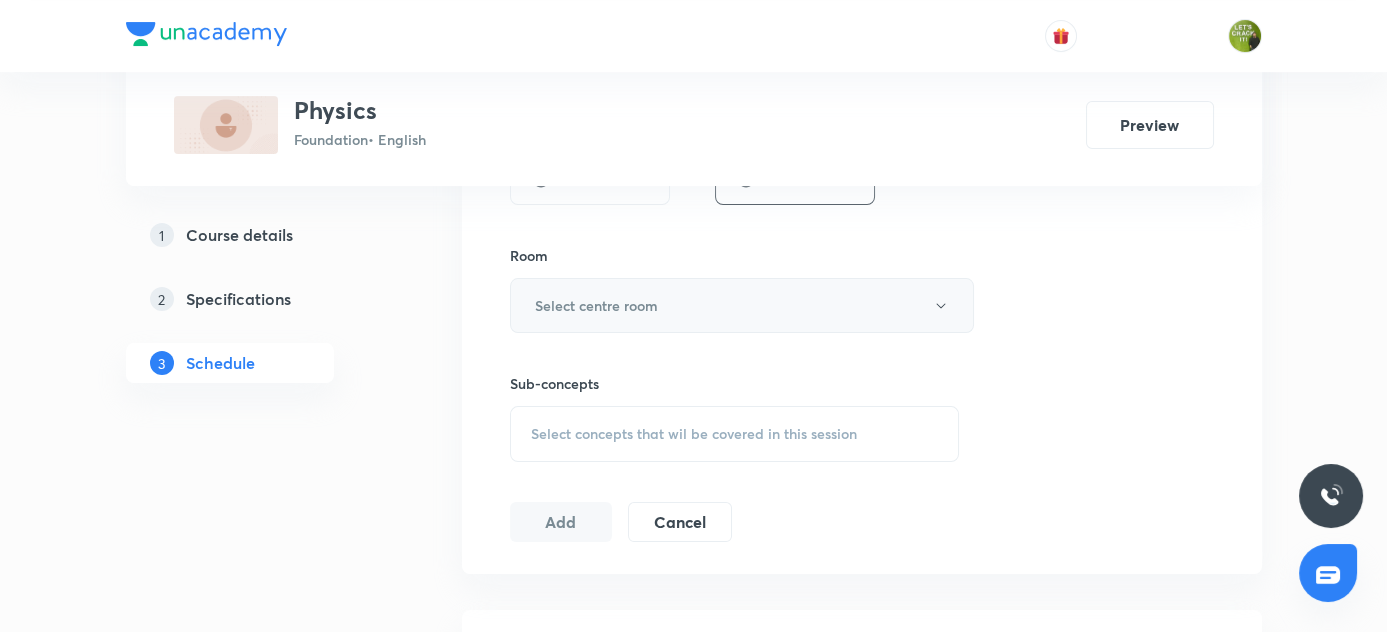 type on "60" 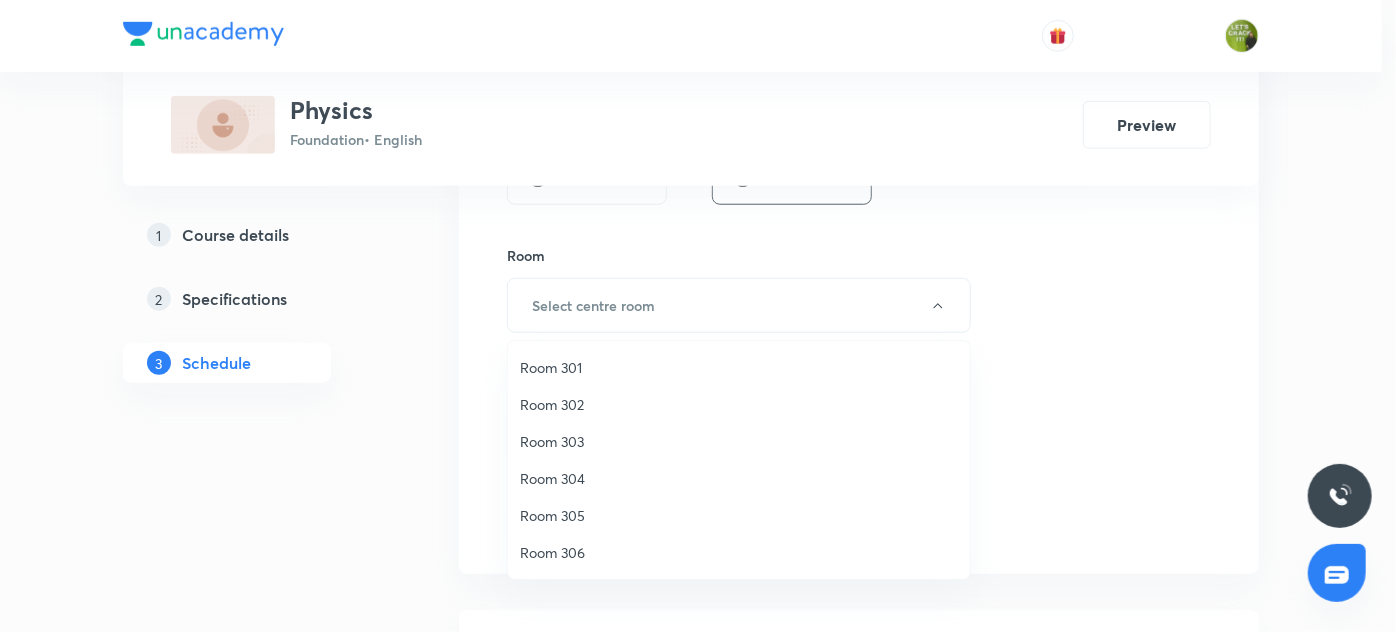 drag, startPoint x: 564, startPoint y: 364, endPoint x: 592, endPoint y: 379, distance: 31.764761 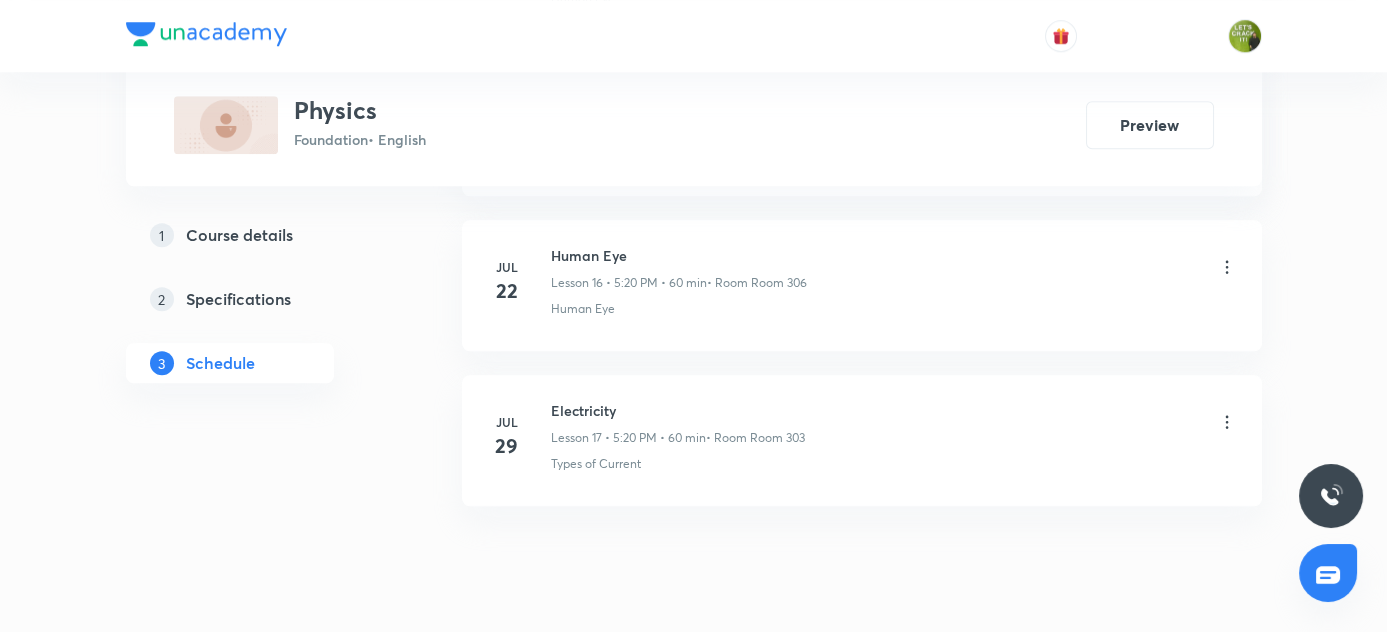 scroll, scrollTop: 3594, scrollLeft: 0, axis: vertical 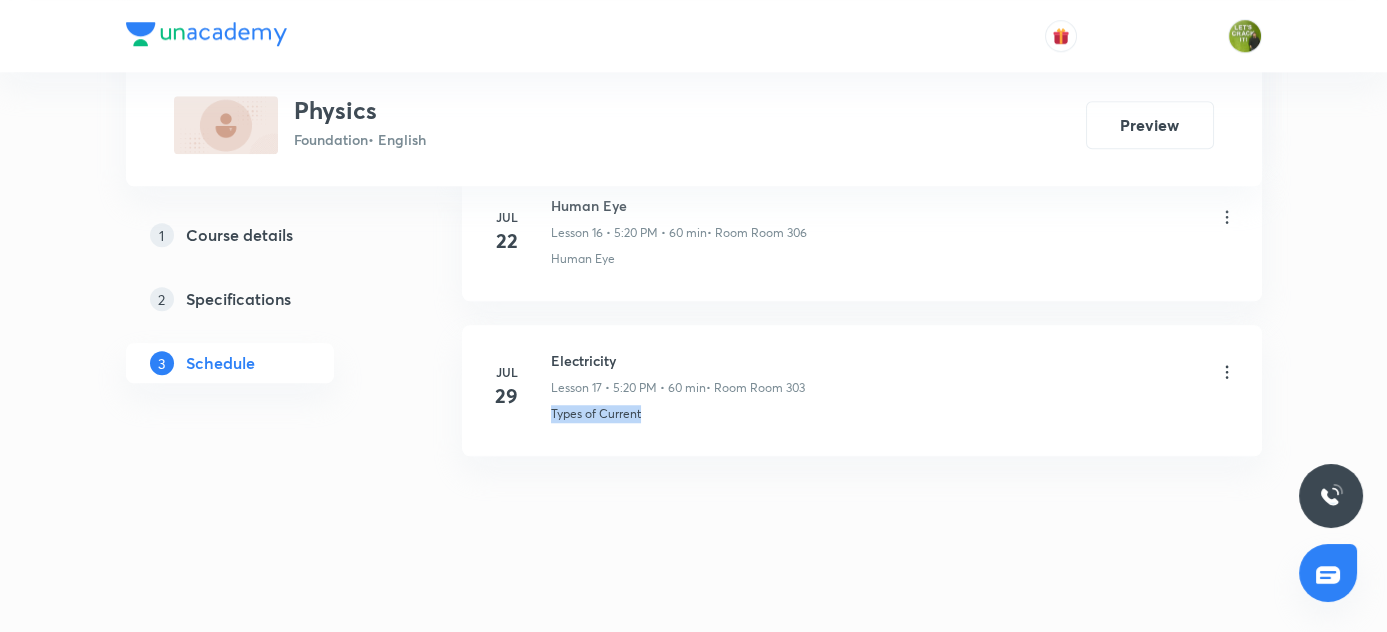 drag, startPoint x: 550, startPoint y: 401, endPoint x: 612, endPoint y: 412, distance: 62.968246 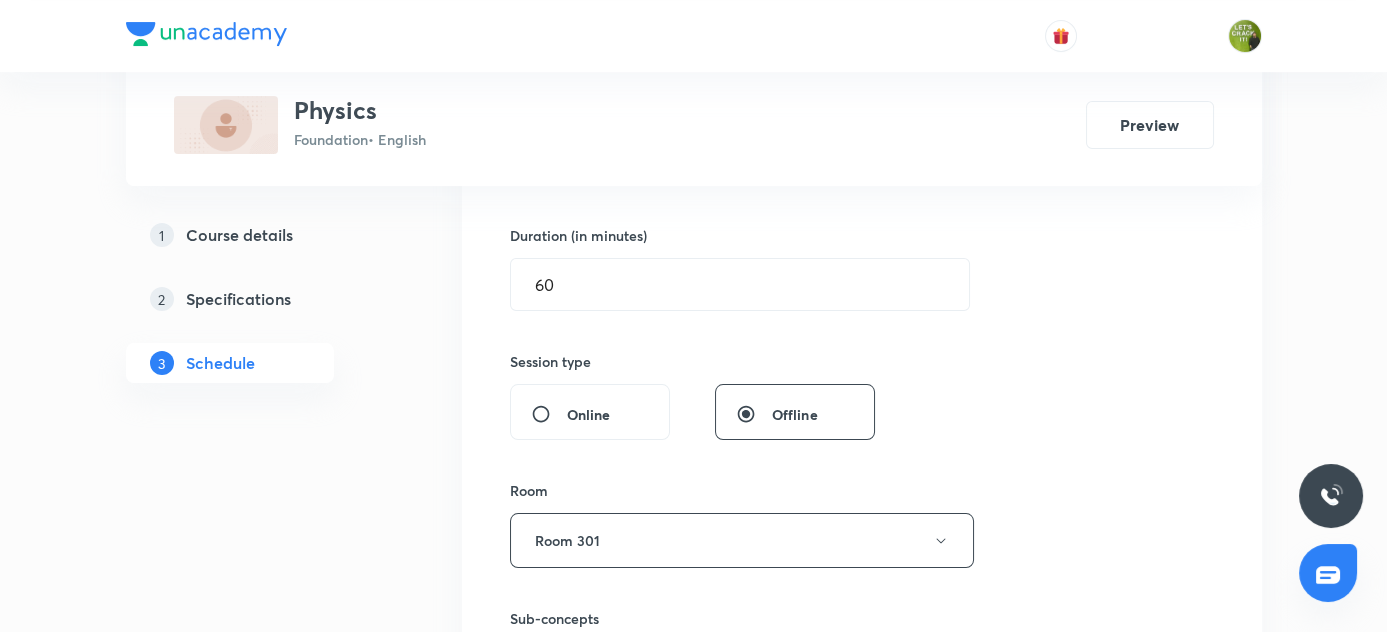 scroll, scrollTop: 957, scrollLeft: 0, axis: vertical 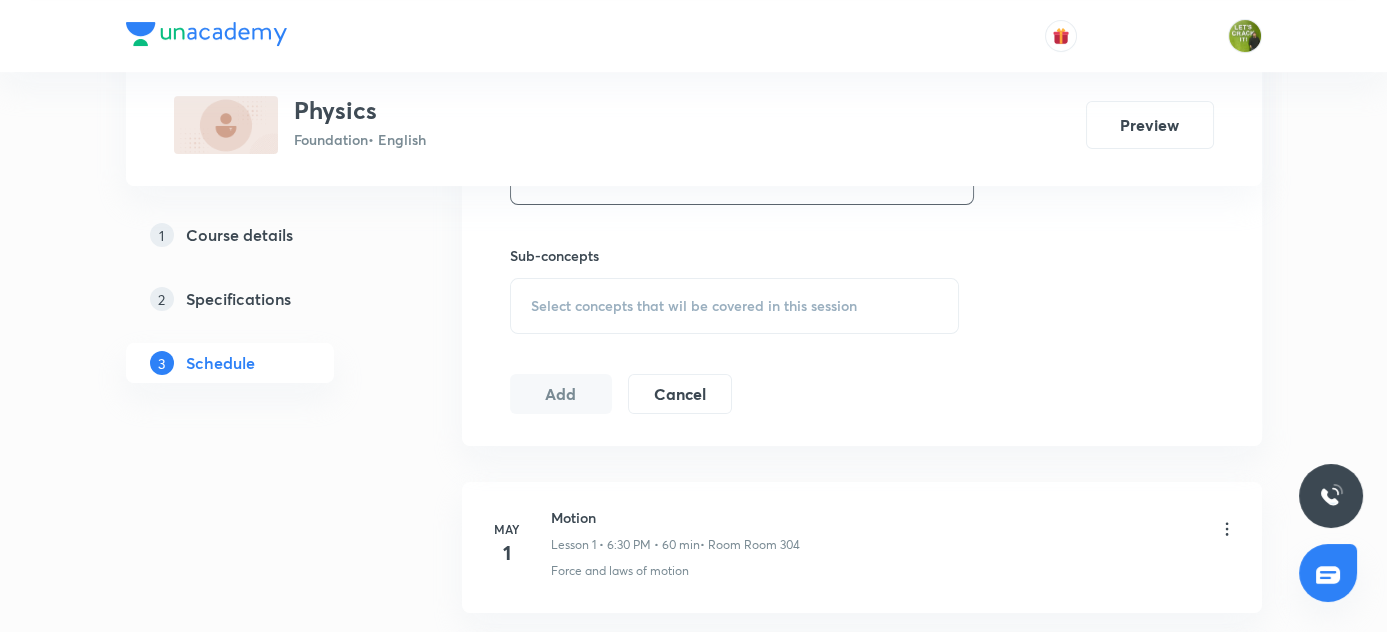 click on "Select concepts that wil be covered in this session" at bounding box center [694, 306] 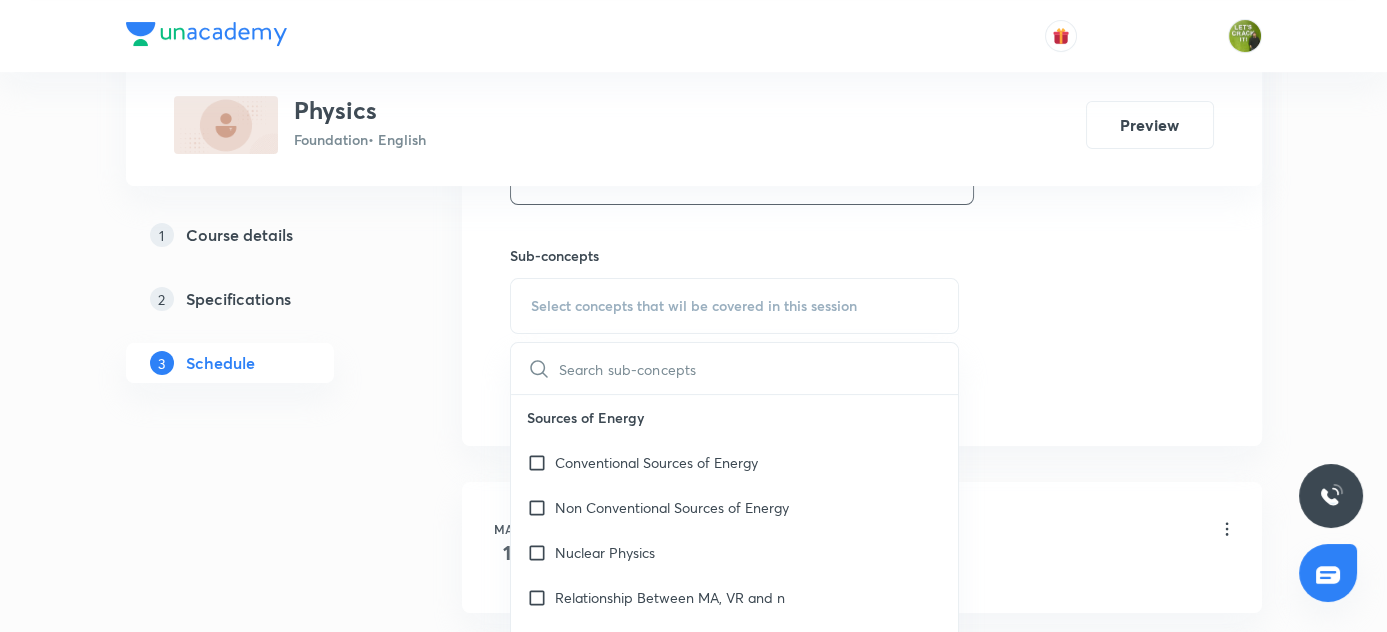 click at bounding box center [759, 368] 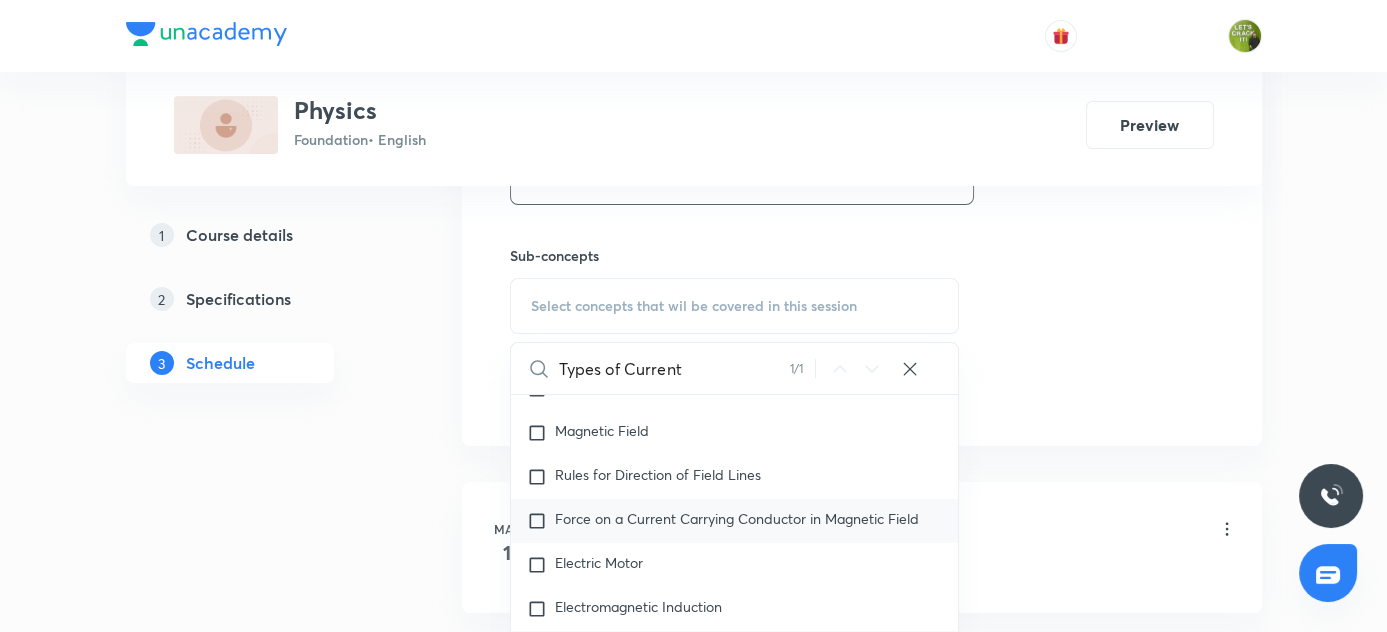scroll, scrollTop: 1093, scrollLeft: 0, axis: vertical 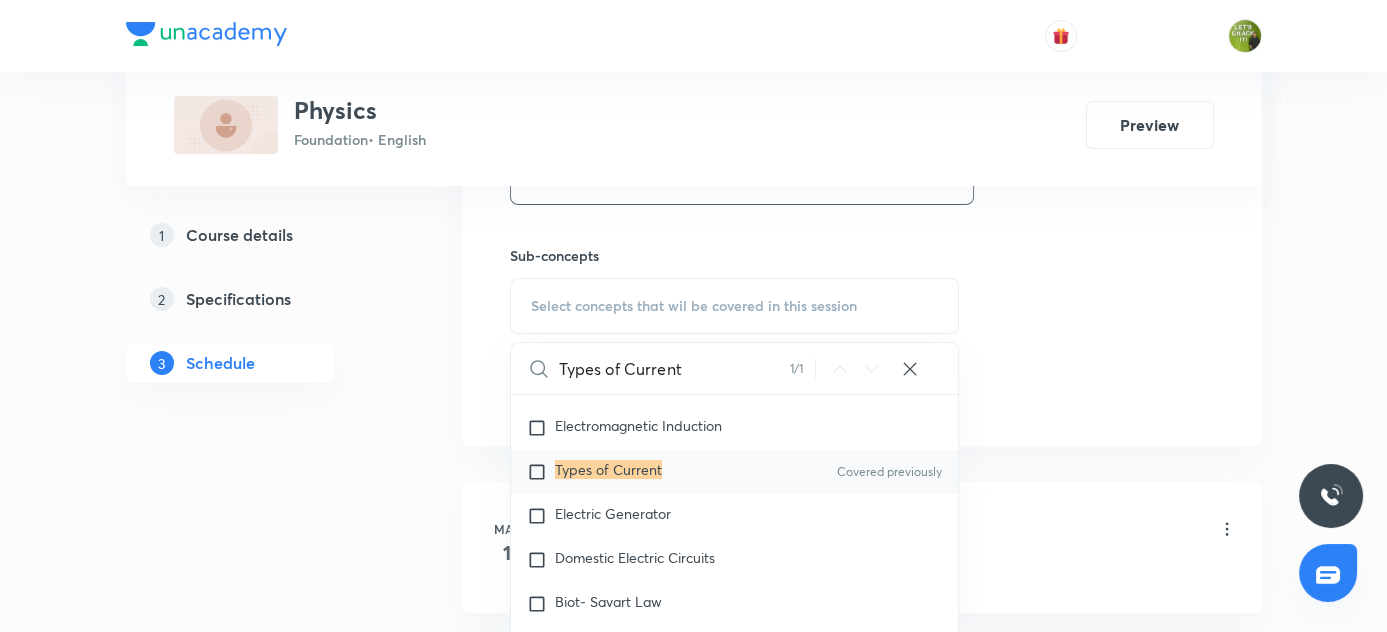 type on "Types of Current" 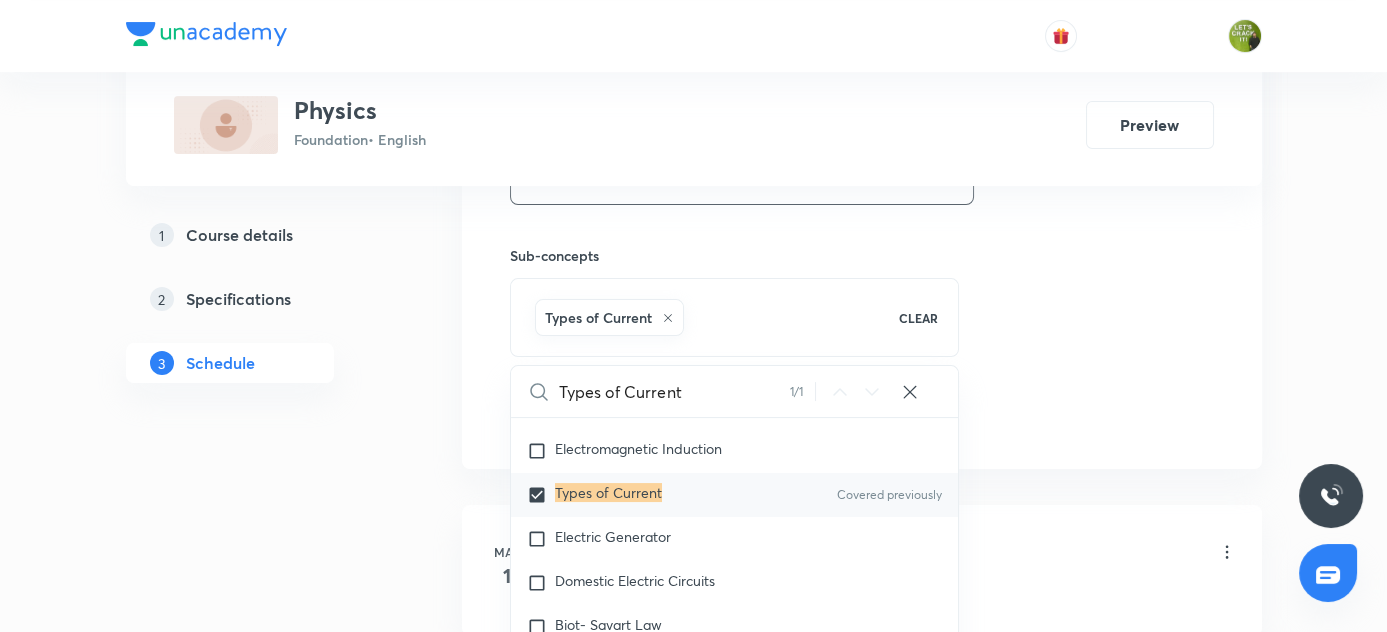 click on "1 Course details 2 Specifications 3 Schedule" at bounding box center (262, 1324) 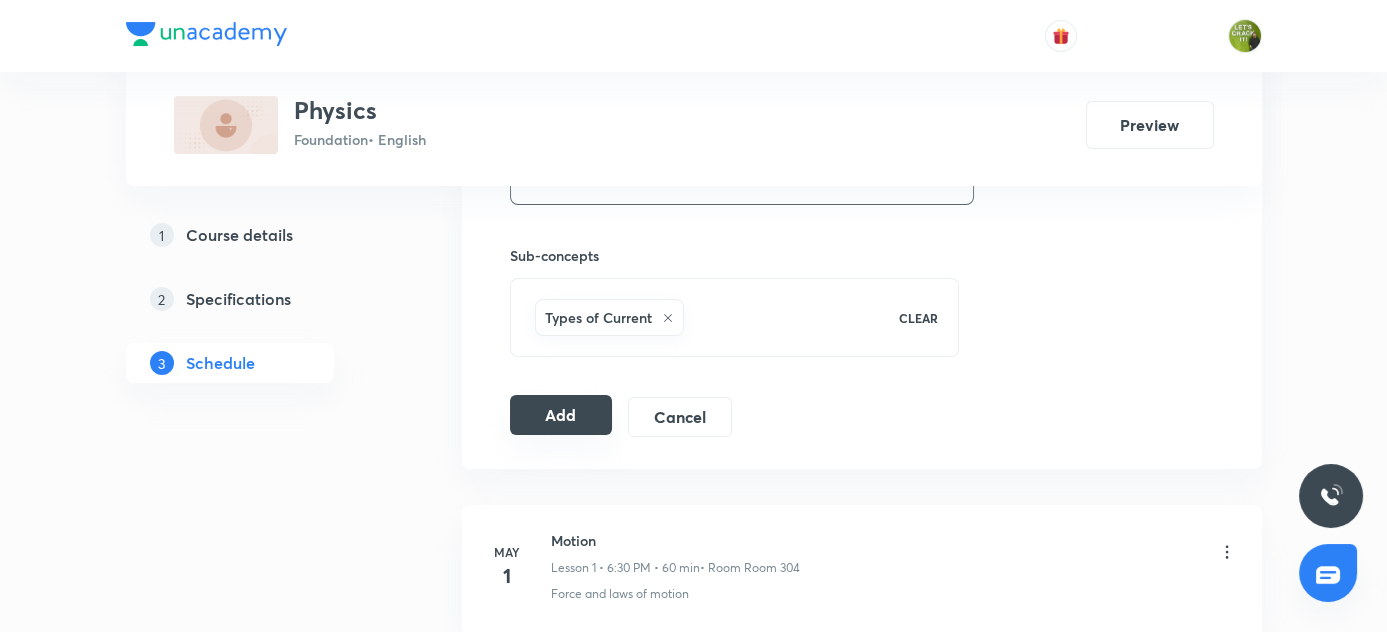 click on "Add" at bounding box center [561, 415] 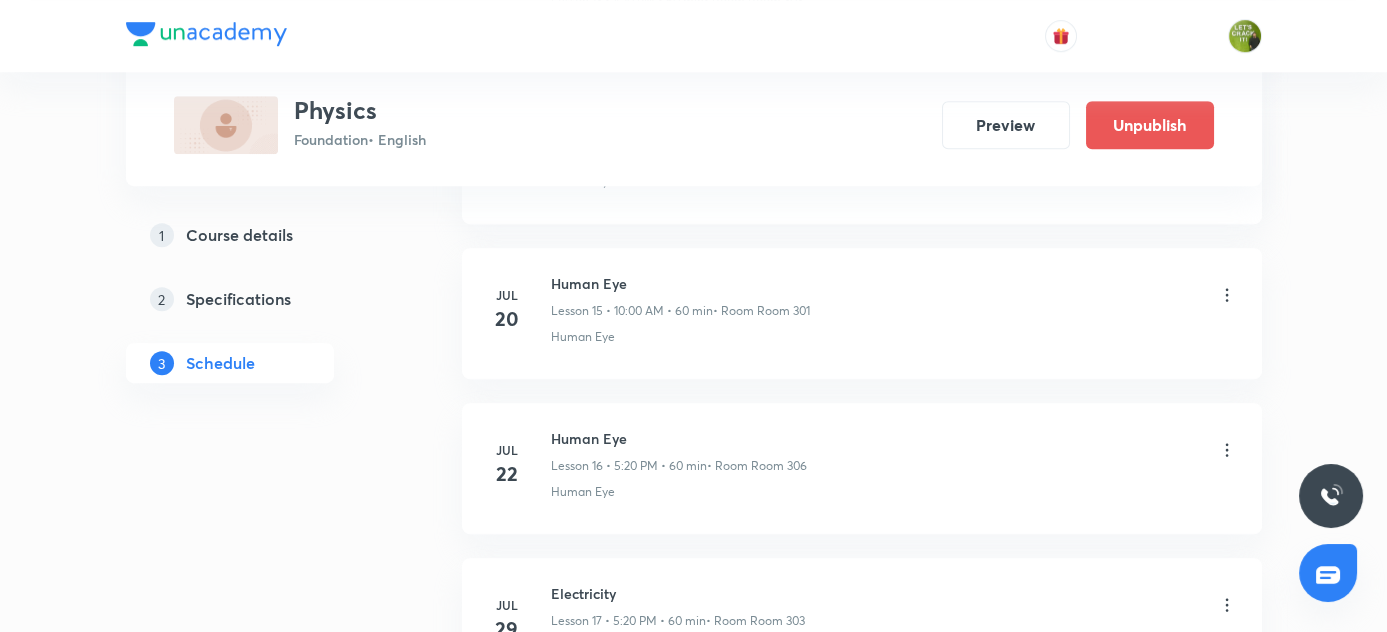 scroll, scrollTop: 2832, scrollLeft: 0, axis: vertical 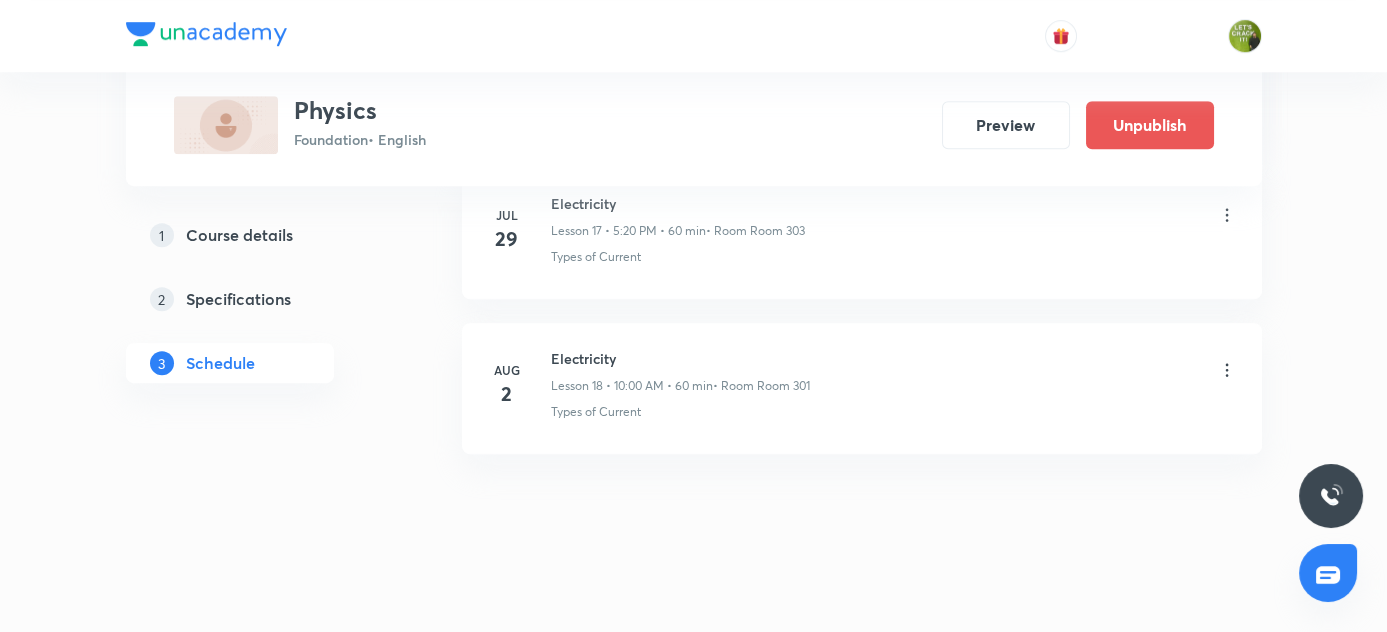 click 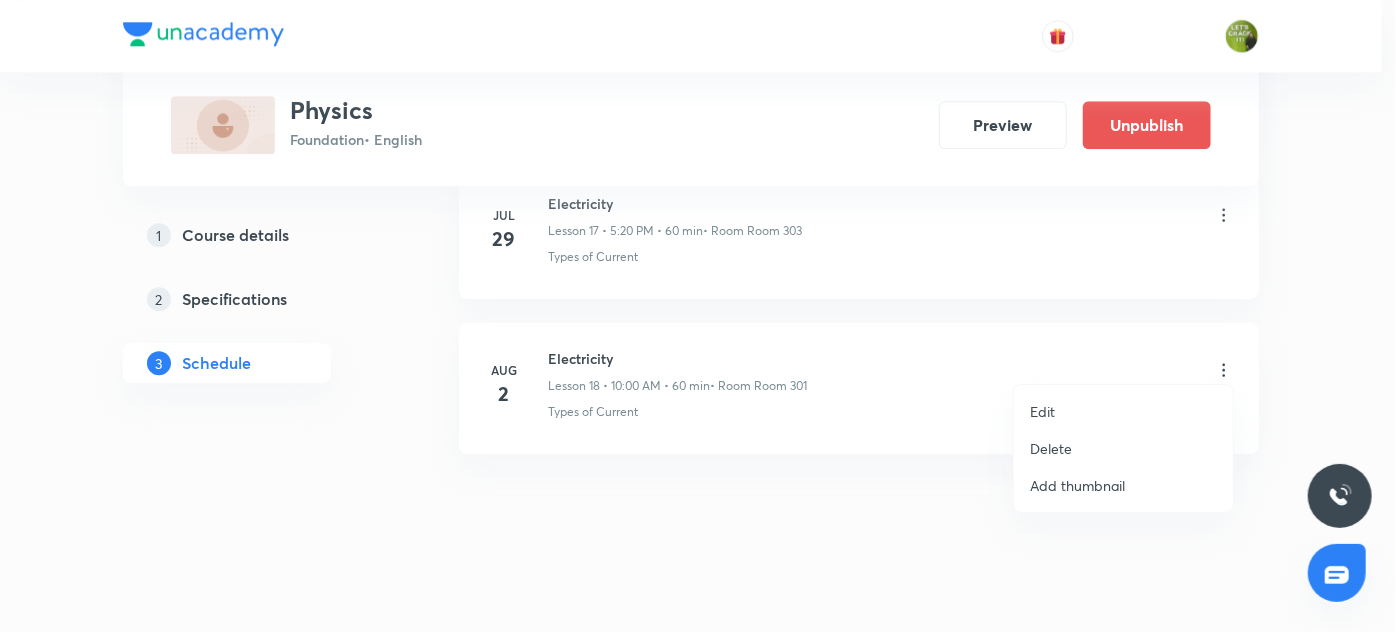 click on "Edit" at bounding box center (1123, 411) 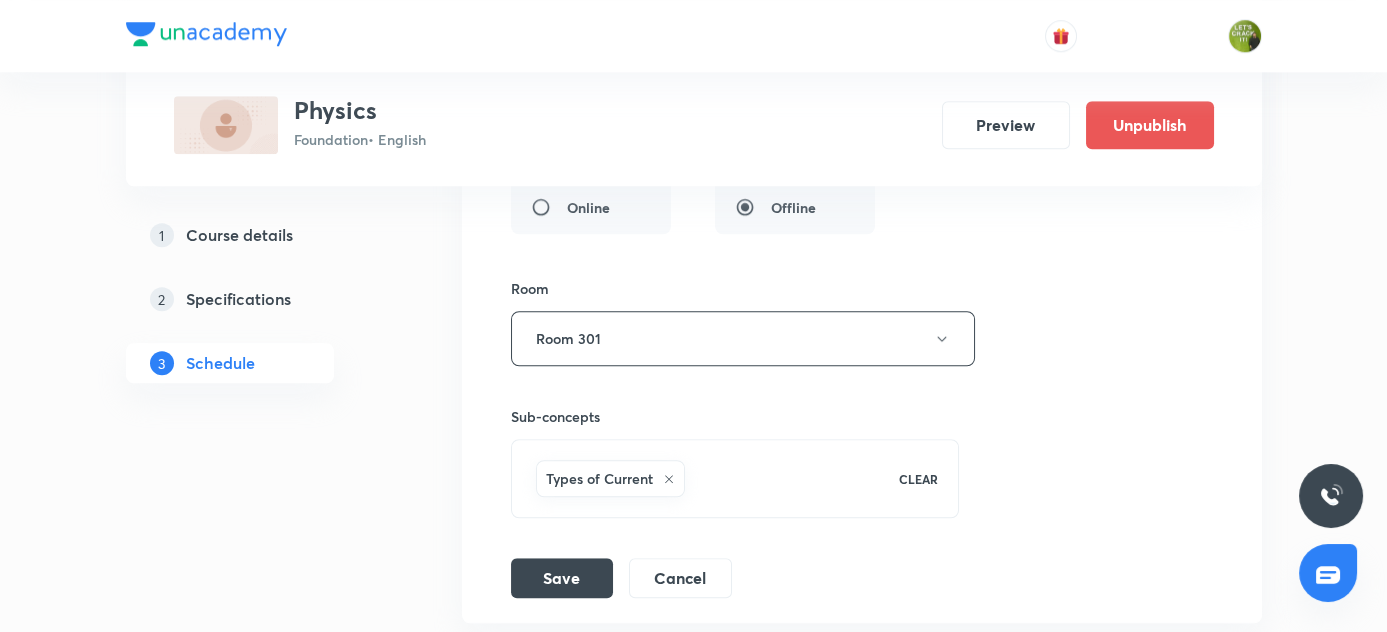 scroll, scrollTop: 3559, scrollLeft: 0, axis: vertical 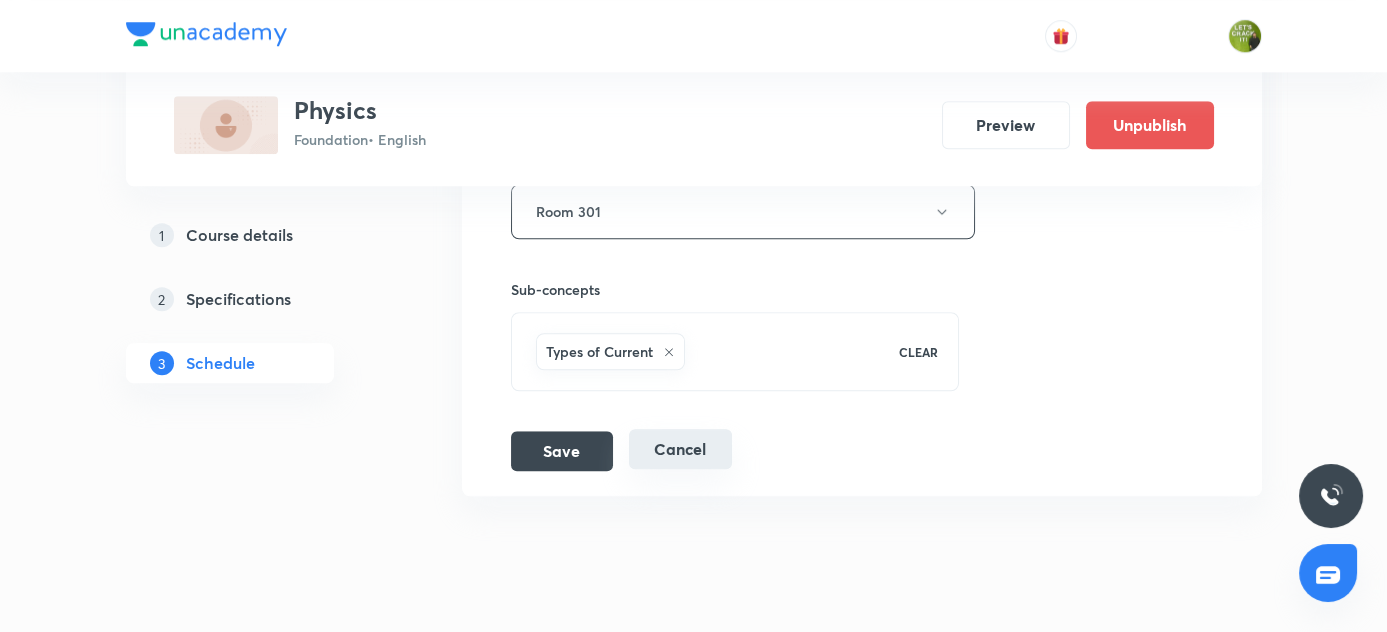 click on "Cancel" at bounding box center [680, 449] 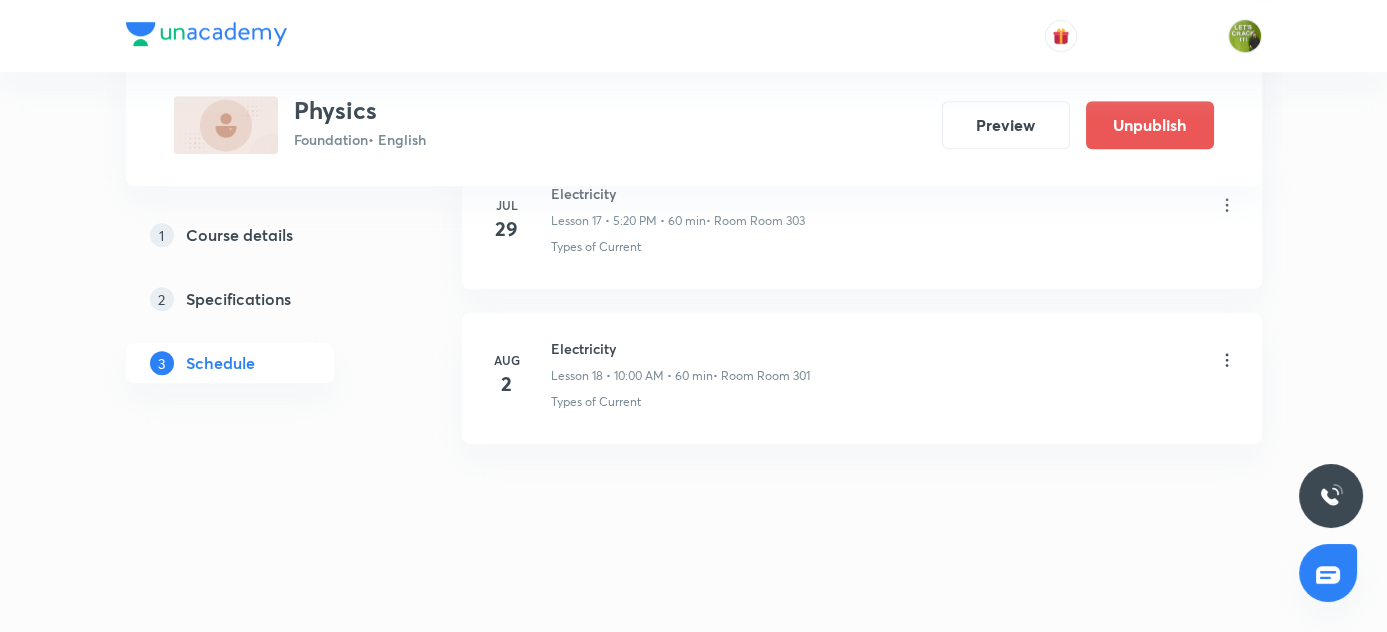 scroll, scrollTop: 2832, scrollLeft: 0, axis: vertical 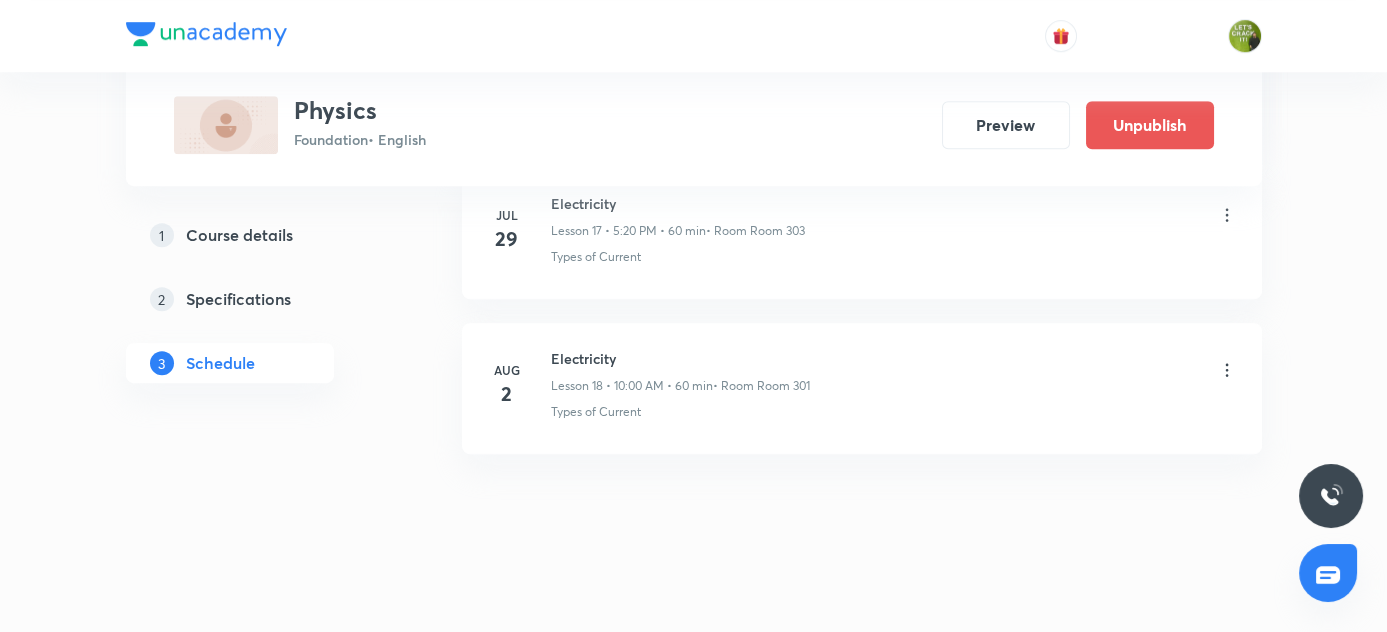 click 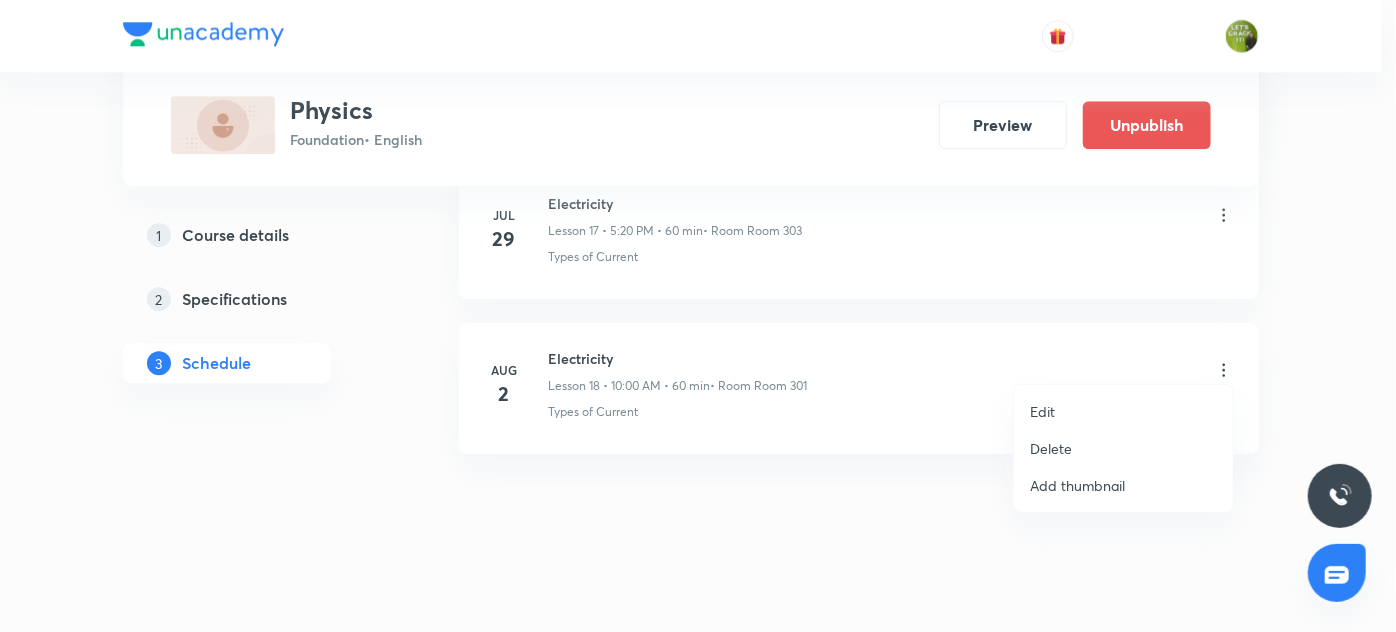click on "Delete" at bounding box center [1051, 448] 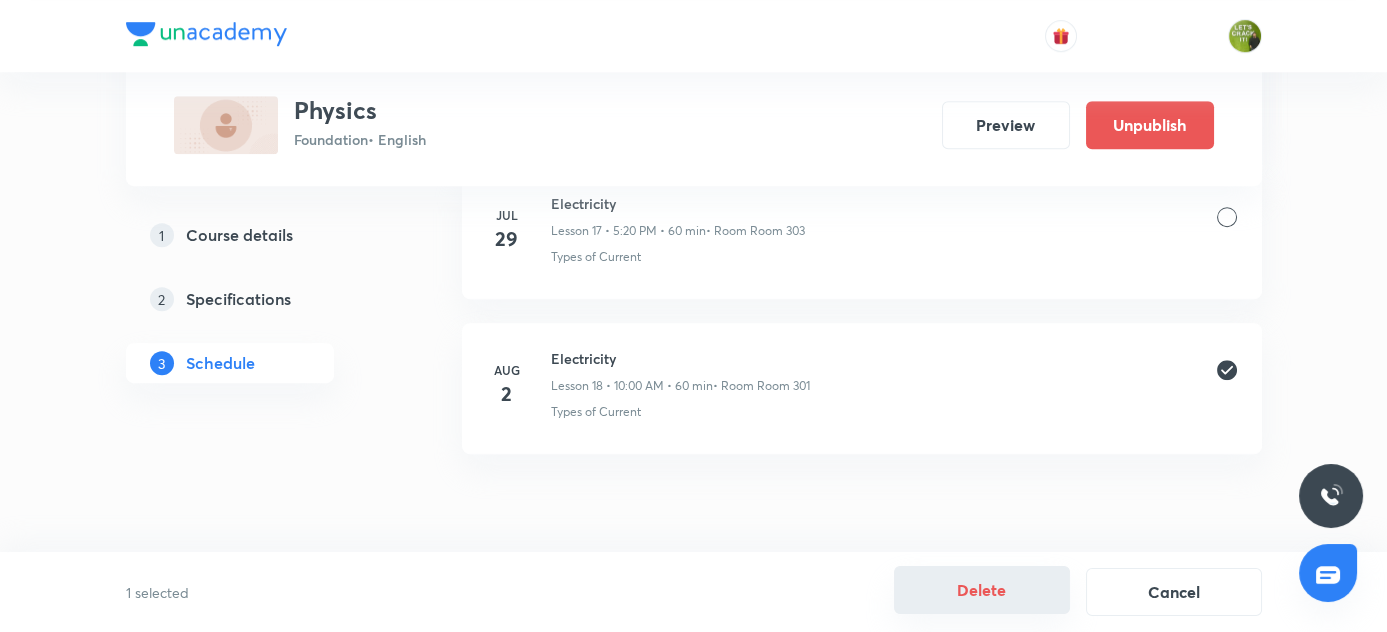 click on "Delete" at bounding box center (982, 590) 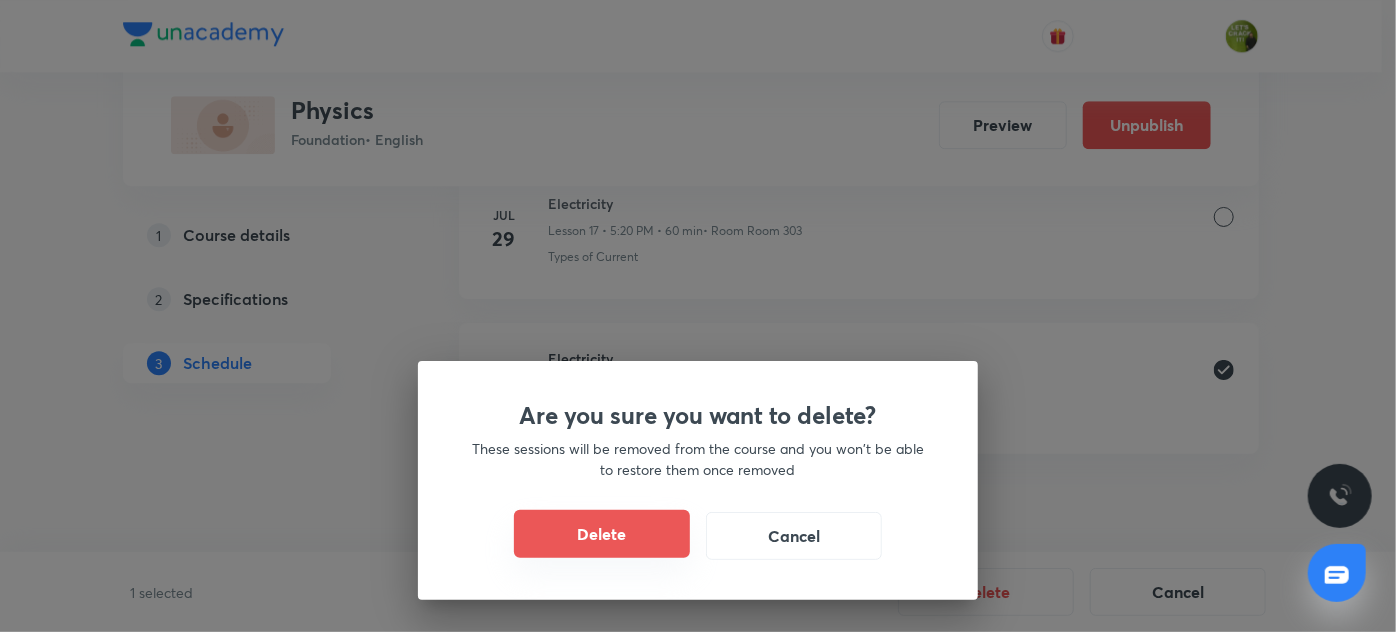 click on "Delete" at bounding box center (602, 534) 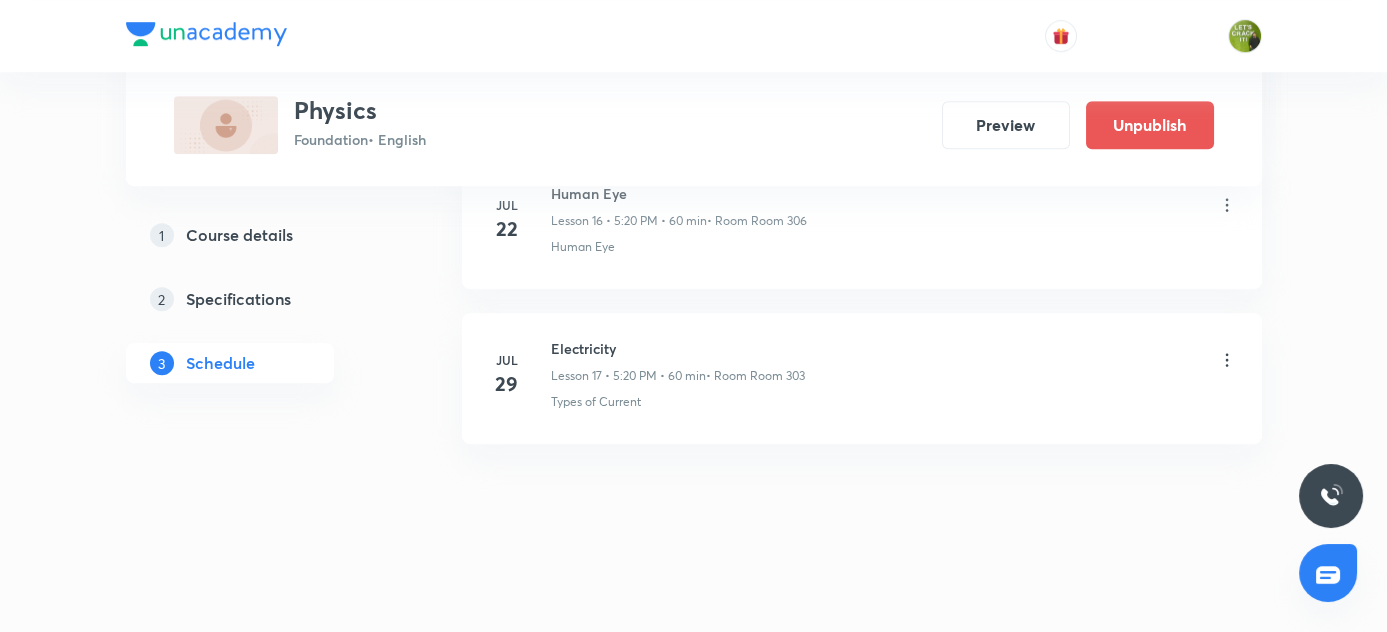 scroll, scrollTop: 2677, scrollLeft: 0, axis: vertical 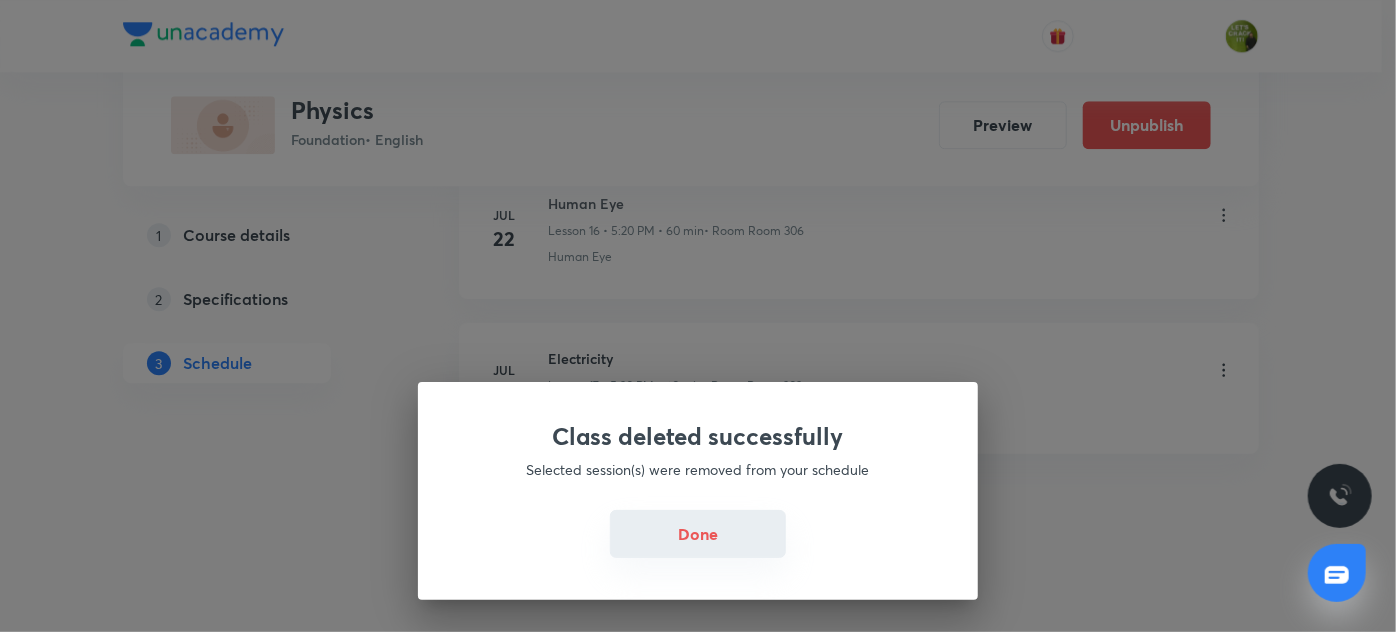 click on "Done" at bounding box center (698, 534) 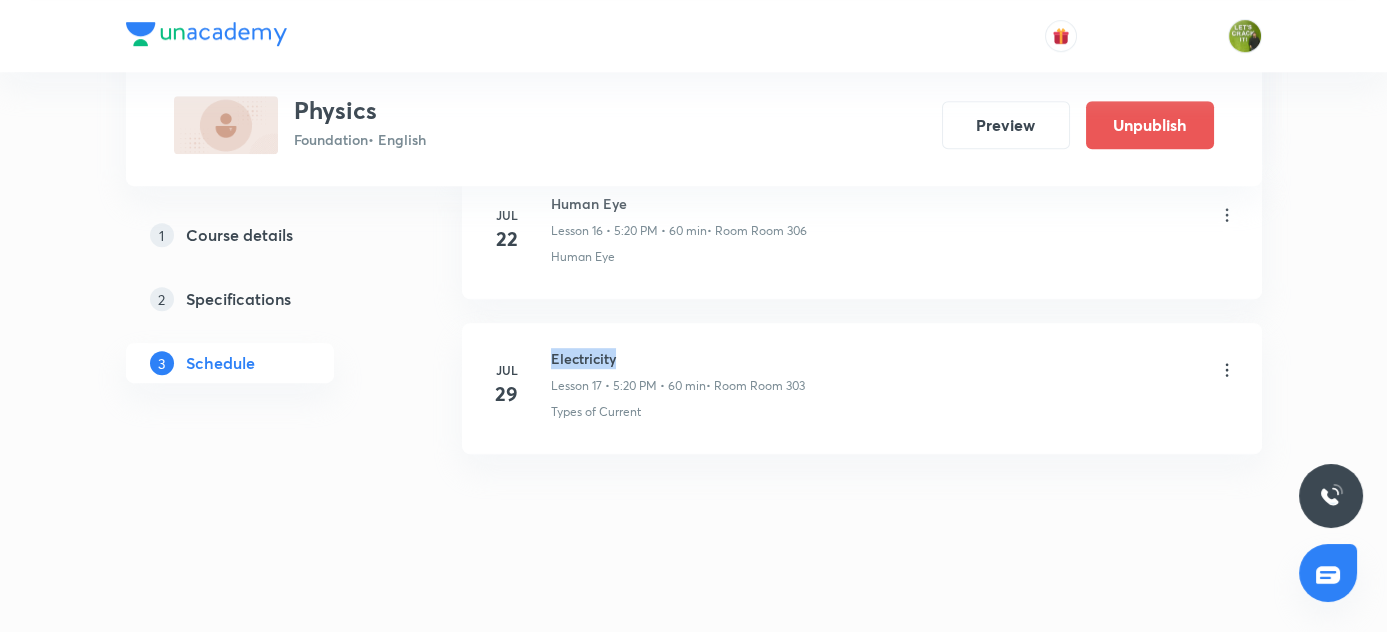 drag, startPoint x: 549, startPoint y: 347, endPoint x: 658, endPoint y: 345, distance: 109.01835 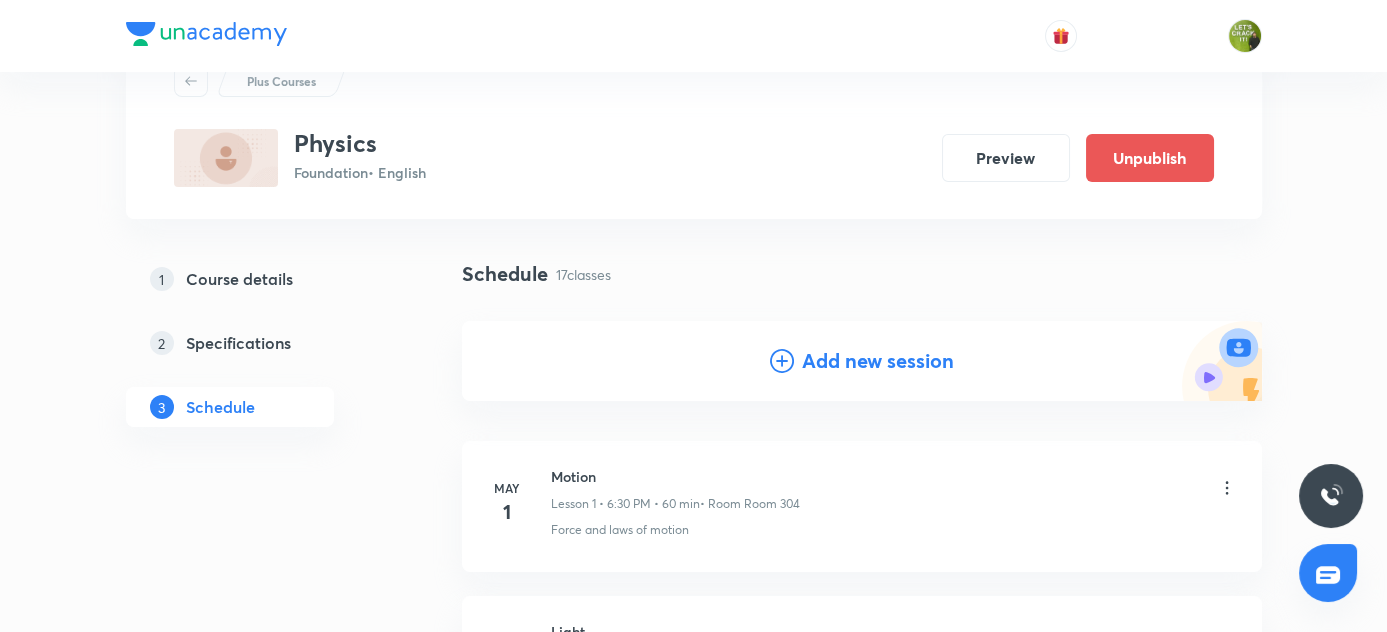 scroll, scrollTop: 0, scrollLeft: 0, axis: both 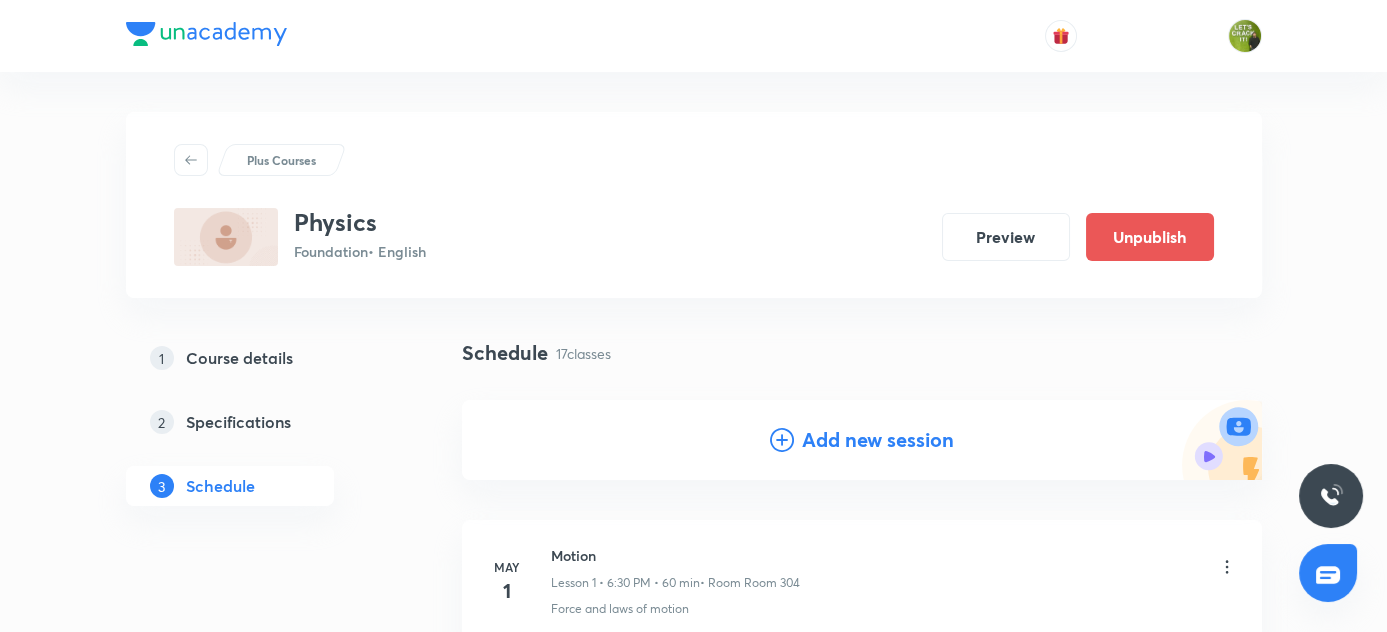 click 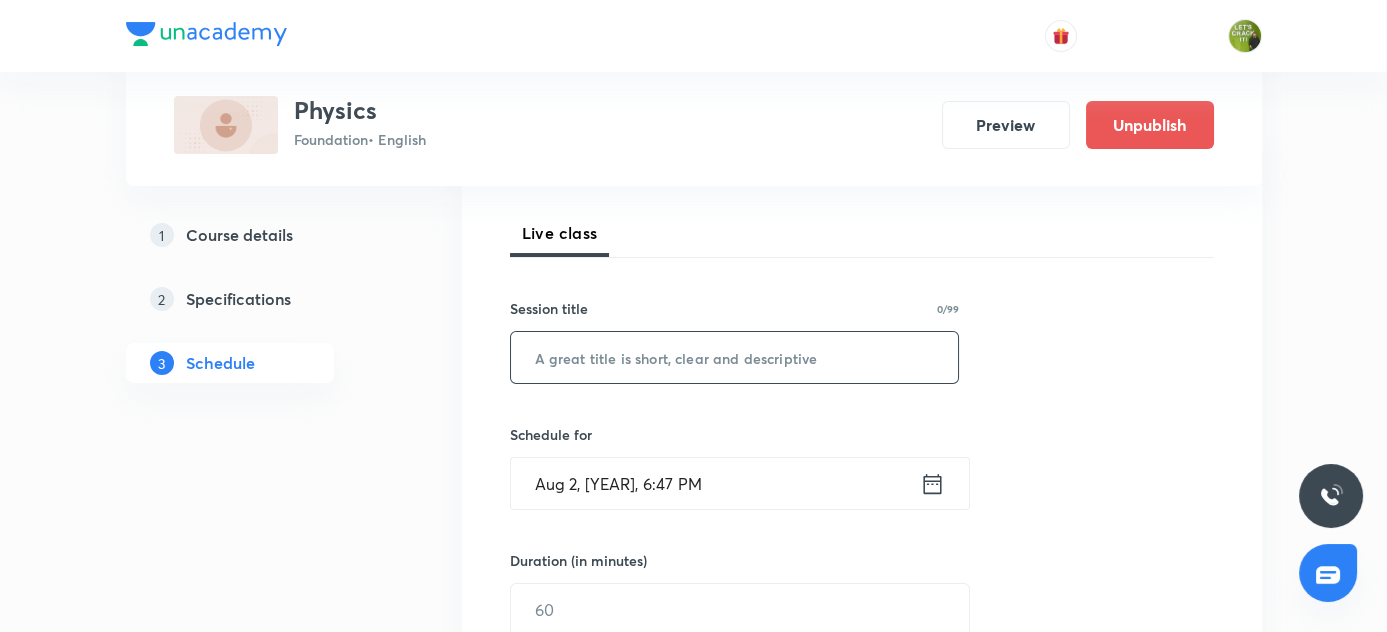 scroll, scrollTop: 272, scrollLeft: 0, axis: vertical 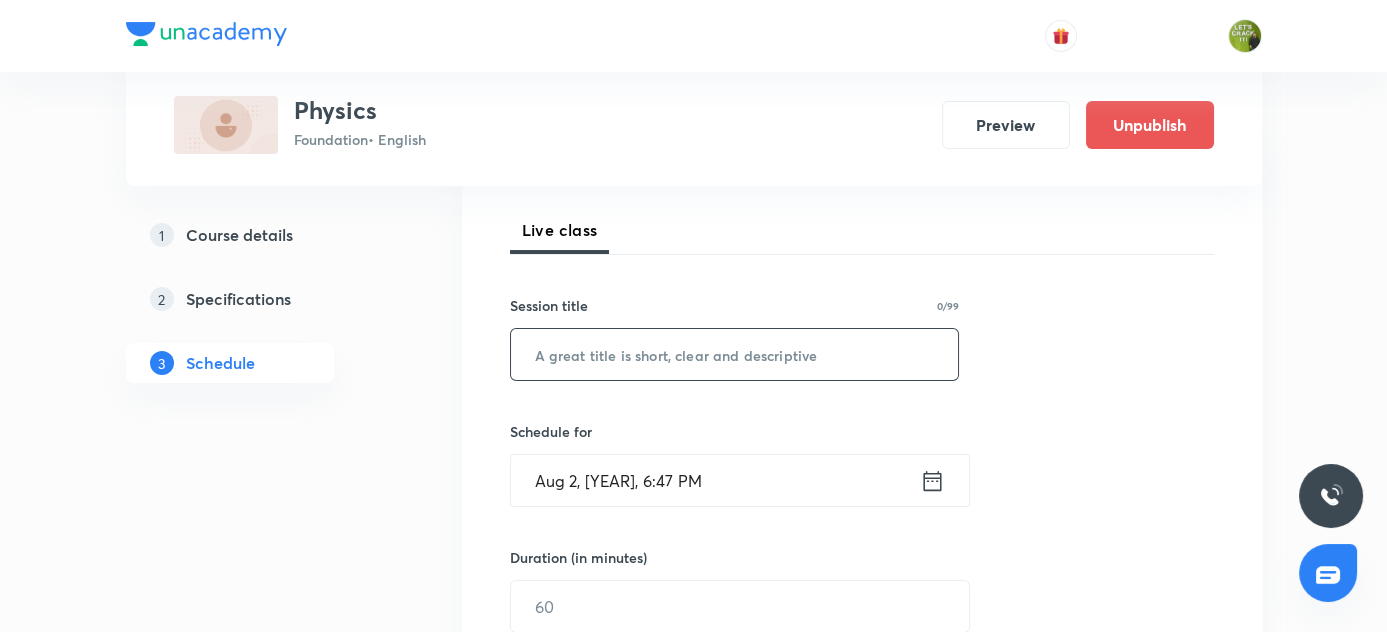 click at bounding box center [735, 354] 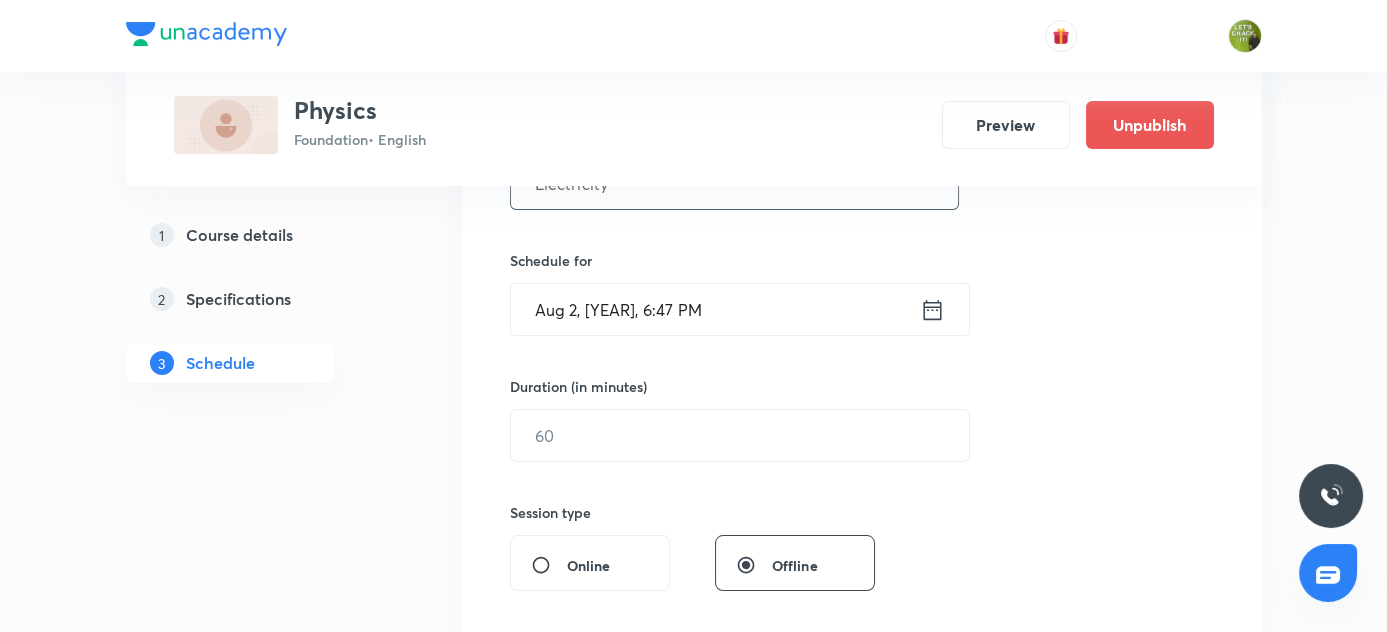 scroll, scrollTop: 454, scrollLeft: 0, axis: vertical 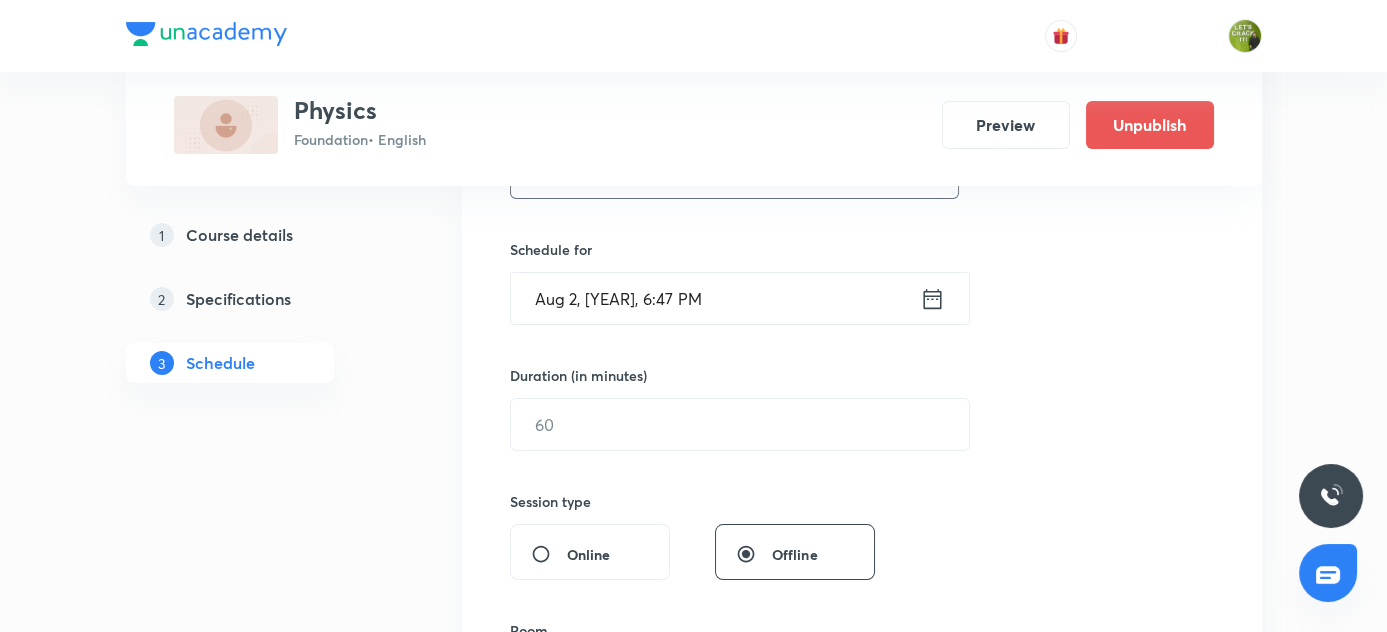 type on "Electricity" 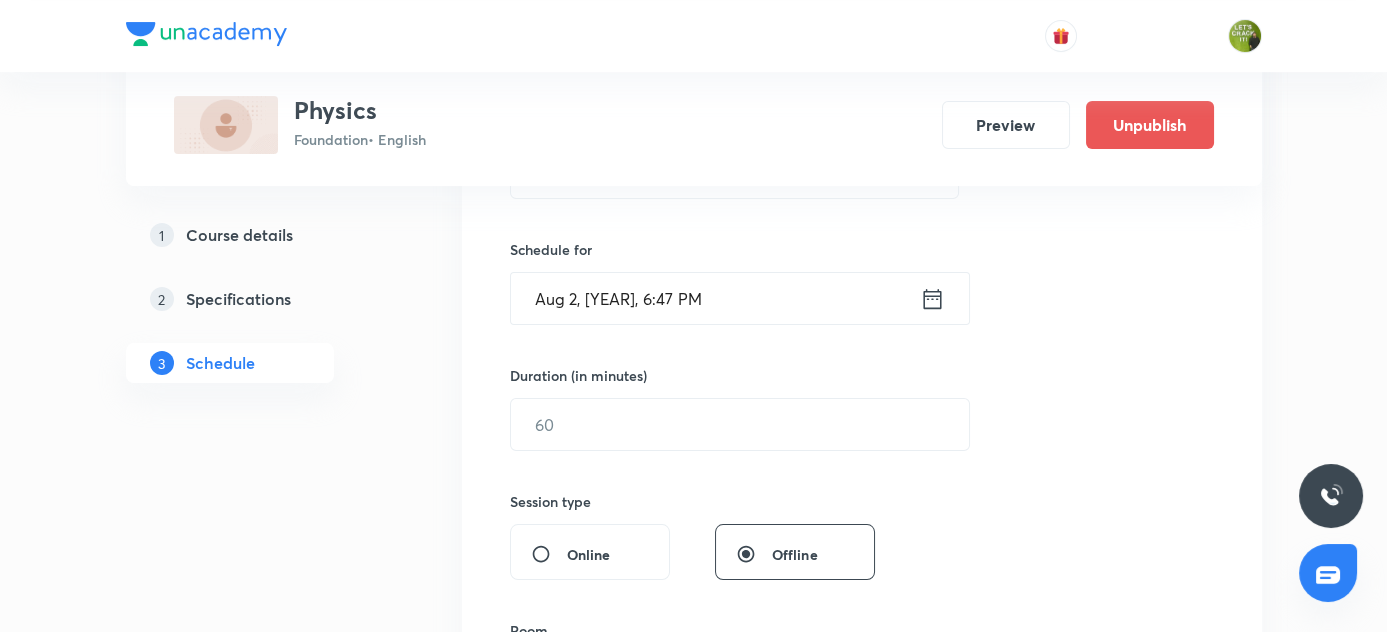 click 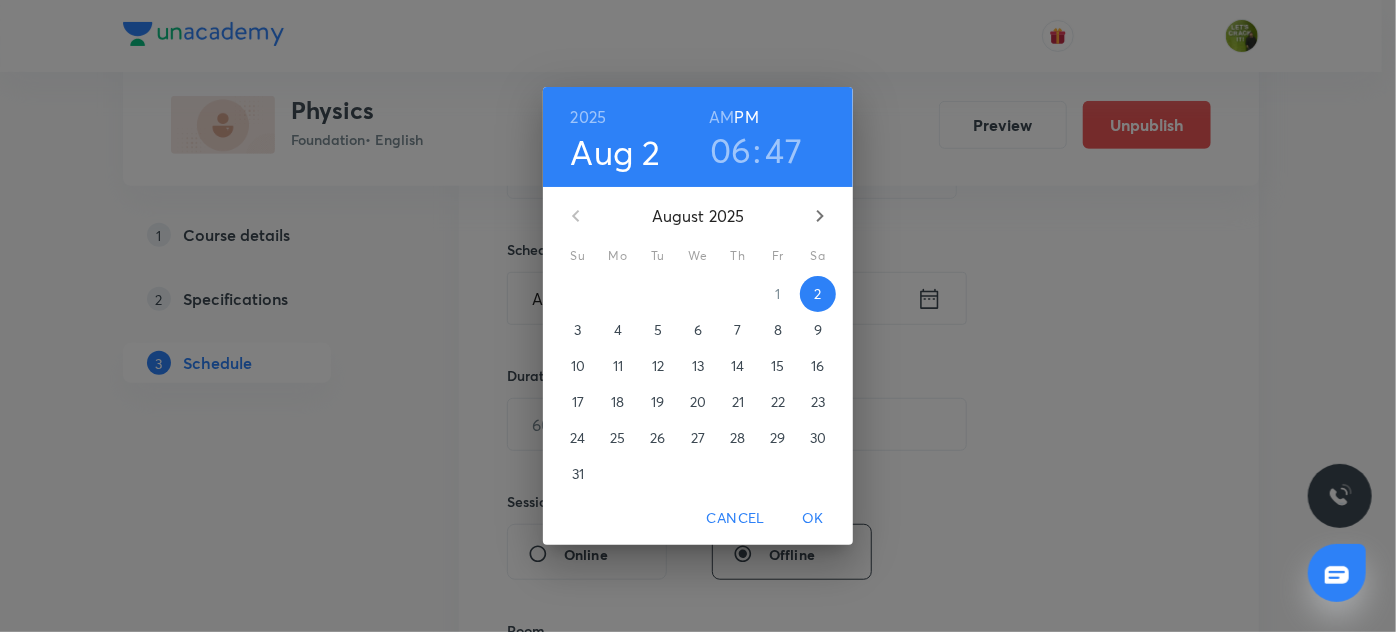 click on "3" at bounding box center (577, 330) 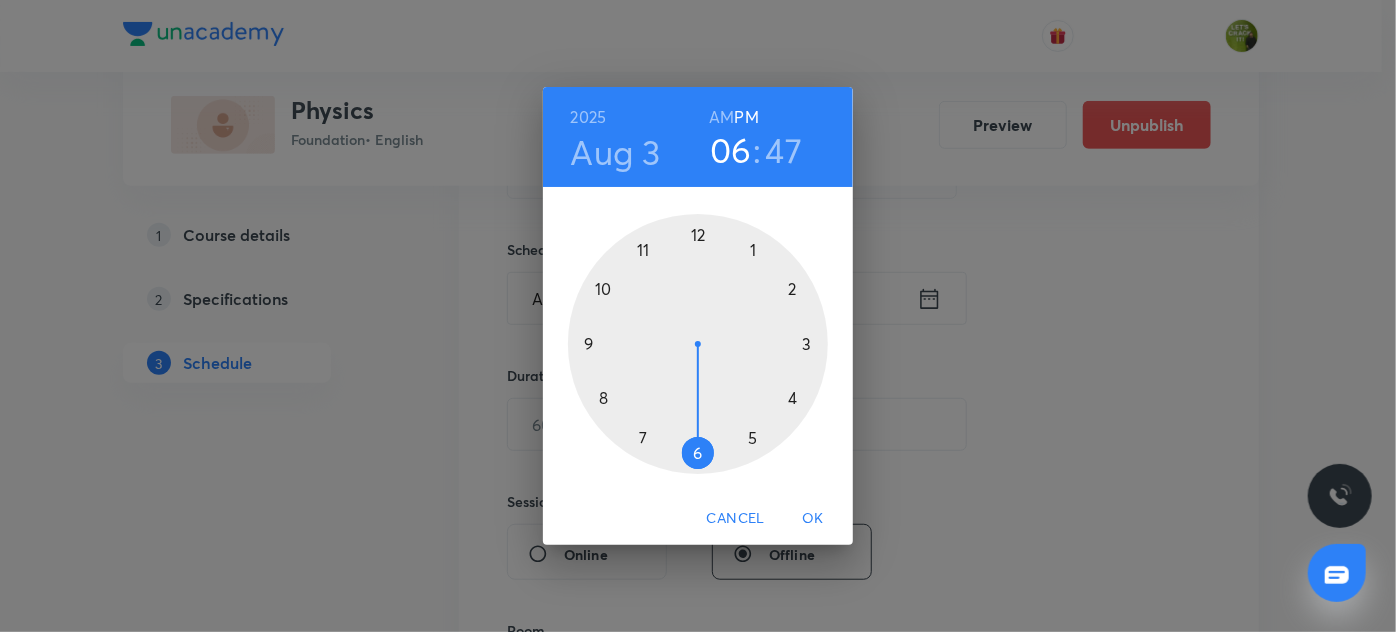 click at bounding box center [698, 344] 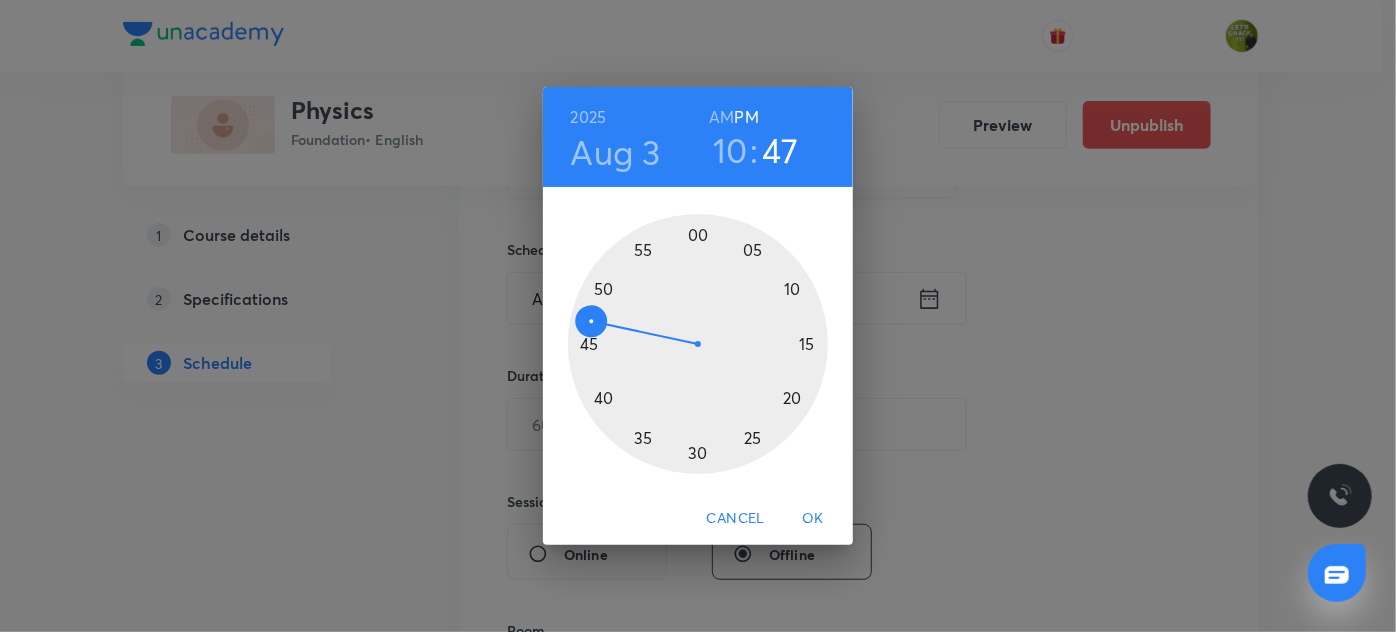 click on "AM" at bounding box center (721, 117) 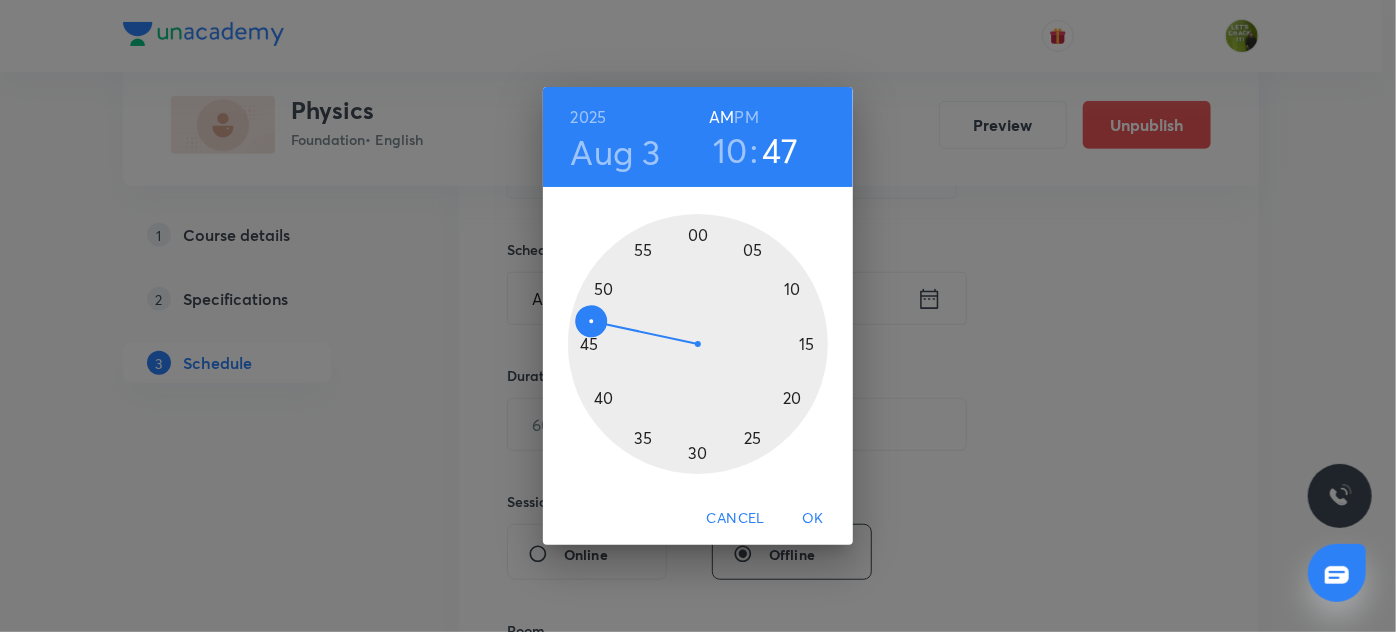 click at bounding box center [698, 344] 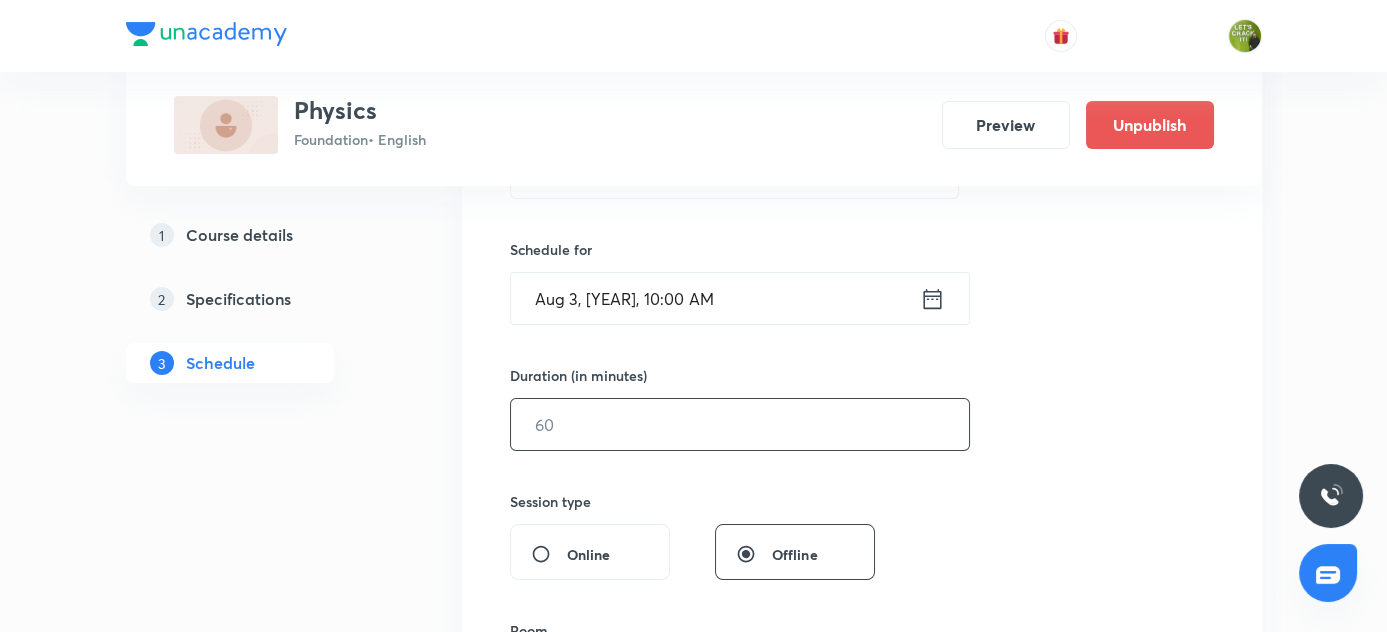 click at bounding box center [740, 424] 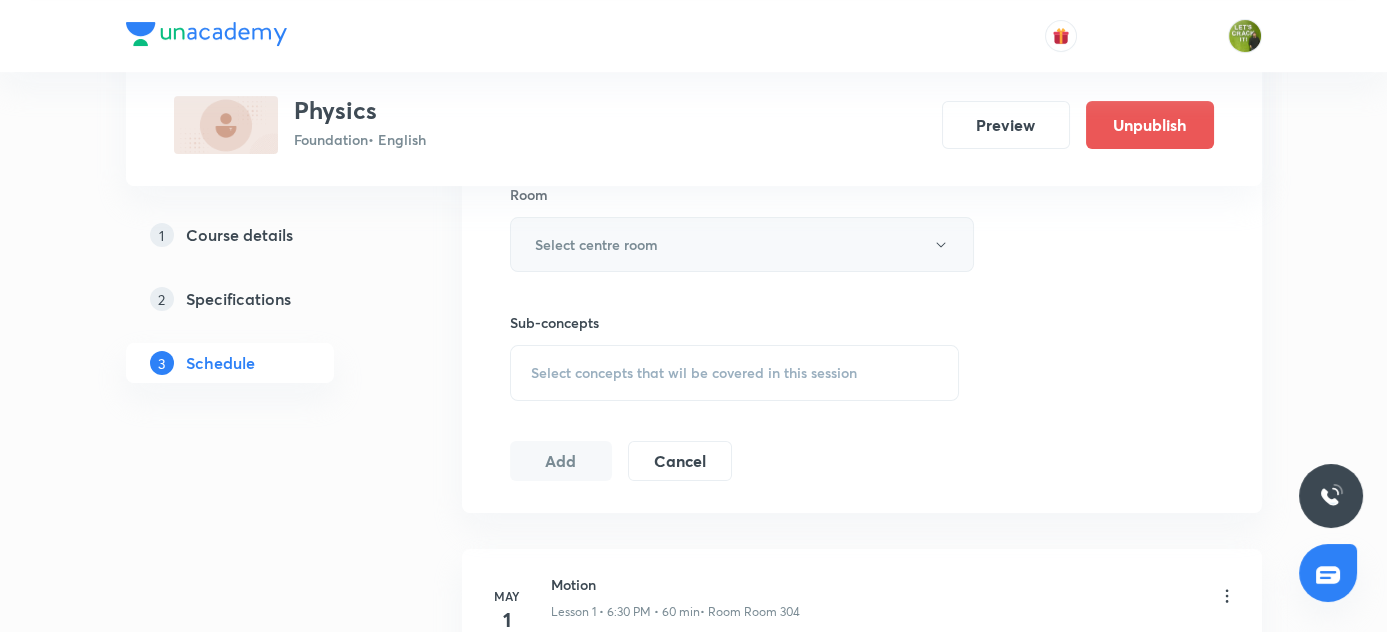 scroll, scrollTop: 909, scrollLeft: 0, axis: vertical 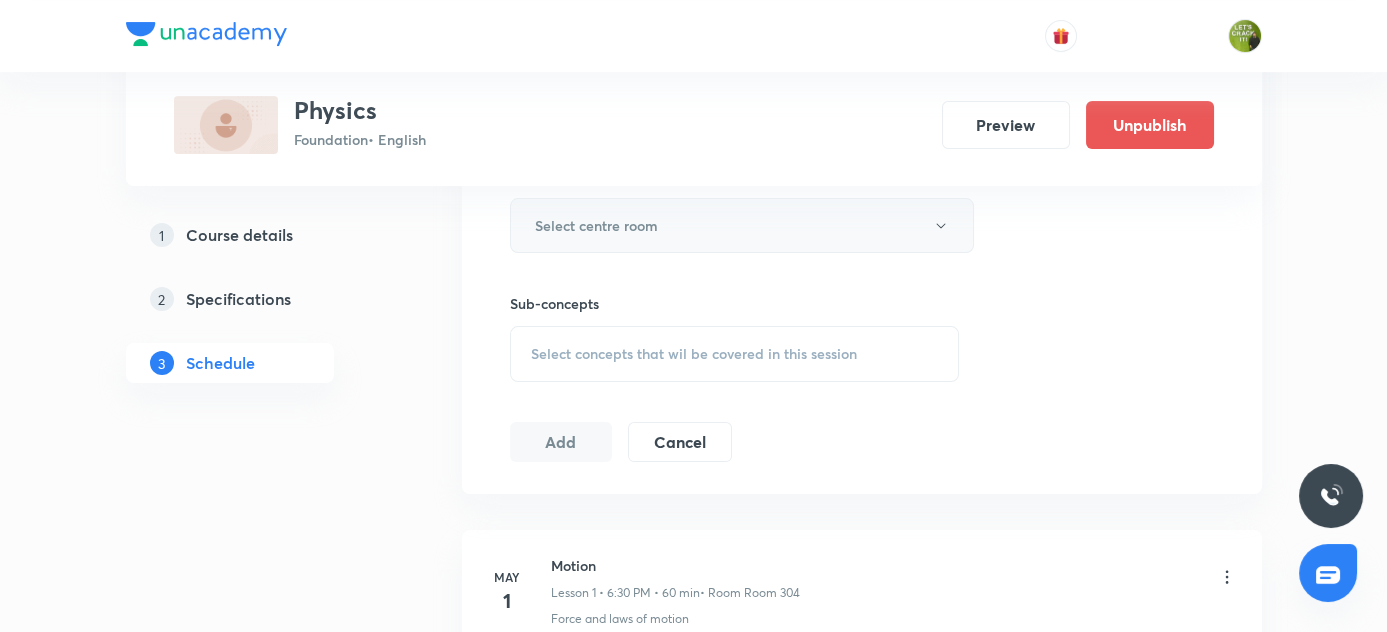 type on "60" 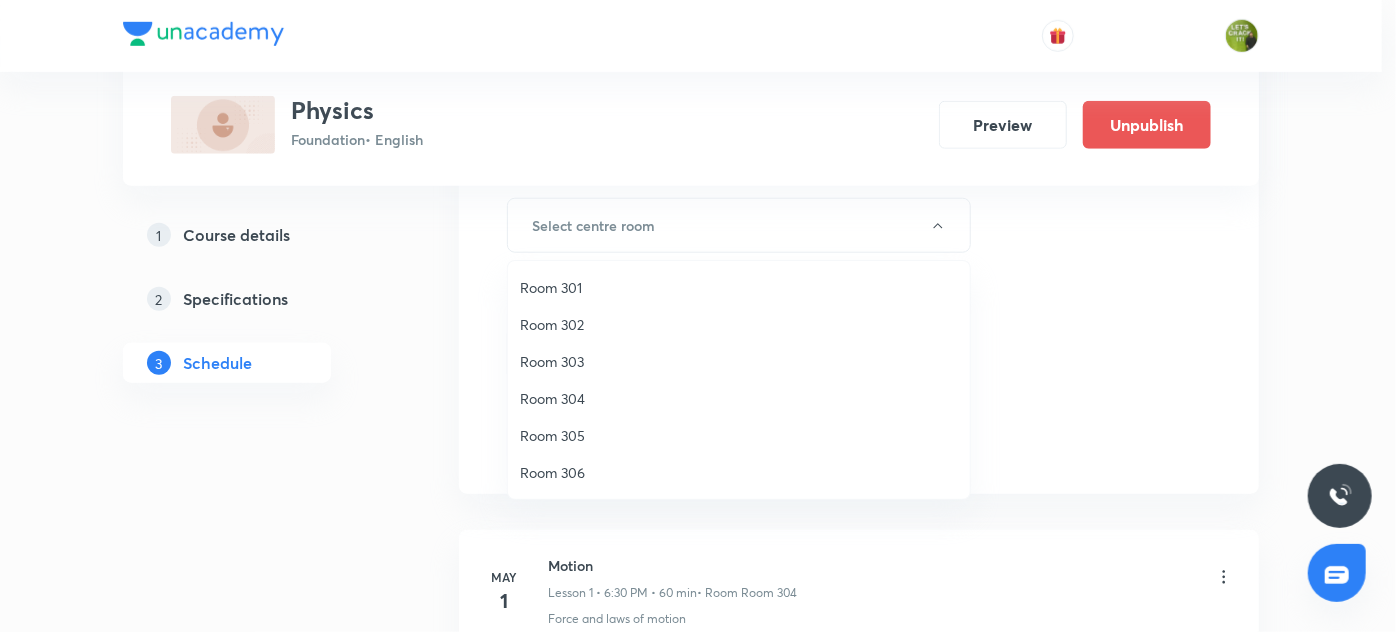 drag, startPoint x: 548, startPoint y: 290, endPoint x: 650, endPoint y: 343, distance: 114.947815 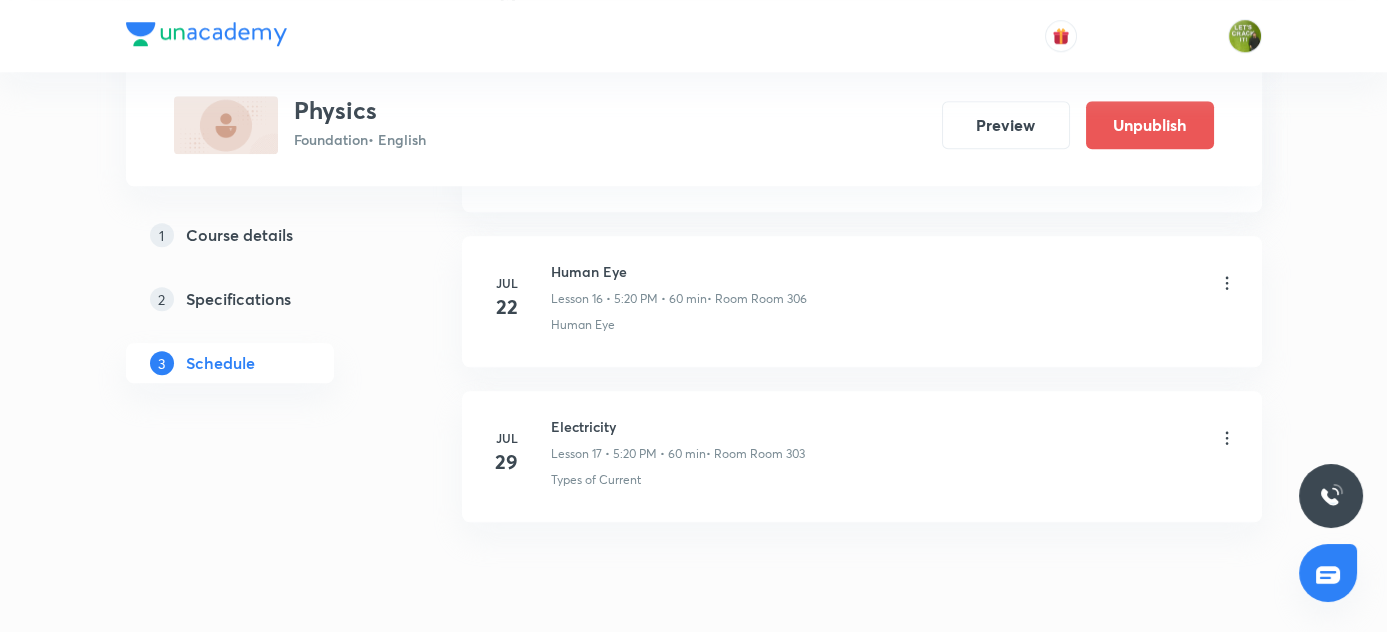 scroll, scrollTop: 3594, scrollLeft: 0, axis: vertical 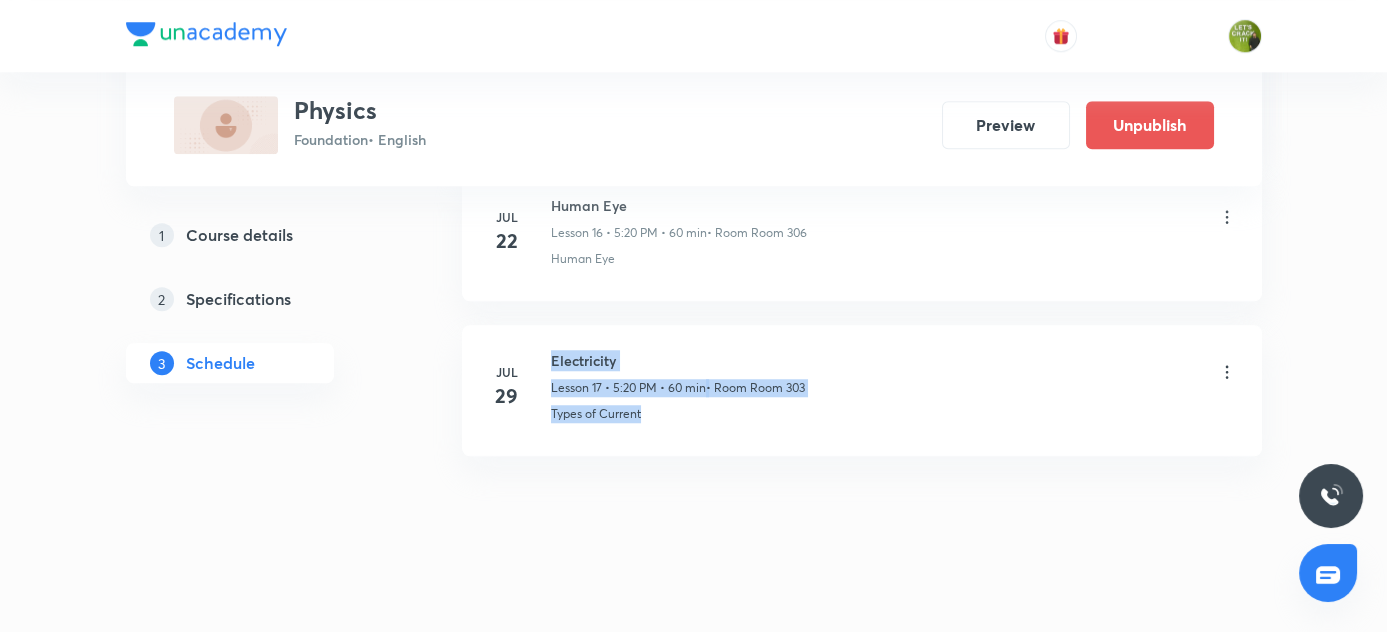 drag, startPoint x: 549, startPoint y: 398, endPoint x: 669, endPoint y: 391, distance: 120.203995 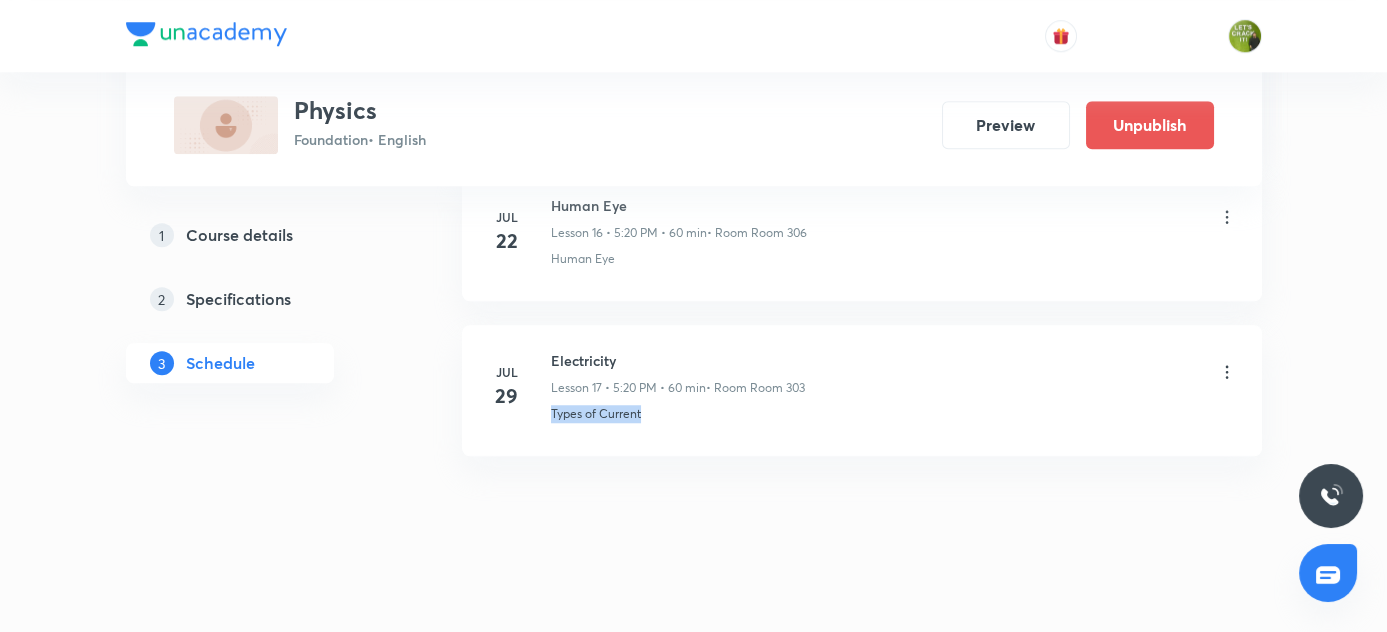 drag, startPoint x: 550, startPoint y: 400, endPoint x: 669, endPoint y: 400, distance: 119 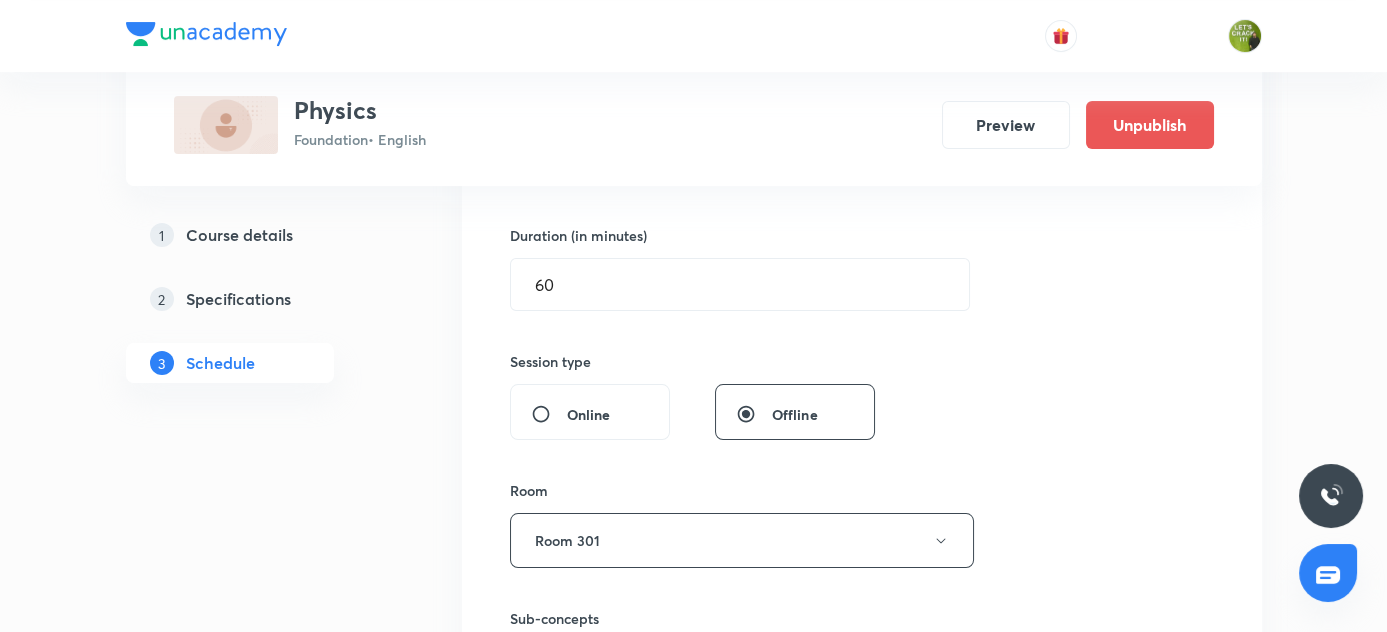 scroll, scrollTop: 866, scrollLeft: 0, axis: vertical 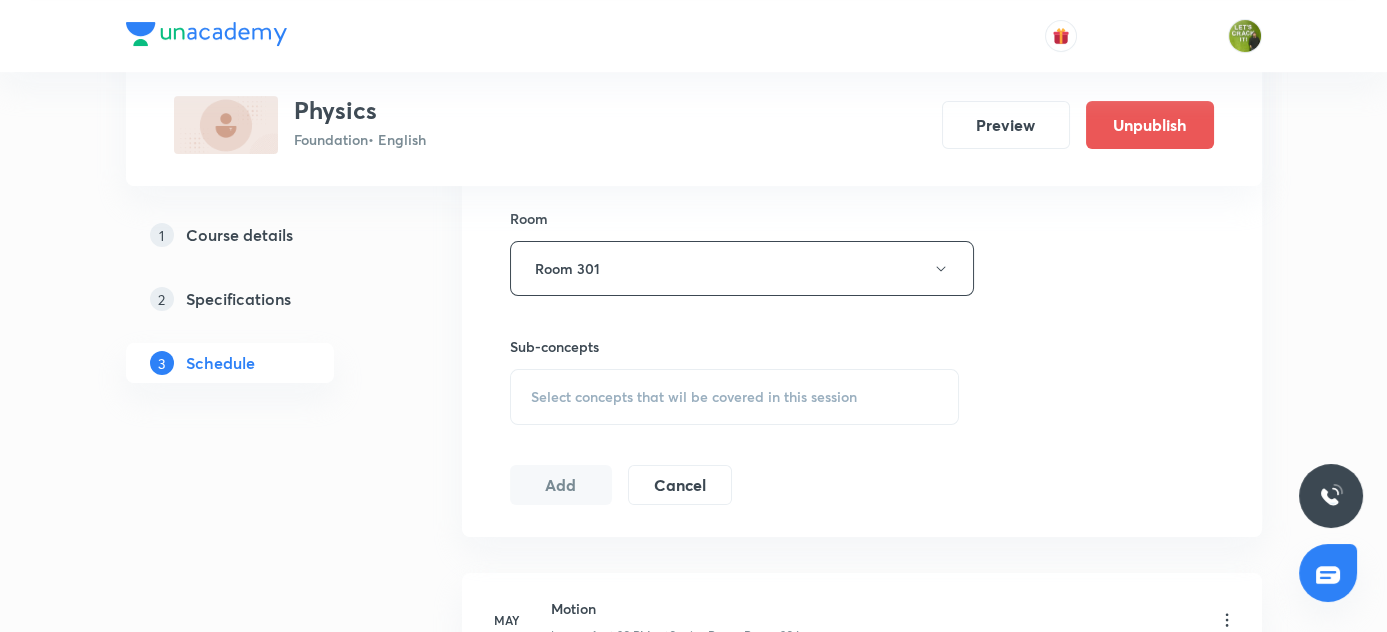 click on "Select concepts that wil be covered in this session" at bounding box center [694, 397] 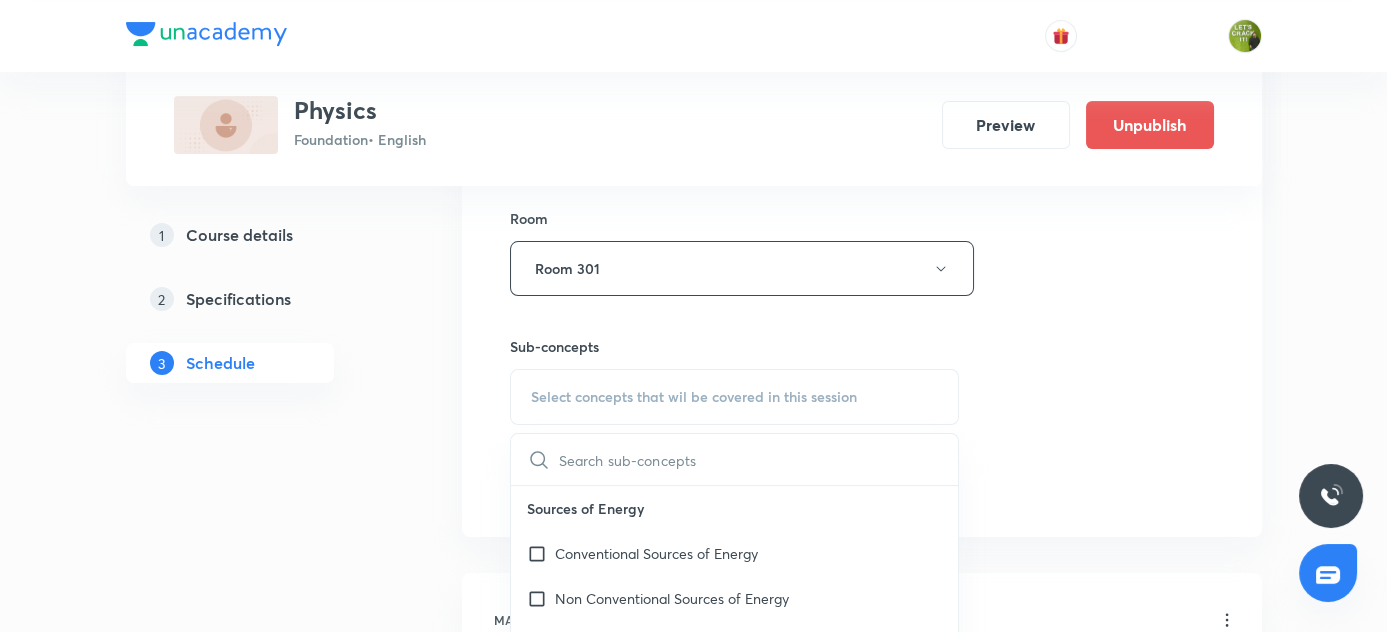 click at bounding box center [759, 459] 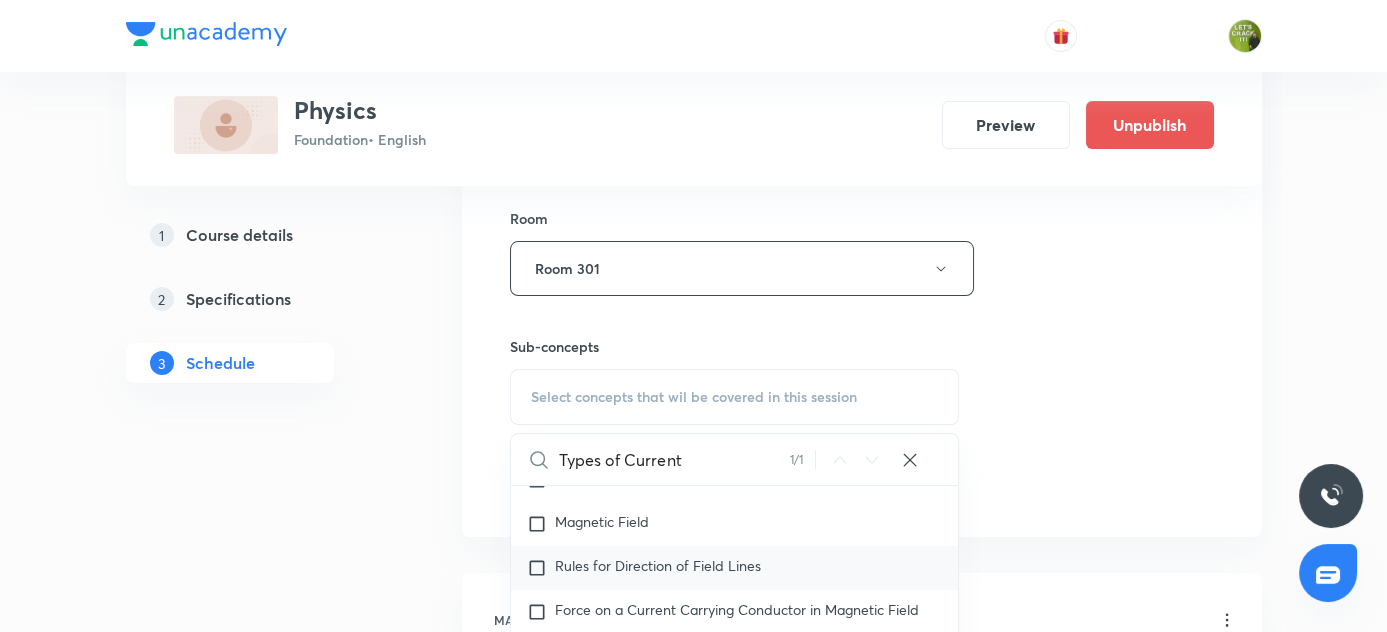 scroll, scrollTop: 1093, scrollLeft: 0, axis: vertical 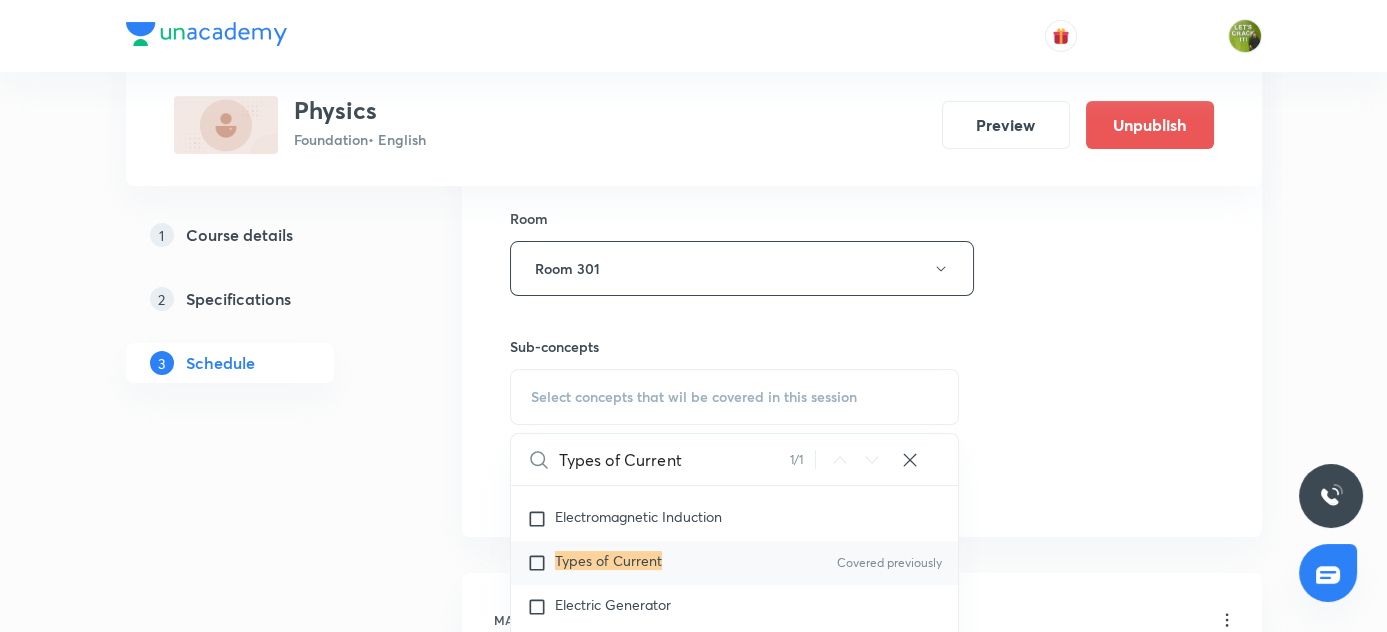 type on "Types of Current" 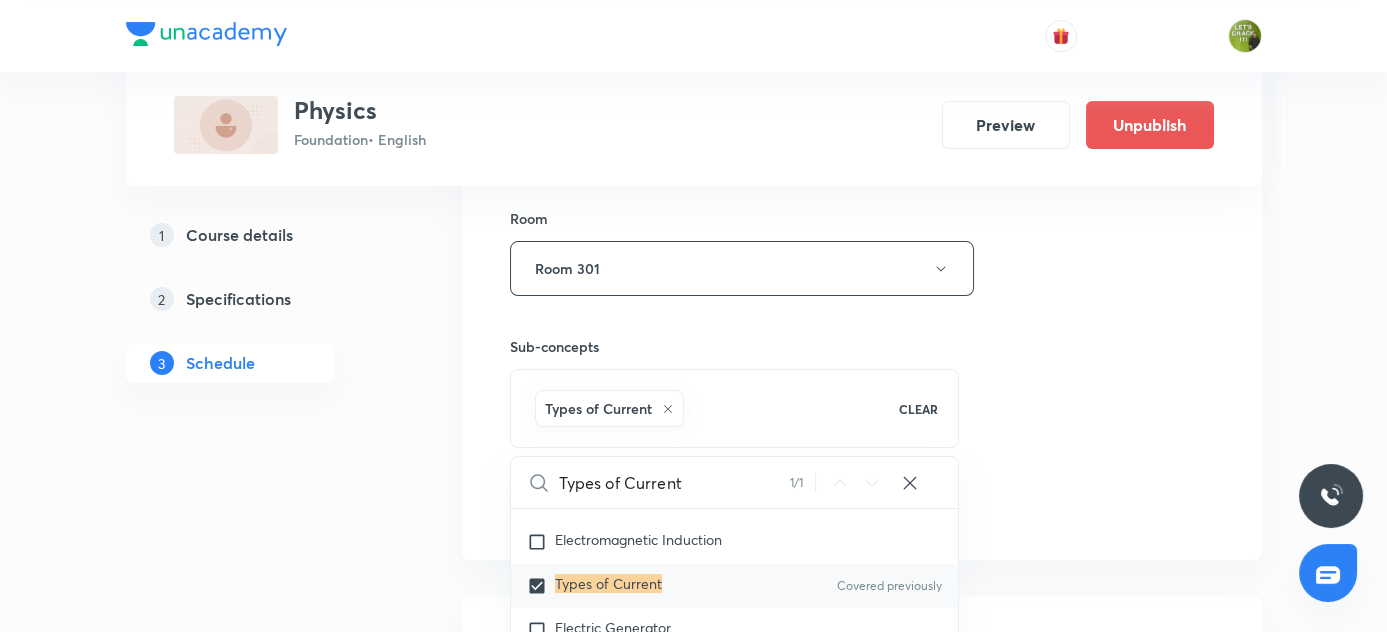 drag, startPoint x: 361, startPoint y: 527, endPoint x: 617, endPoint y: 499, distance: 257.5267 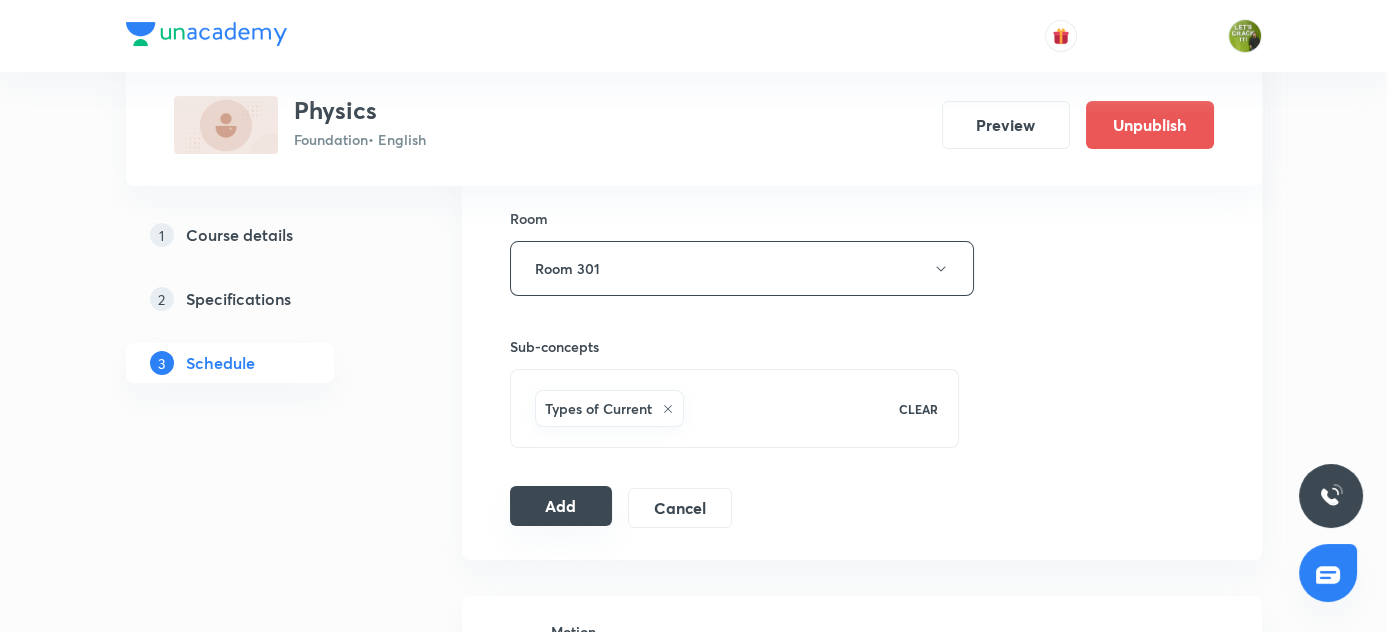 click on "Add" at bounding box center [561, 506] 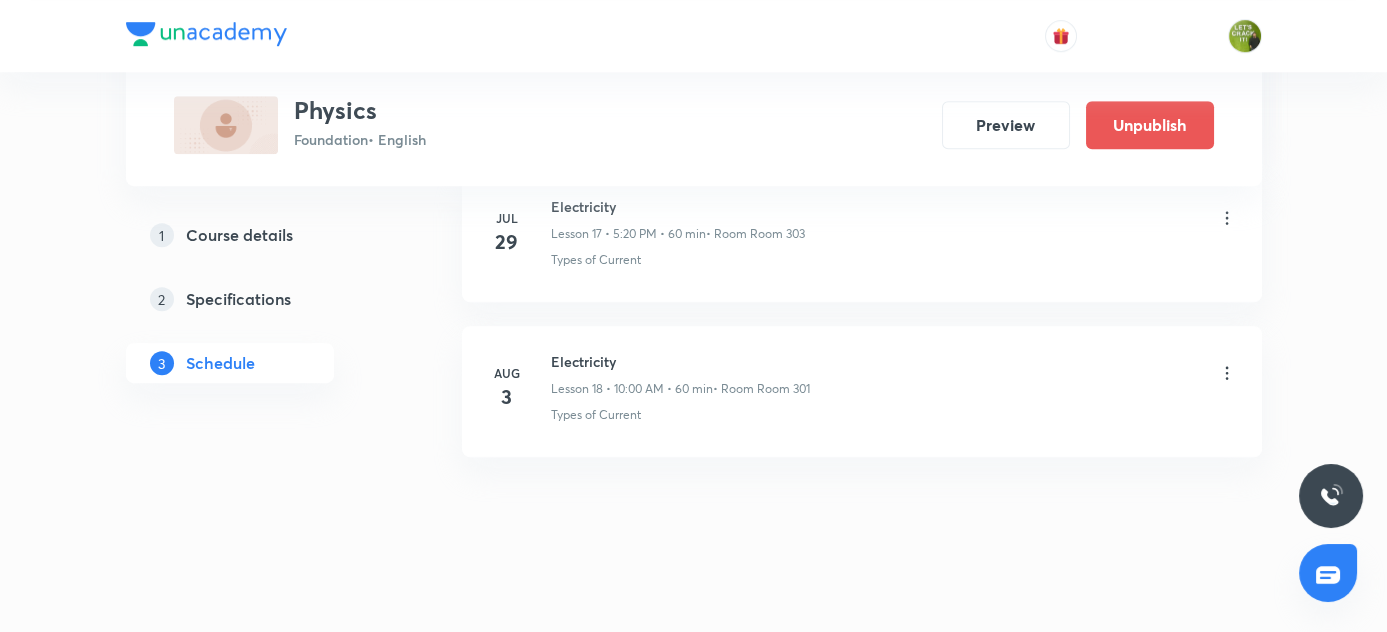 scroll, scrollTop: 2832, scrollLeft: 0, axis: vertical 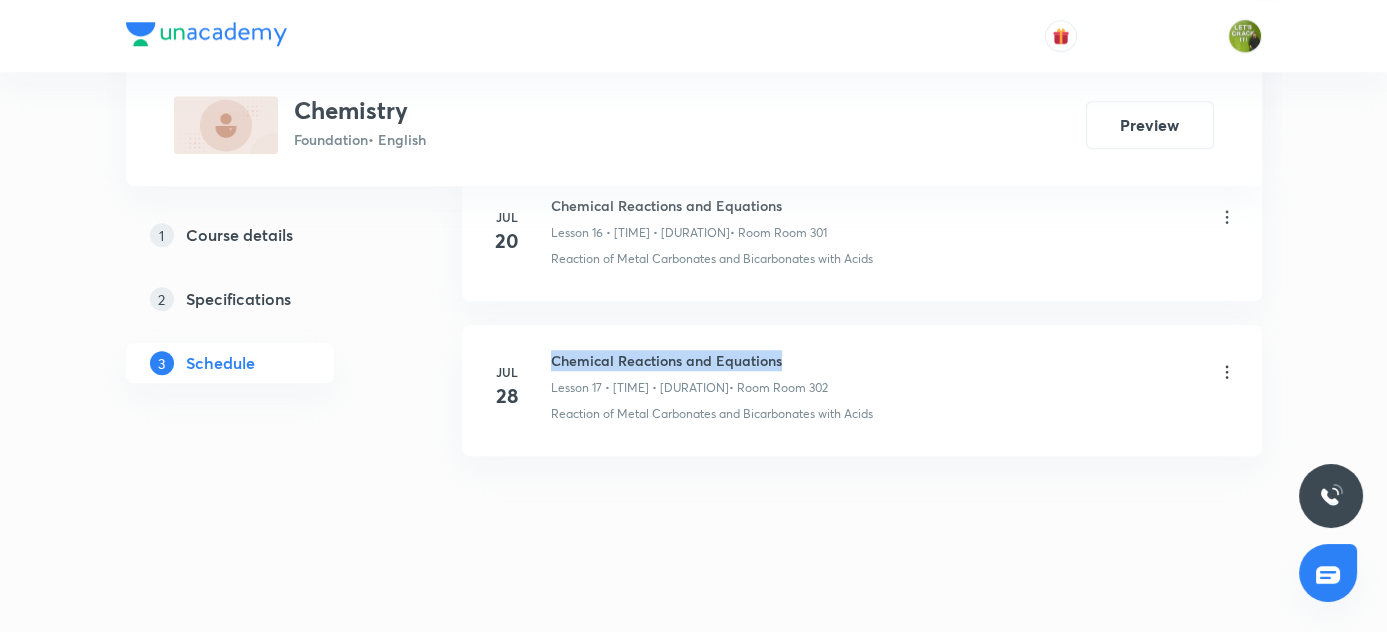 drag, startPoint x: 548, startPoint y: 346, endPoint x: 879, endPoint y: 346, distance: 331 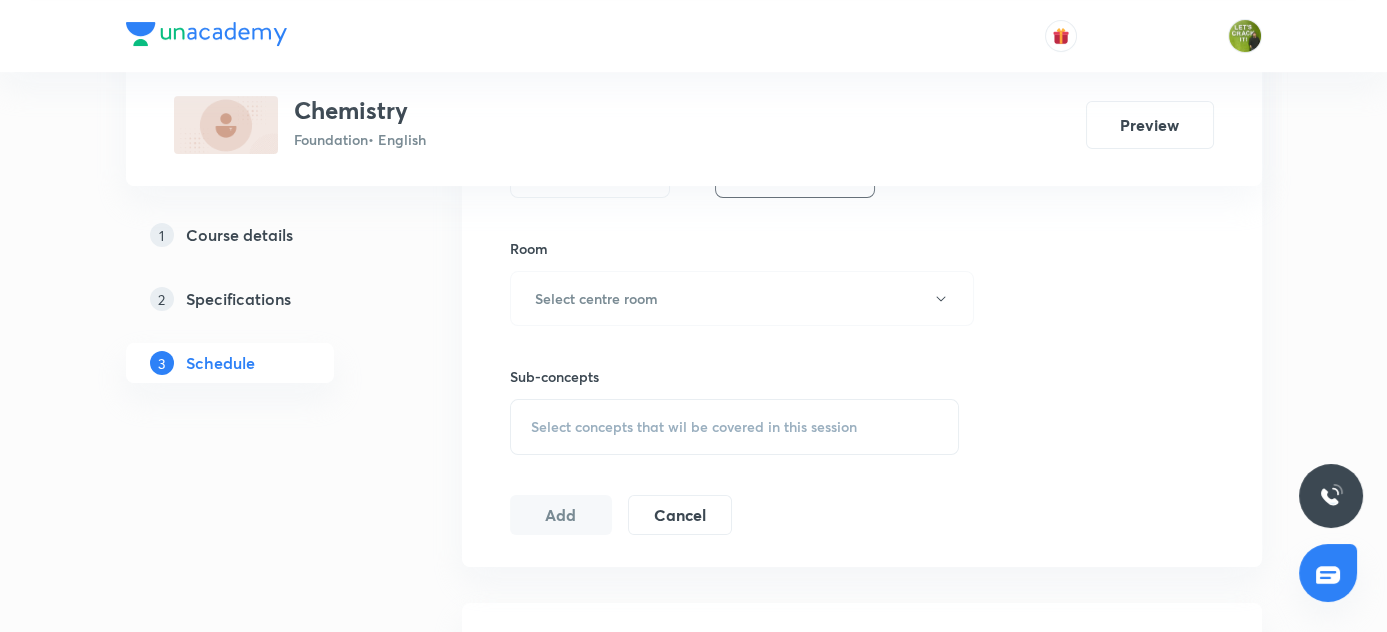 scroll, scrollTop: 276, scrollLeft: 0, axis: vertical 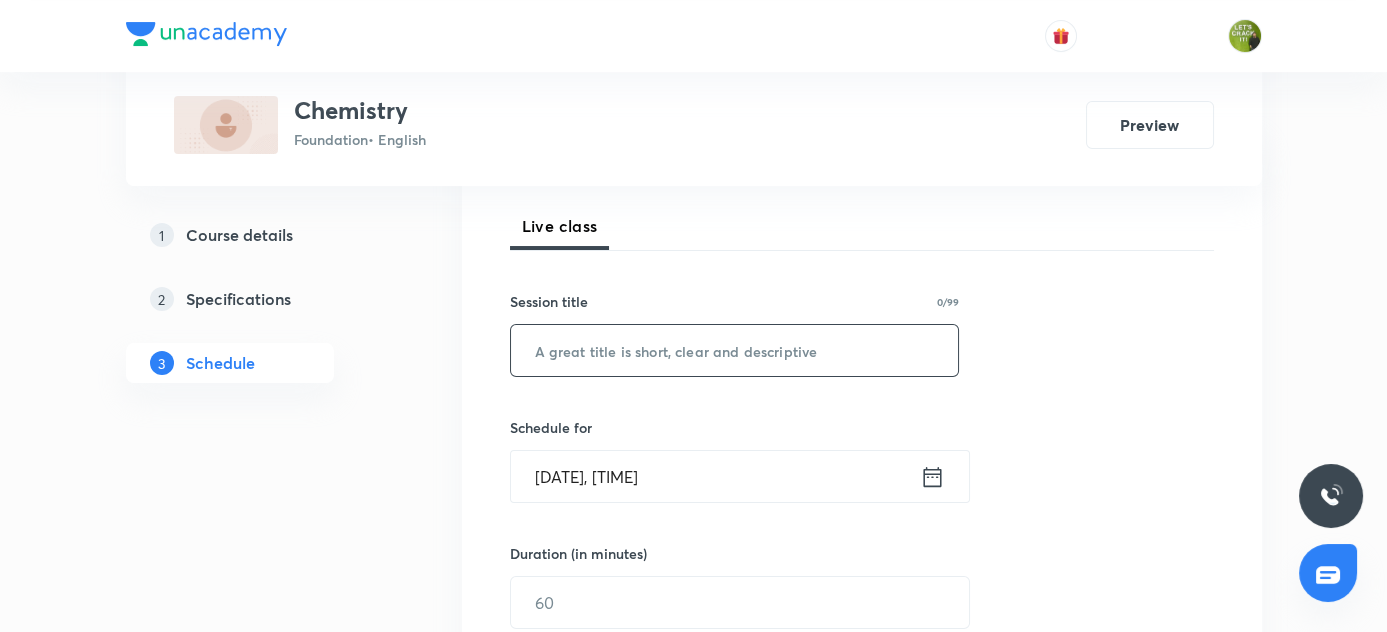 click at bounding box center [735, 350] 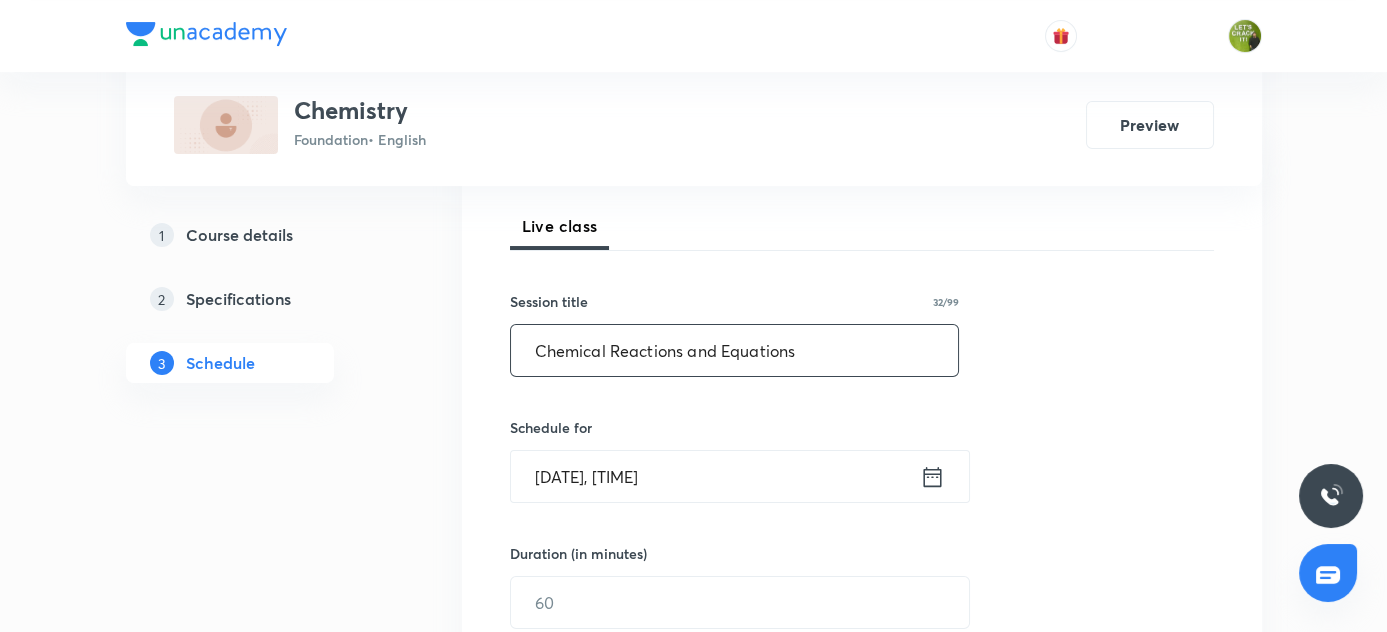 type on "Chemical Reactions and Equations" 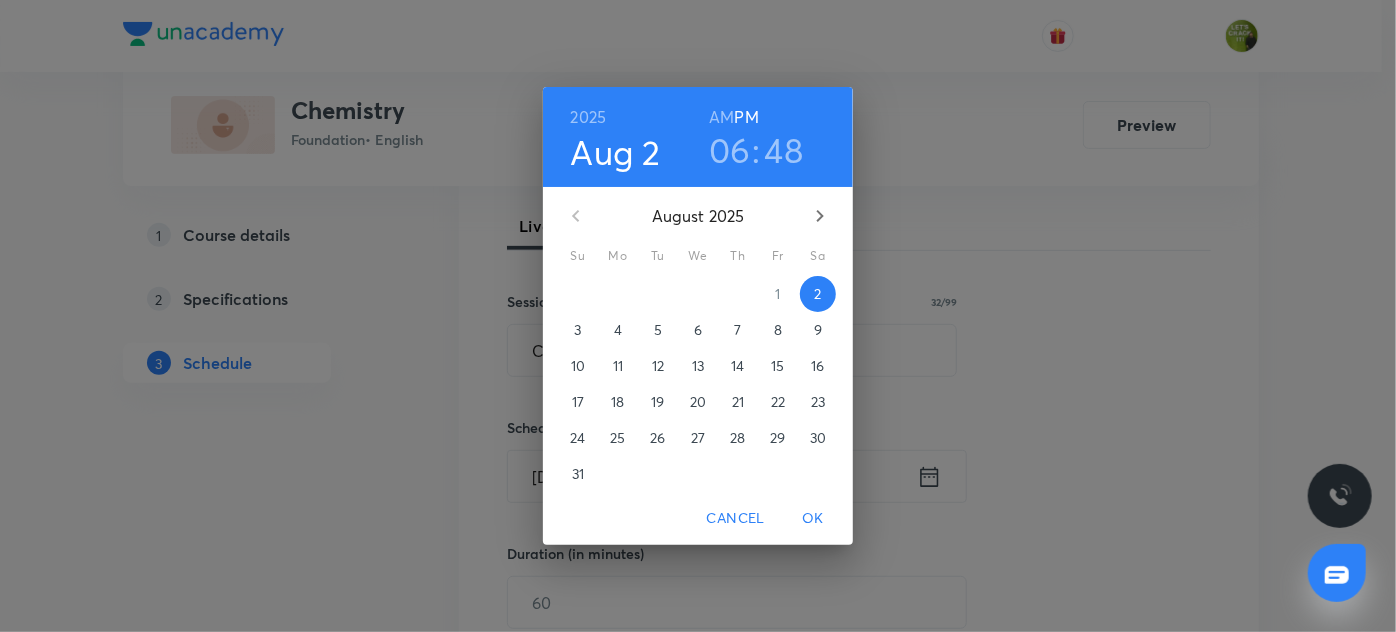 click on "3" at bounding box center [577, 330] 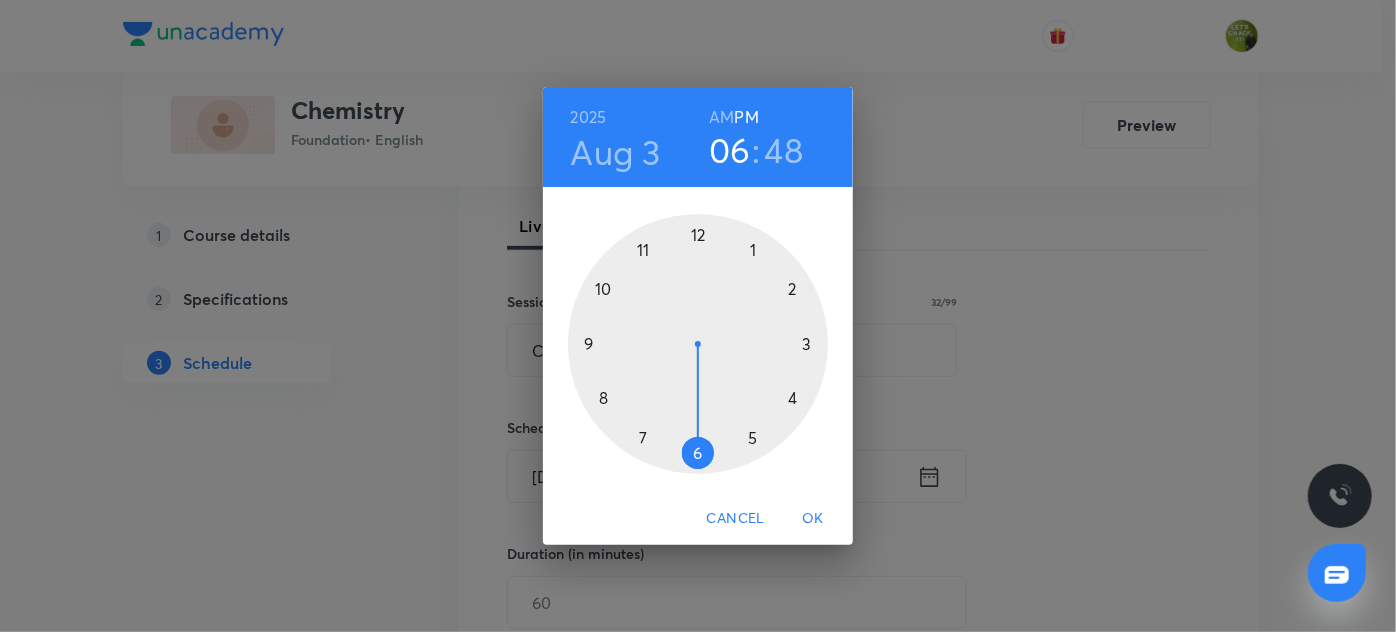 click at bounding box center [698, 344] 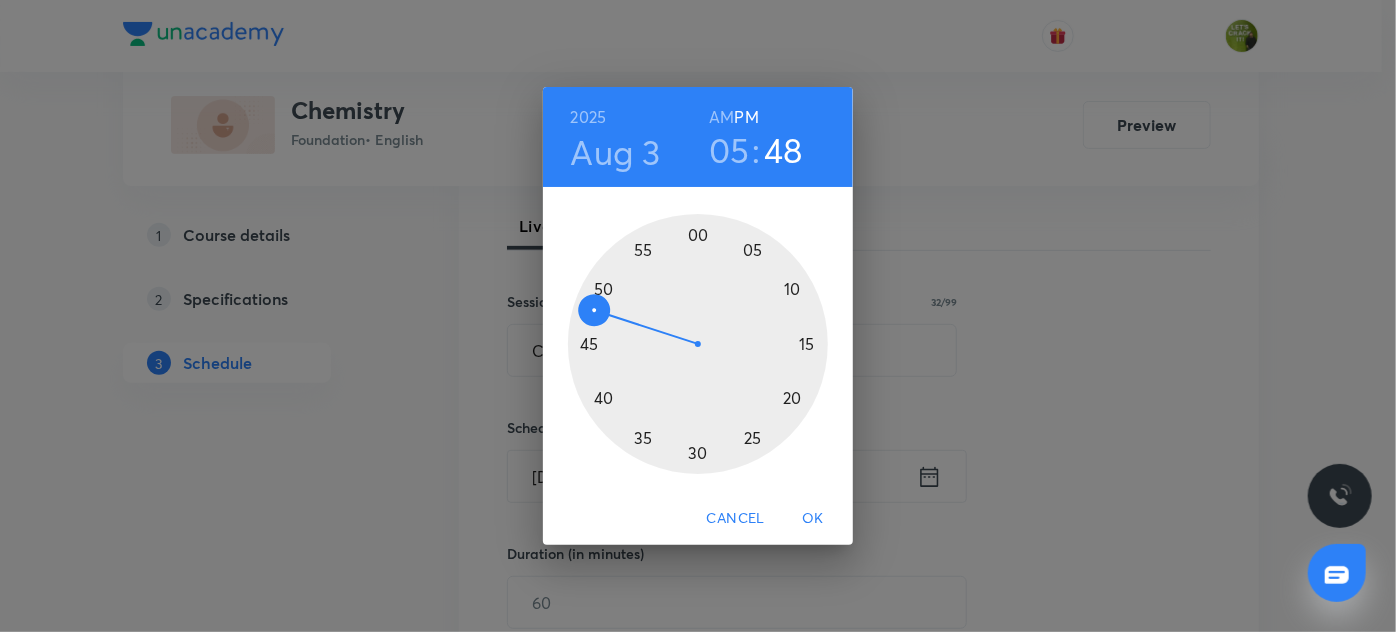 click on "05" at bounding box center (729, 150) 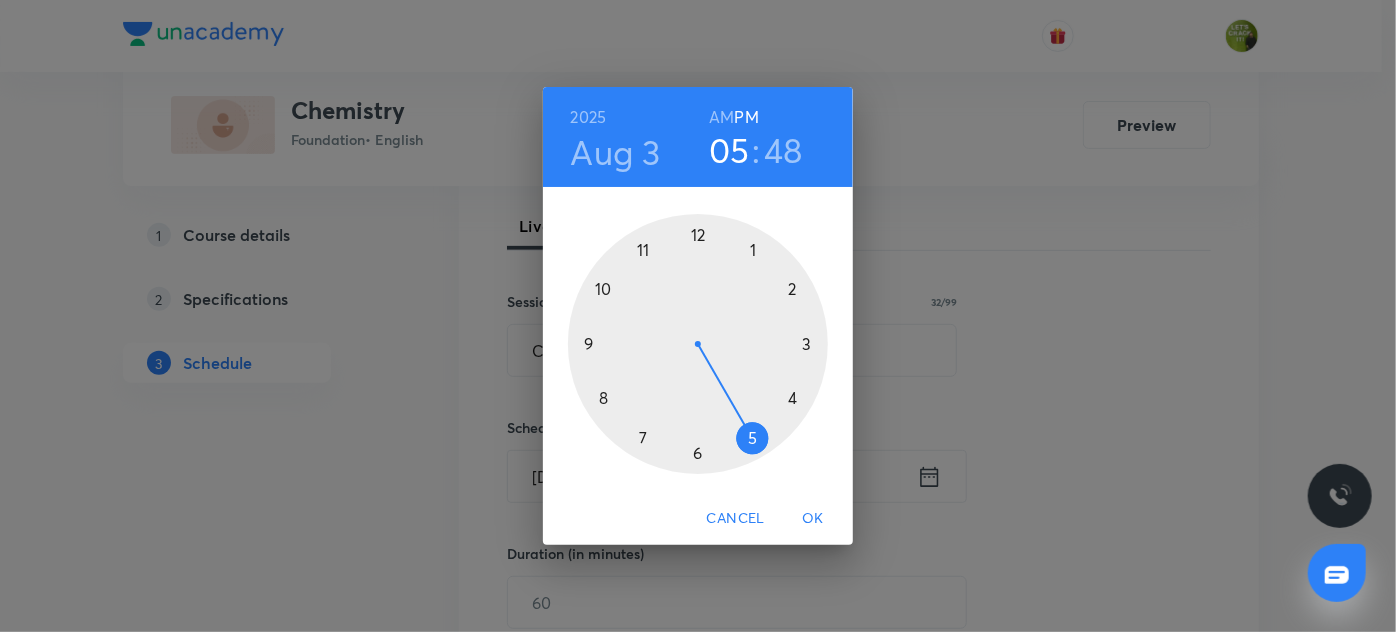 click at bounding box center [698, 344] 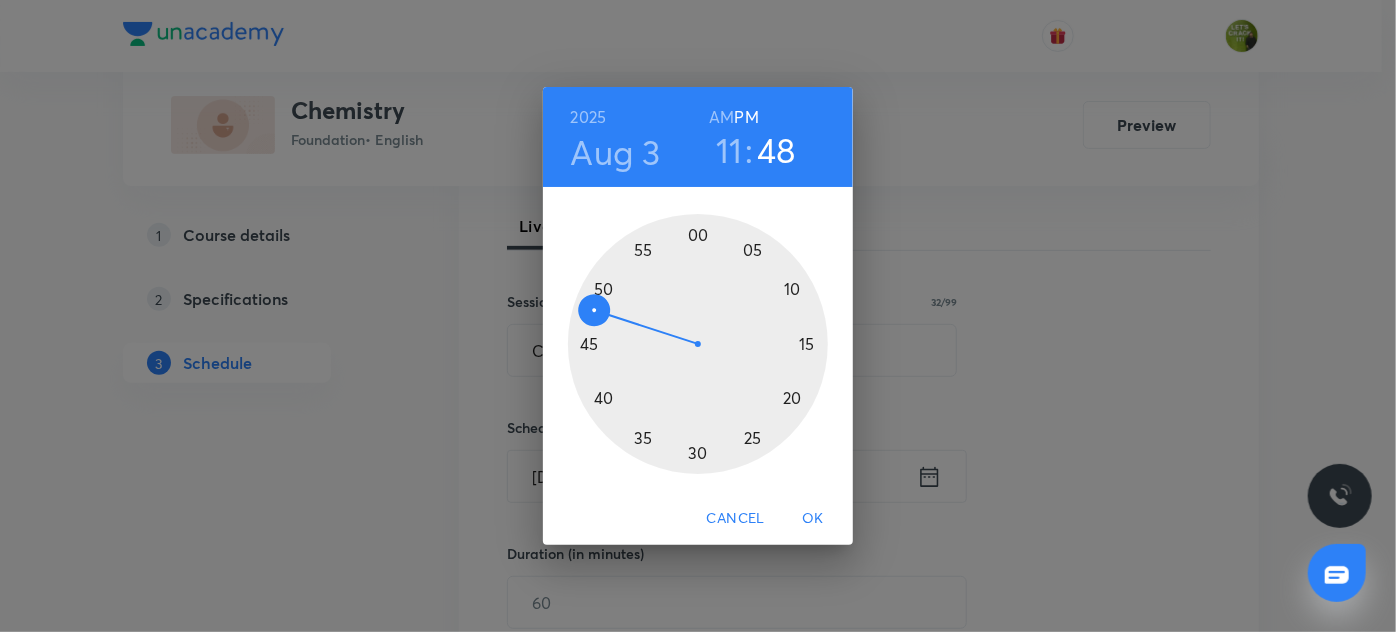 click at bounding box center [698, 344] 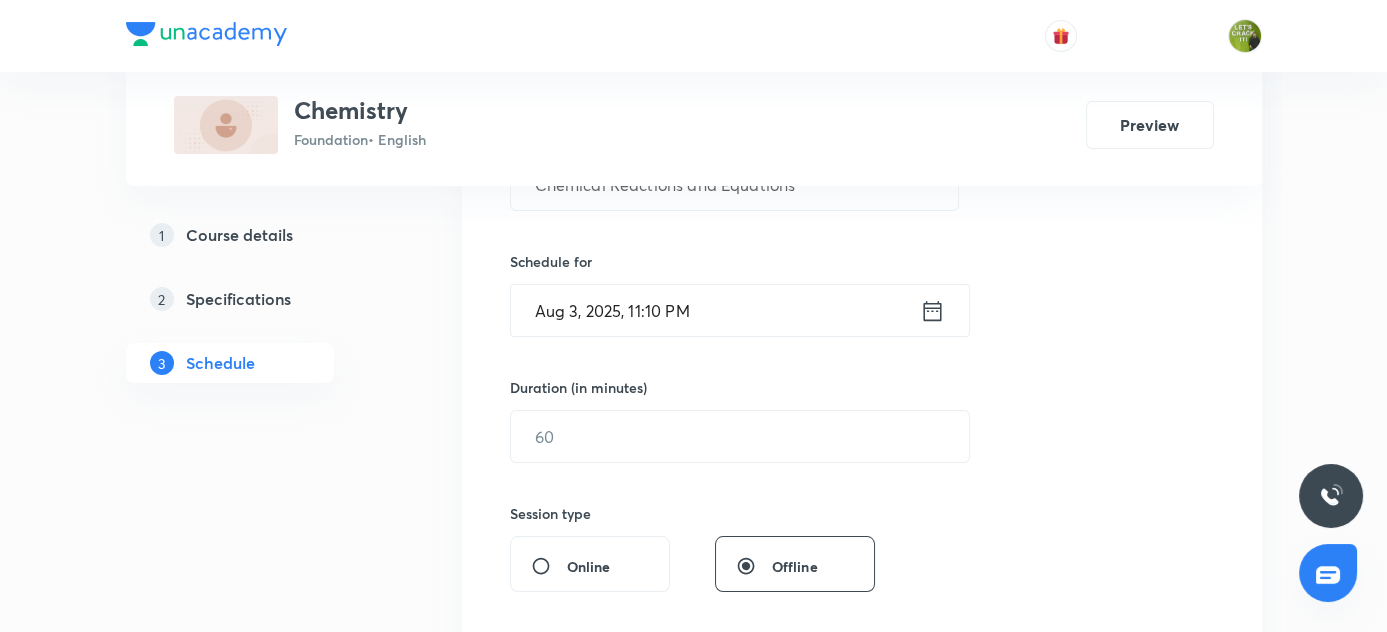 scroll, scrollTop: 458, scrollLeft: 0, axis: vertical 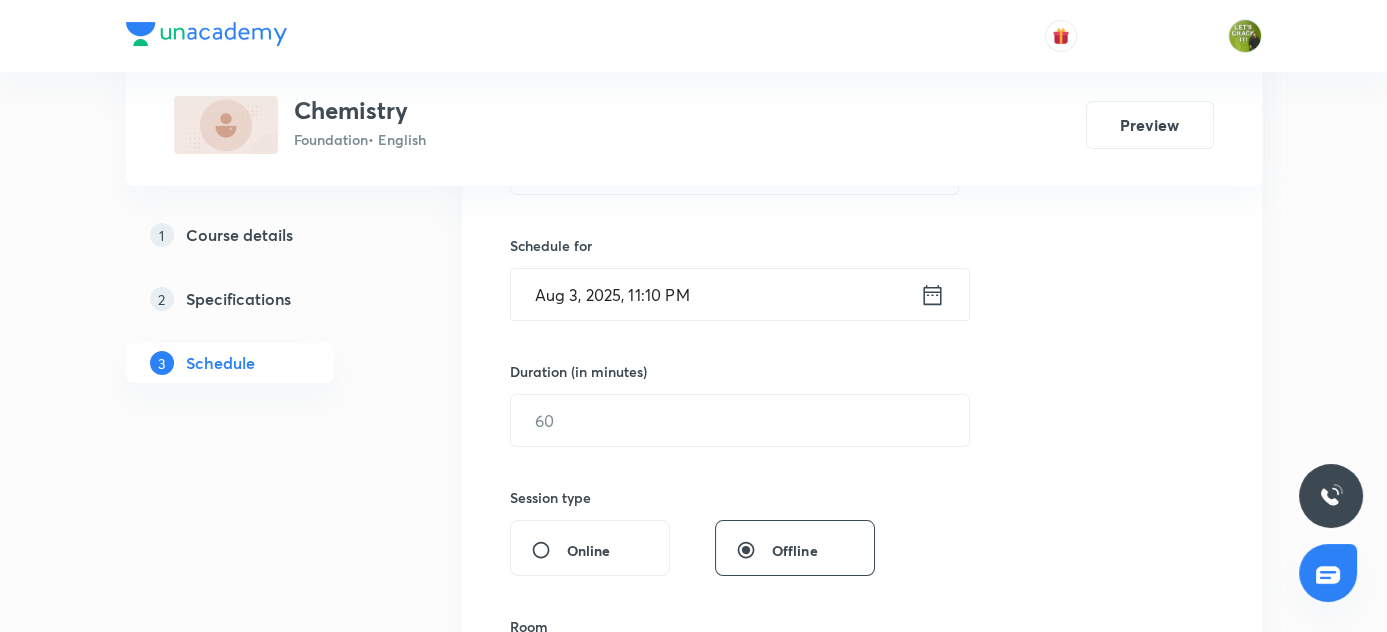 click 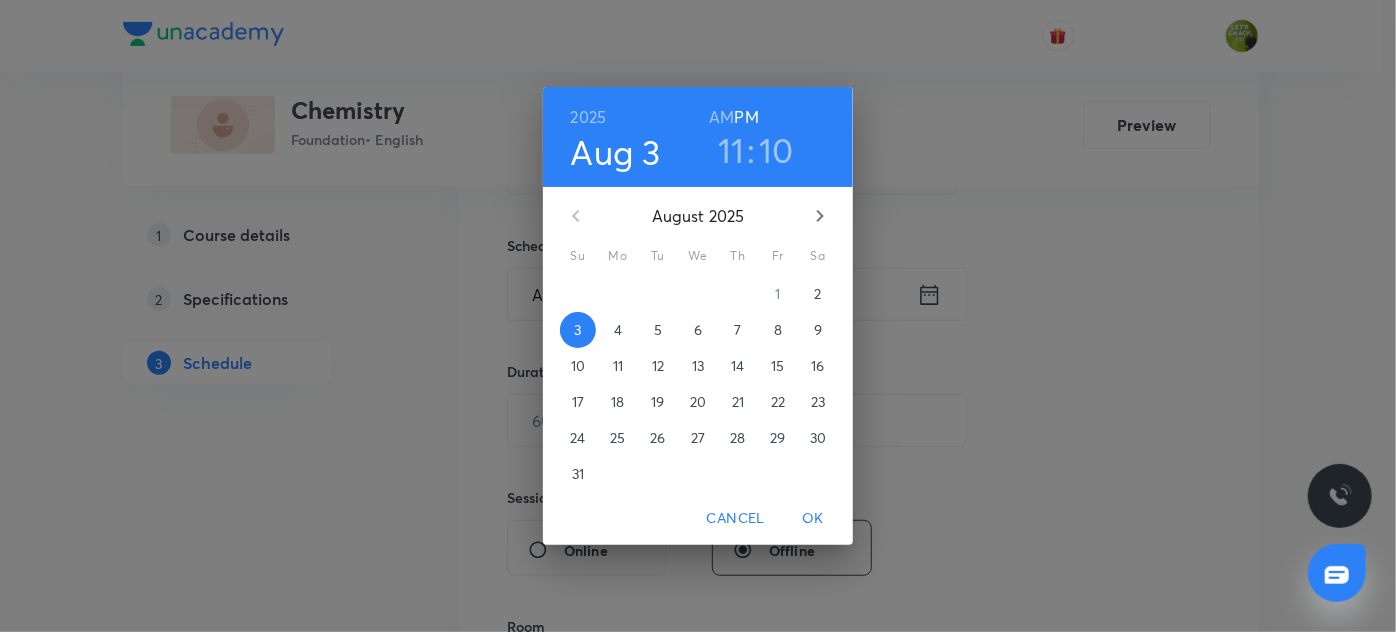 click on "AM" at bounding box center [721, 117] 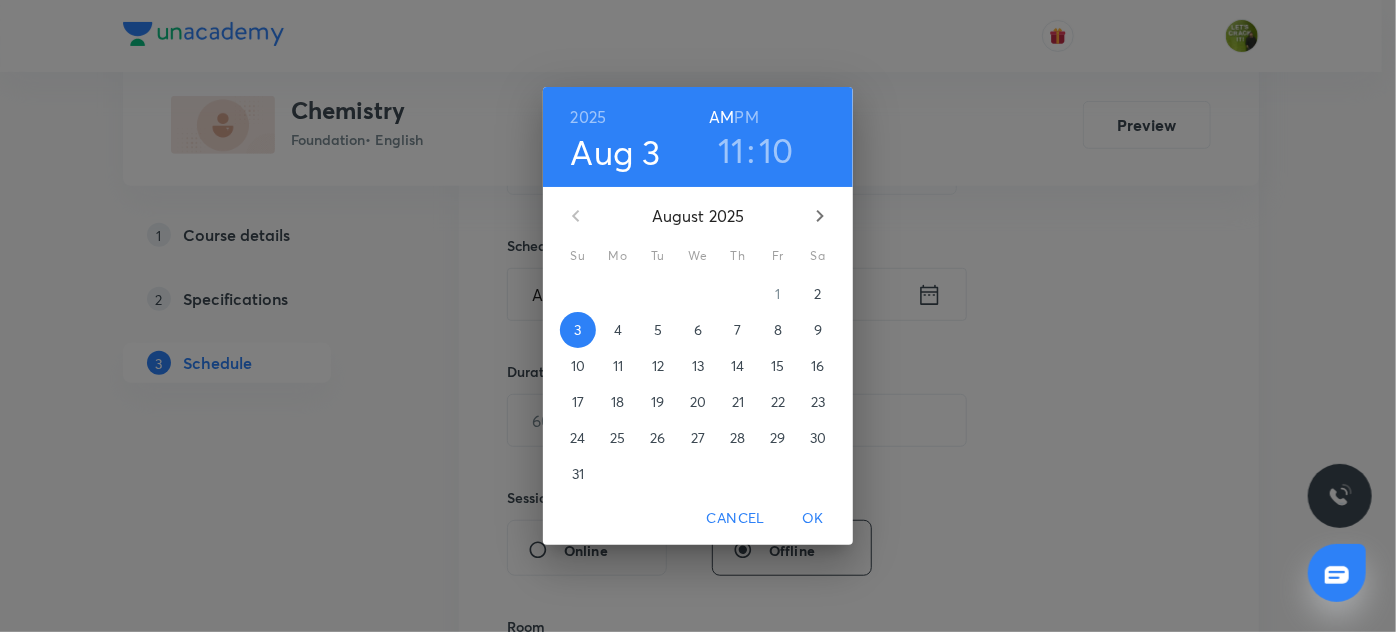 click on "OK" at bounding box center (813, 518) 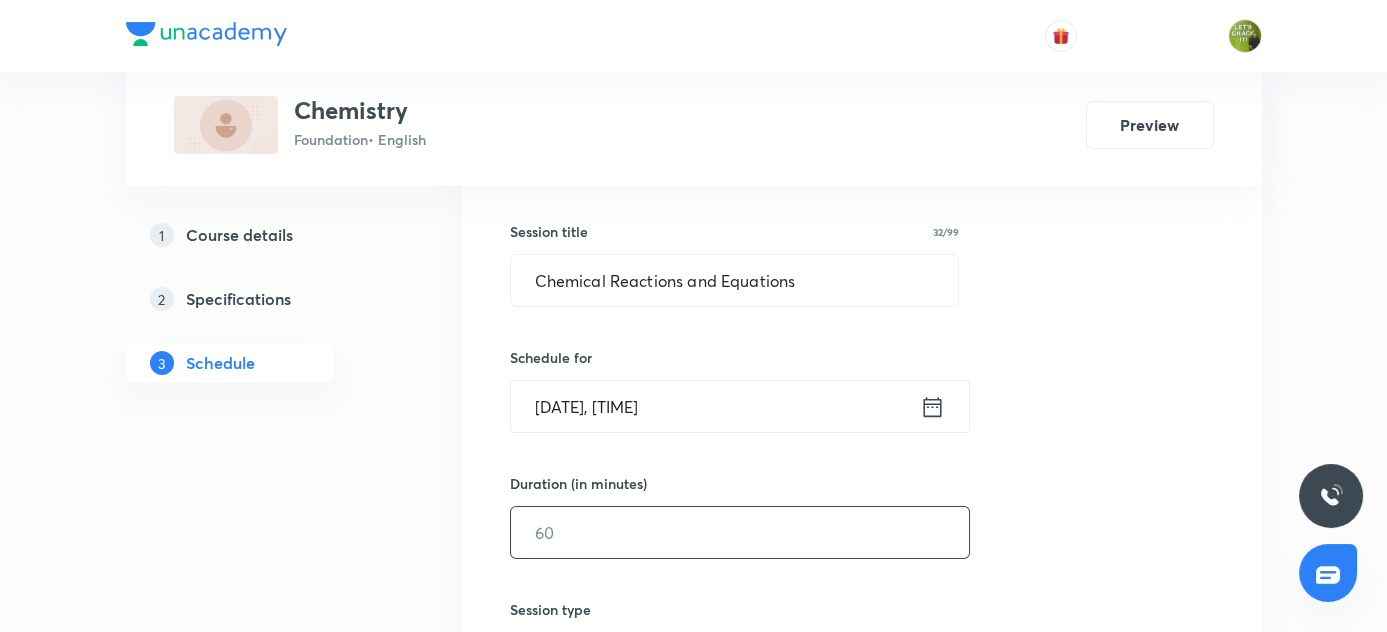 scroll, scrollTop: 458, scrollLeft: 0, axis: vertical 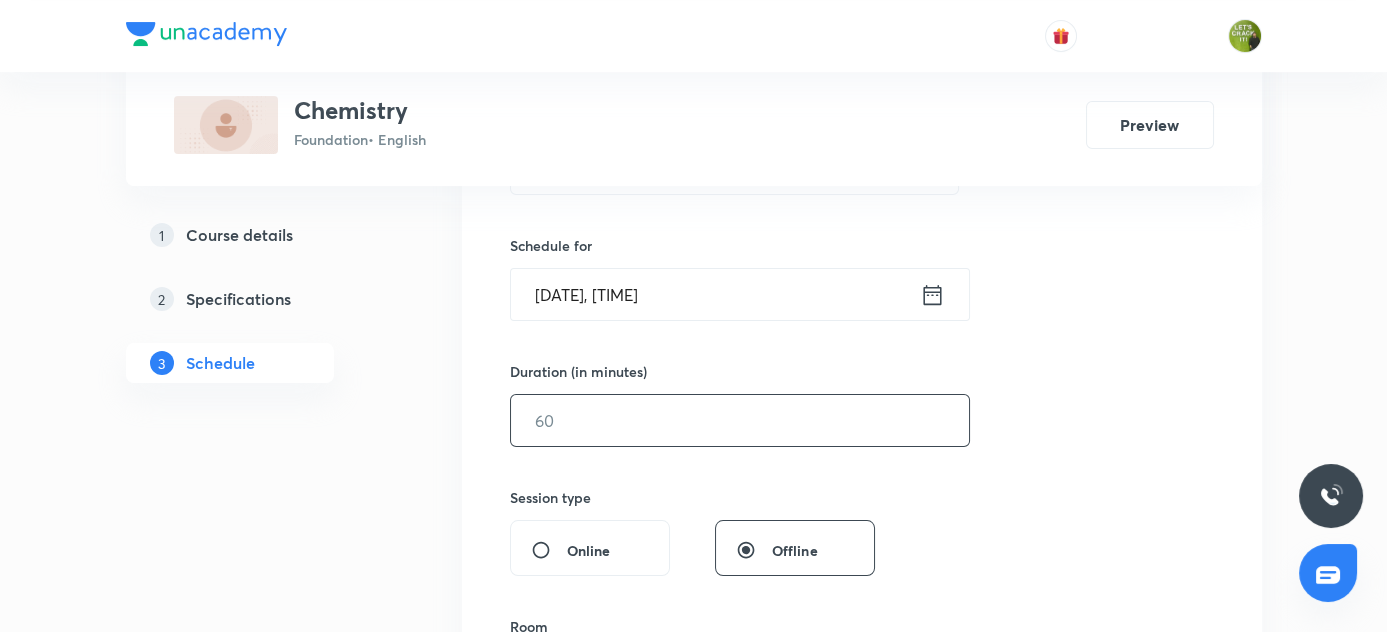 click at bounding box center [740, 420] 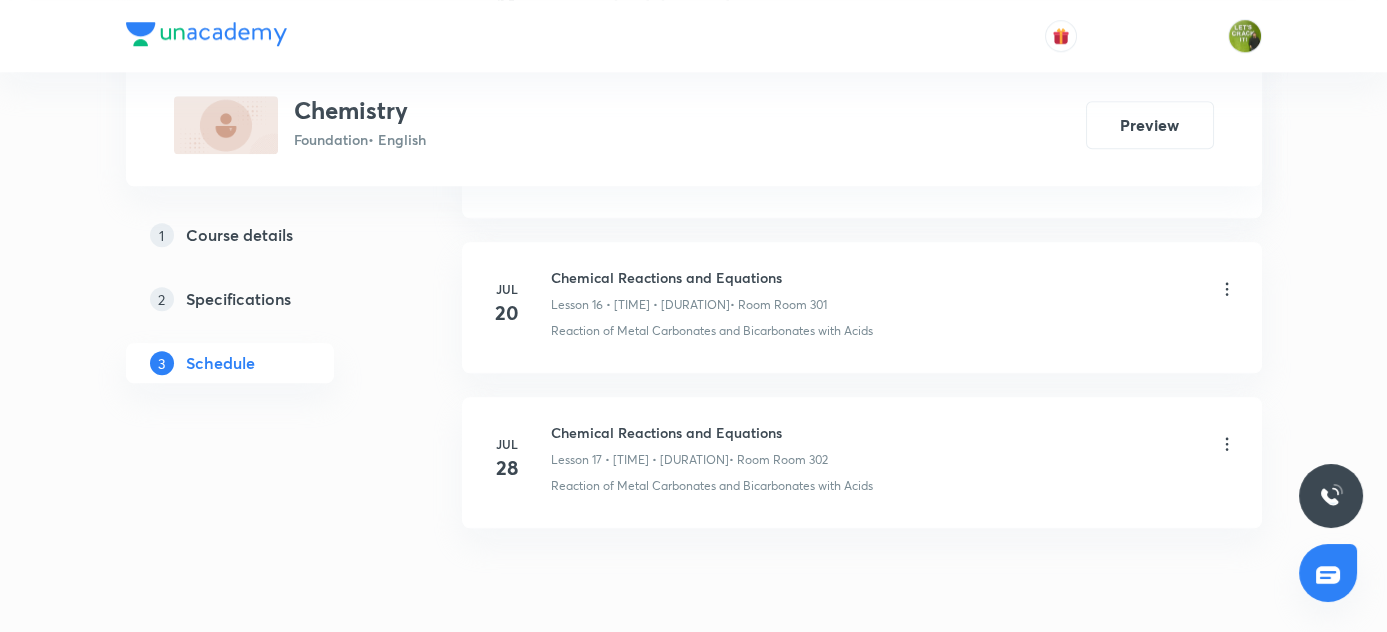scroll, scrollTop: 3594, scrollLeft: 0, axis: vertical 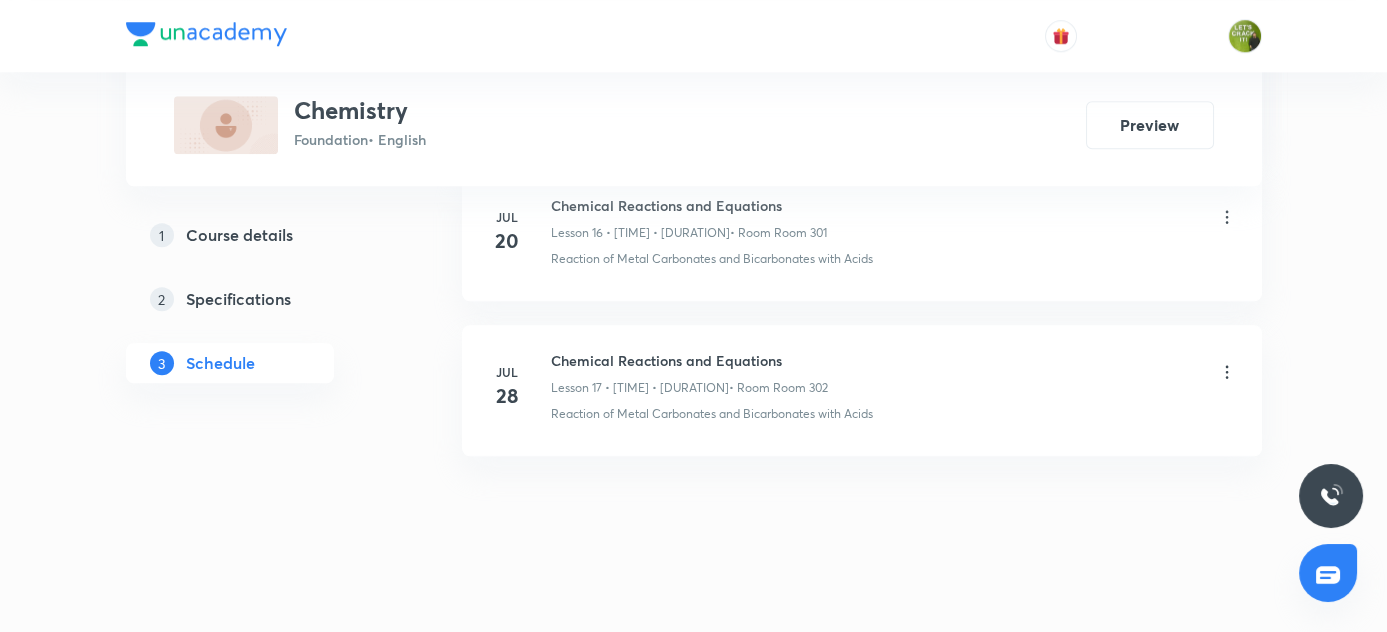 type on "60" 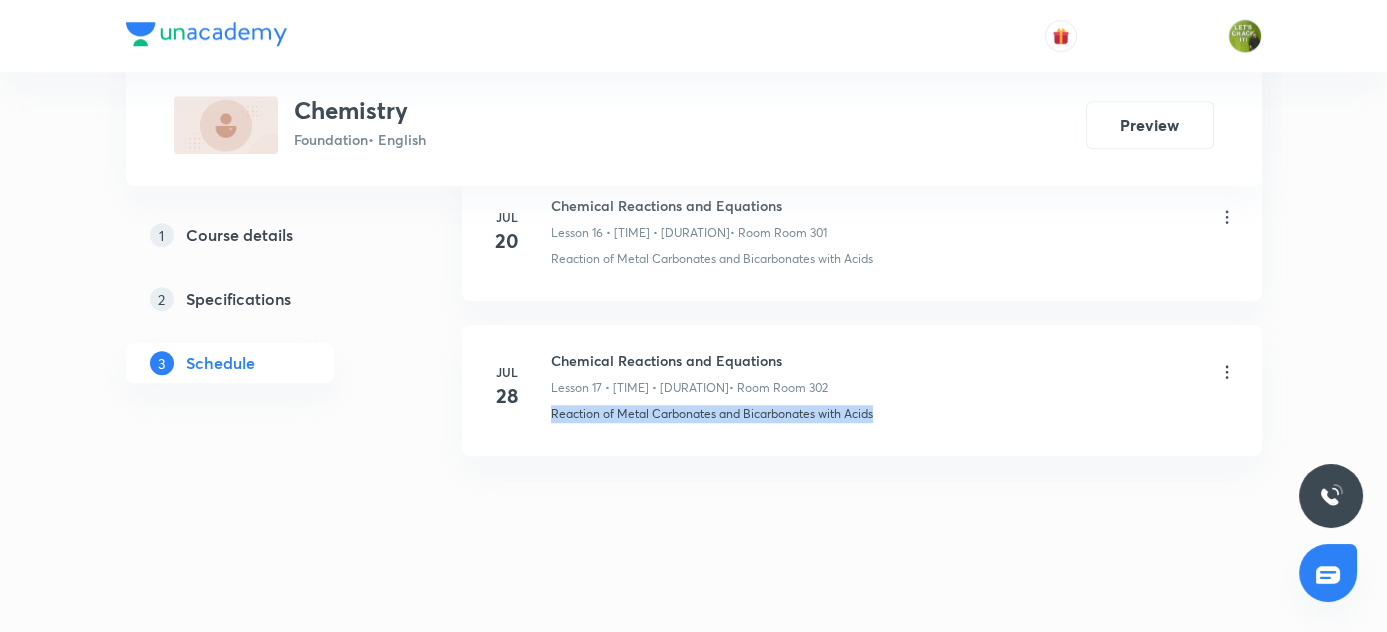 drag, startPoint x: 549, startPoint y: 400, endPoint x: 912, endPoint y: 407, distance: 363.06747 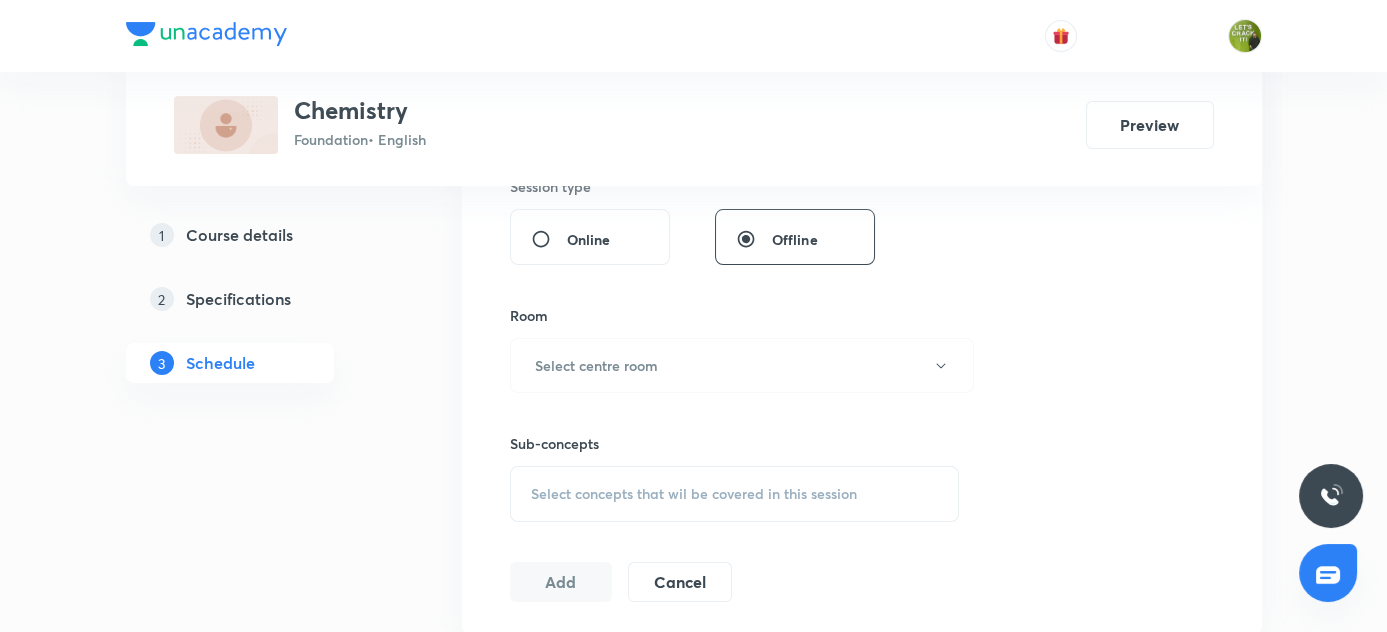 scroll, scrollTop: 866, scrollLeft: 0, axis: vertical 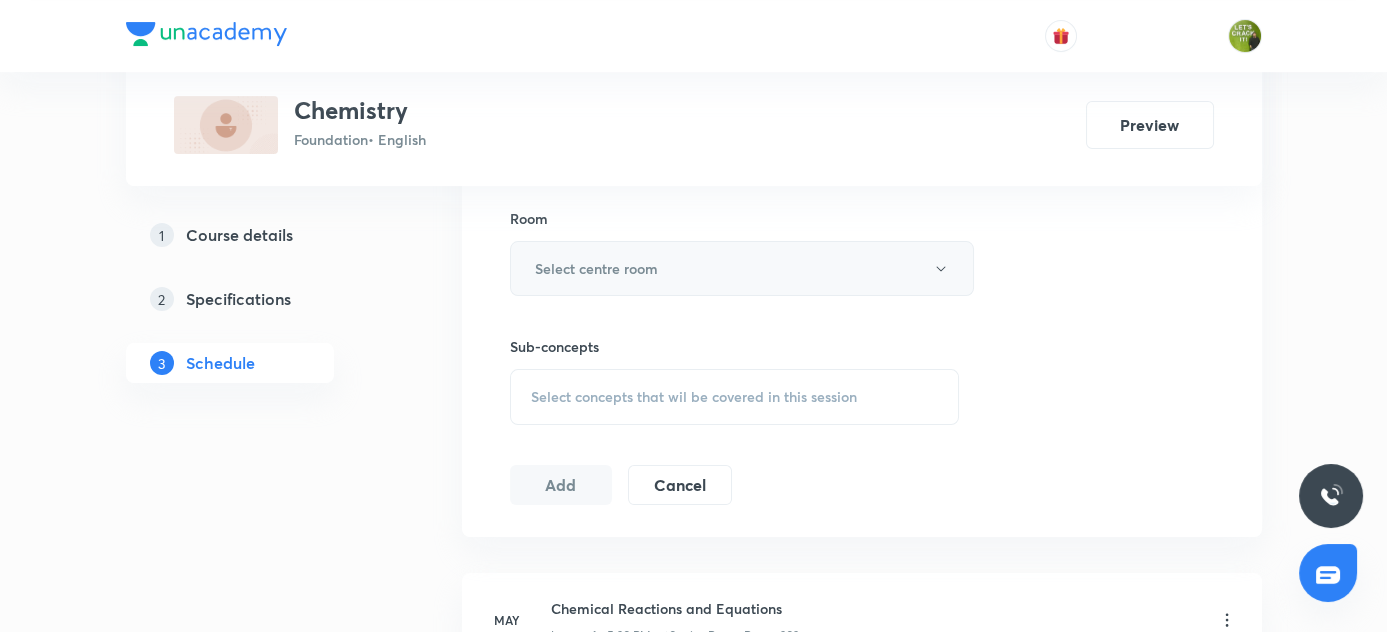 click 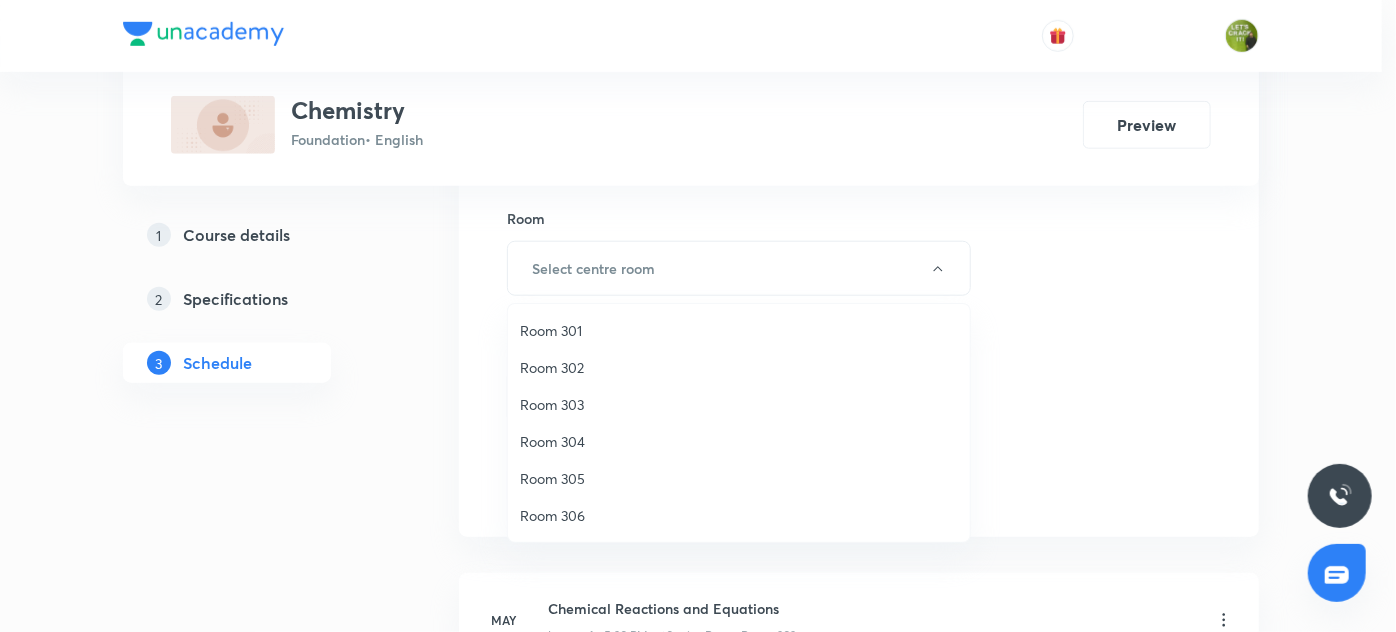 click on "Room 301" at bounding box center (739, 330) 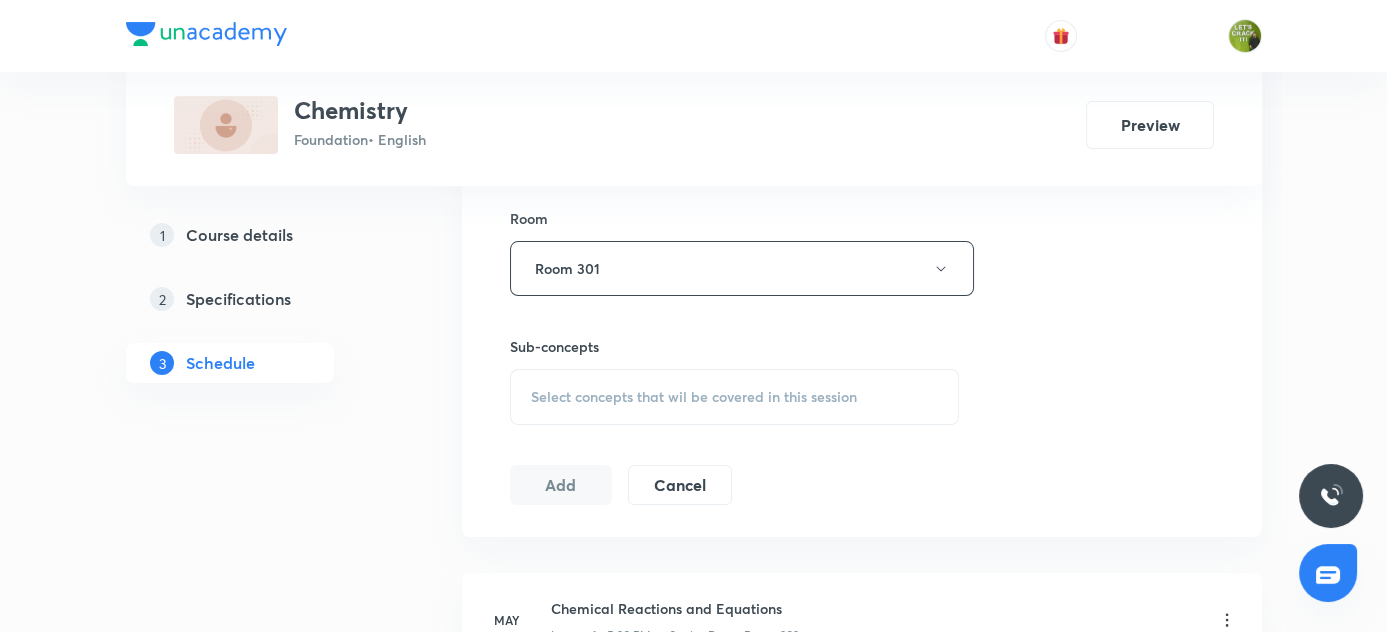 click on "Select concepts that wil be covered in this session" at bounding box center (694, 397) 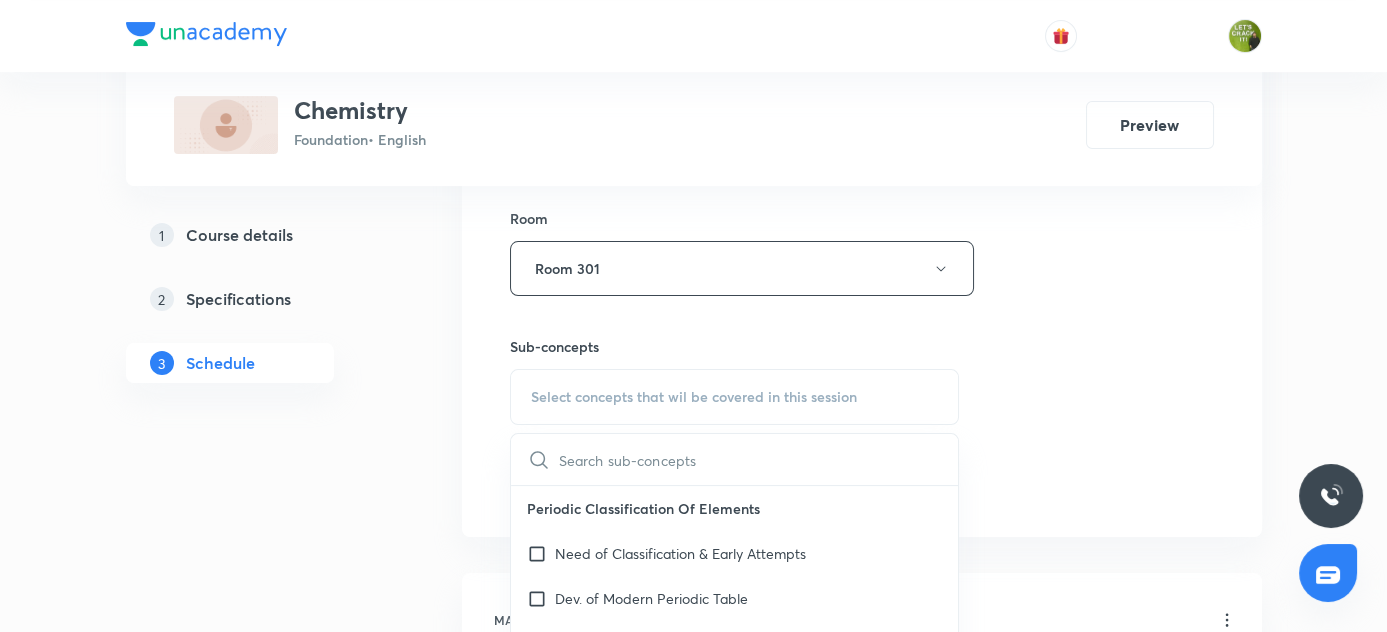 click at bounding box center [759, 459] 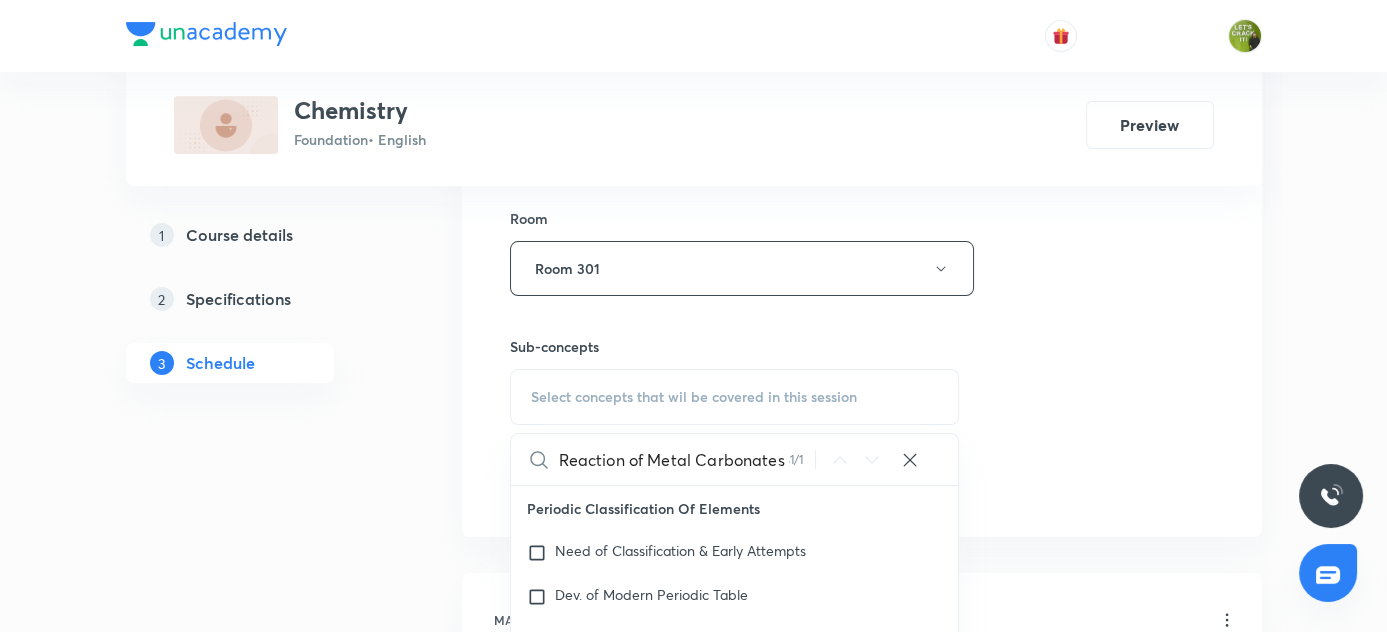 scroll, scrollTop: 0, scrollLeft: 212, axis: horizontal 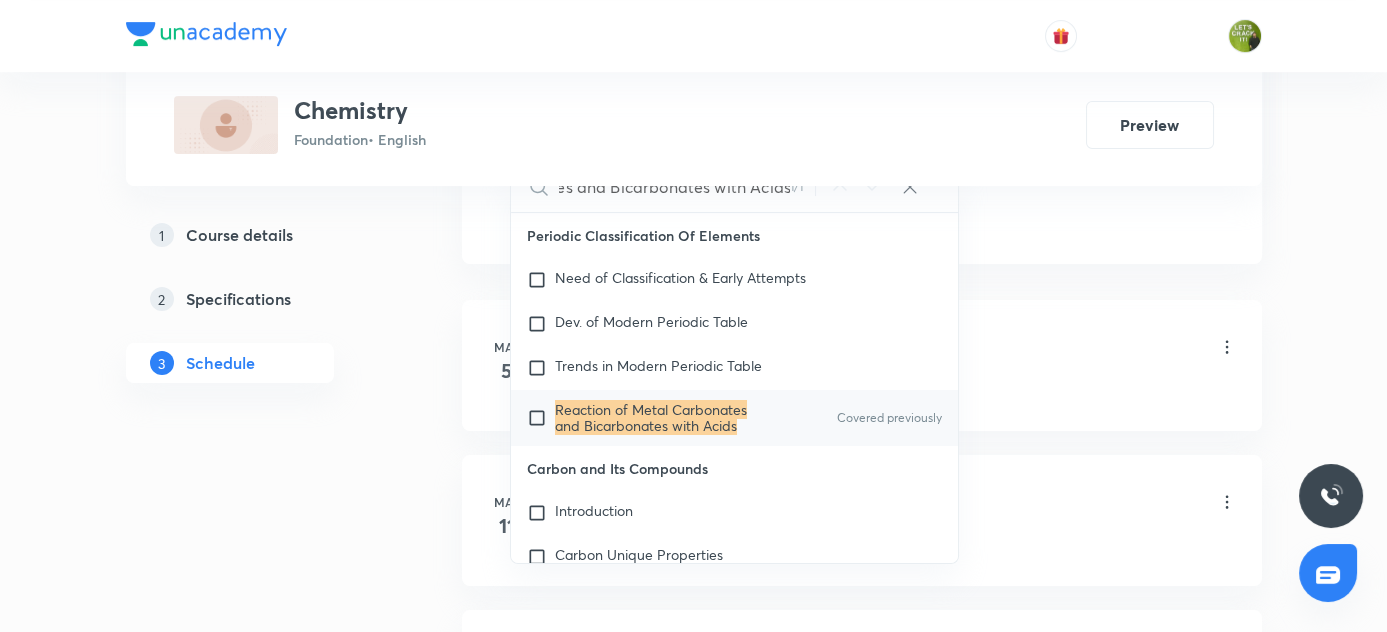 type on "Reaction of Metal Carbonates and Bicarbonates with Acids" 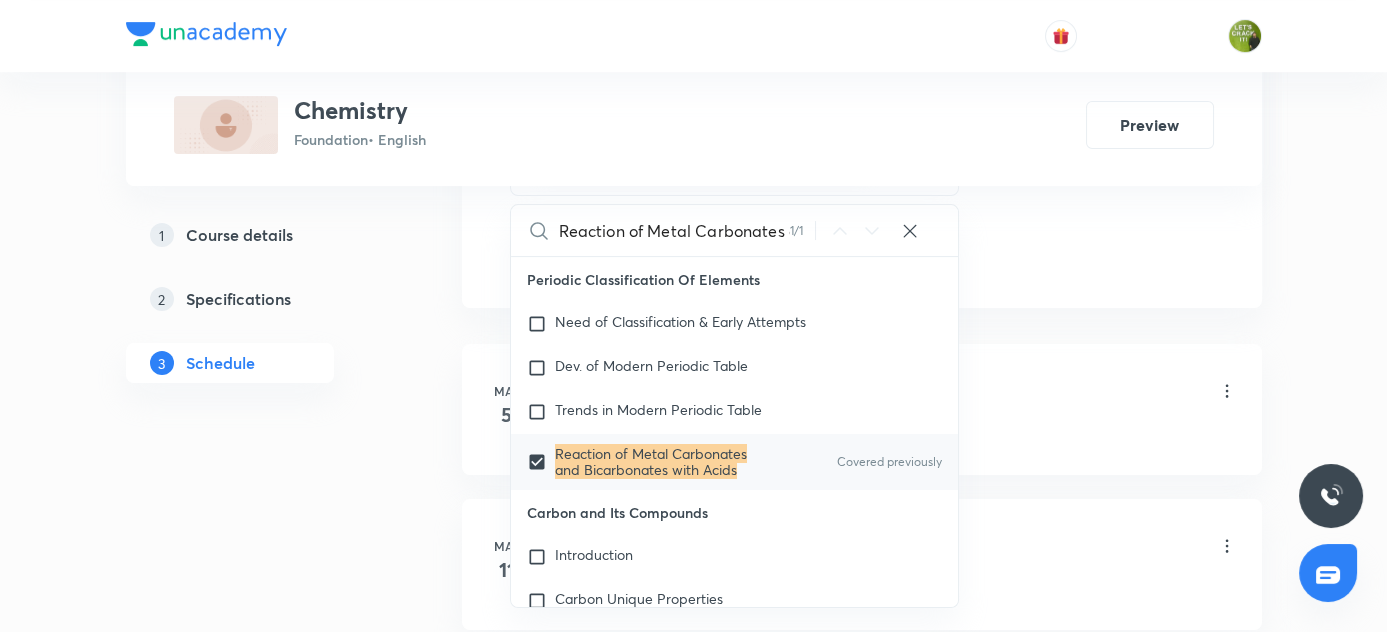 drag, startPoint x: 377, startPoint y: 402, endPoint x: 592, endPoint y: 299, distance: 238.39882 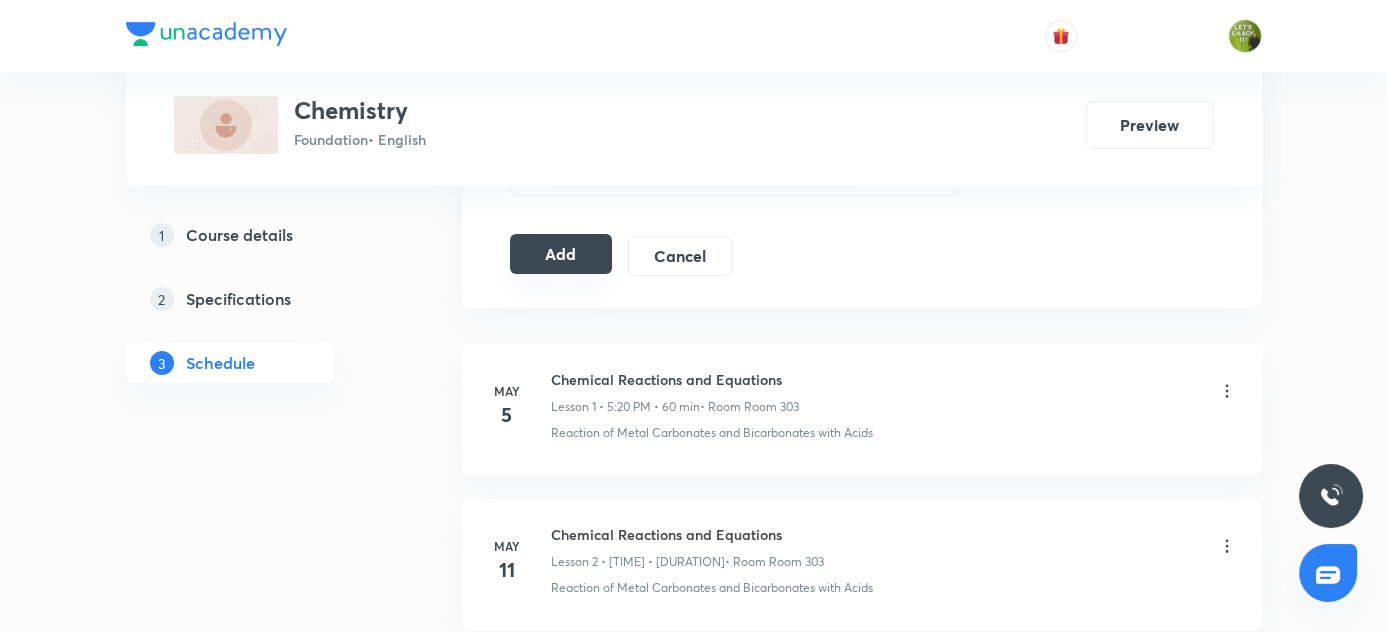 click on "Add" at bounding box center (561, 254) 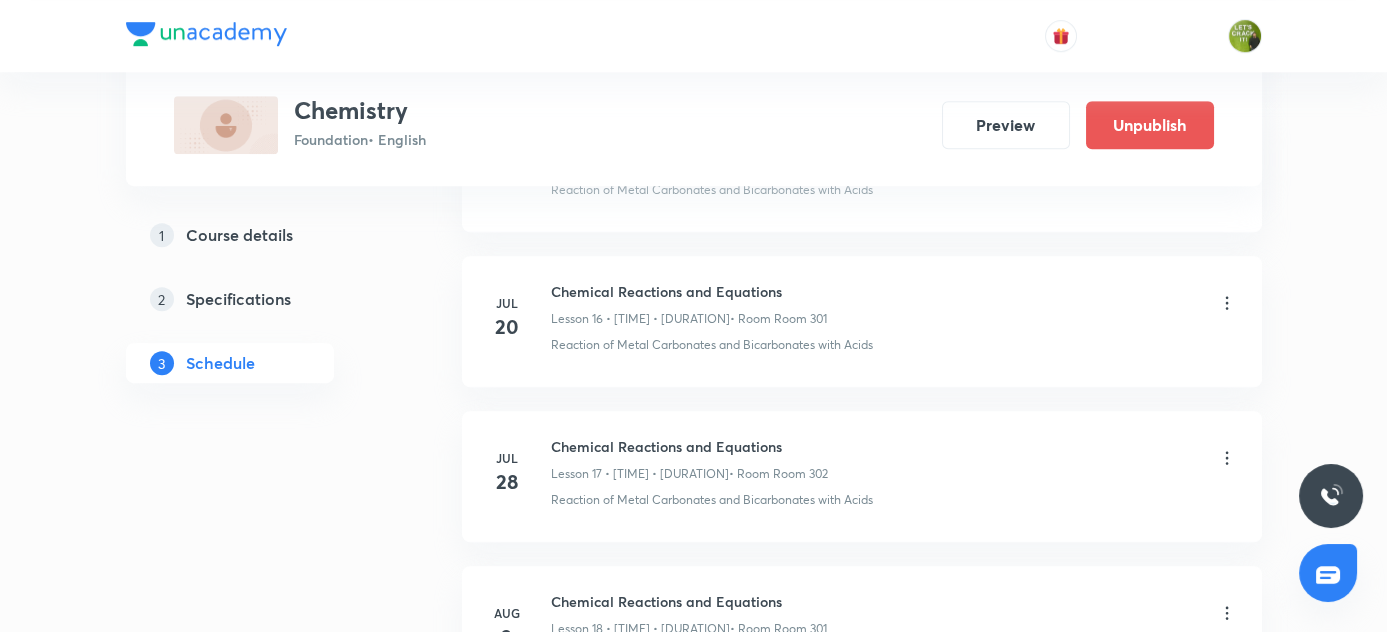 scroll, scrollTop: 2832, scrollLeft: 0, axis: vertical 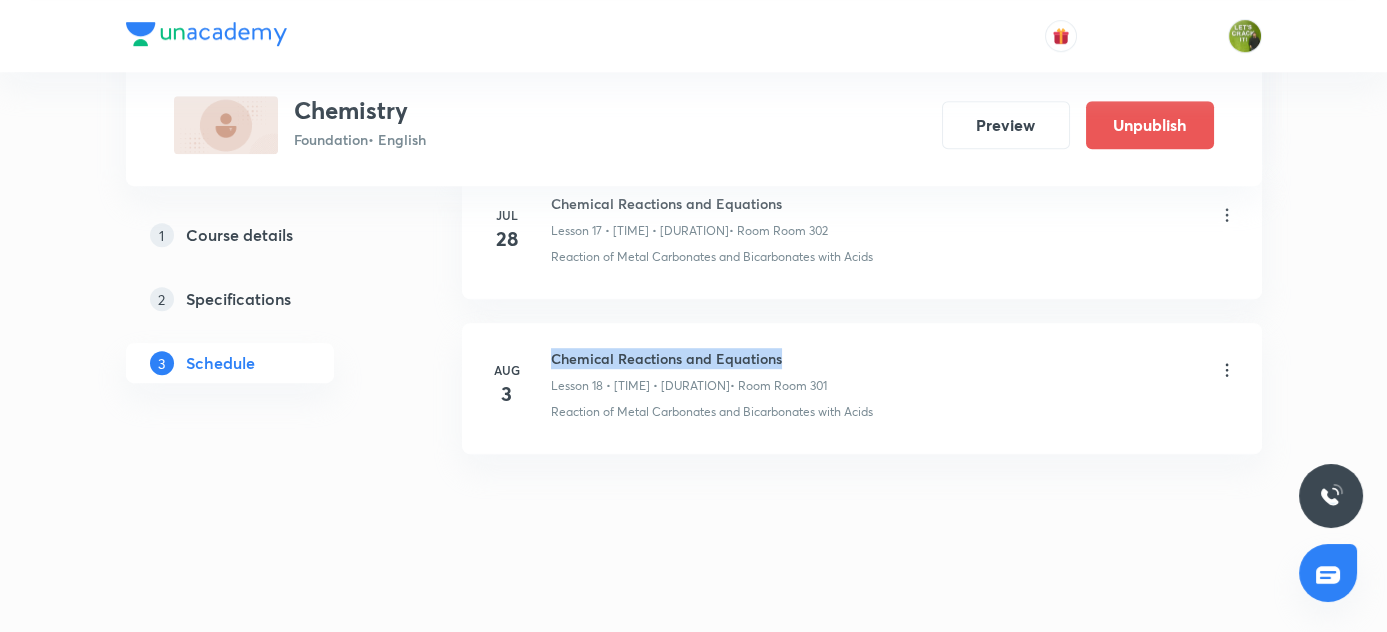 drag, startPoint x: 549, startPoint y: 346, endPoint x: 855, endPoint y: 346, distance: 306 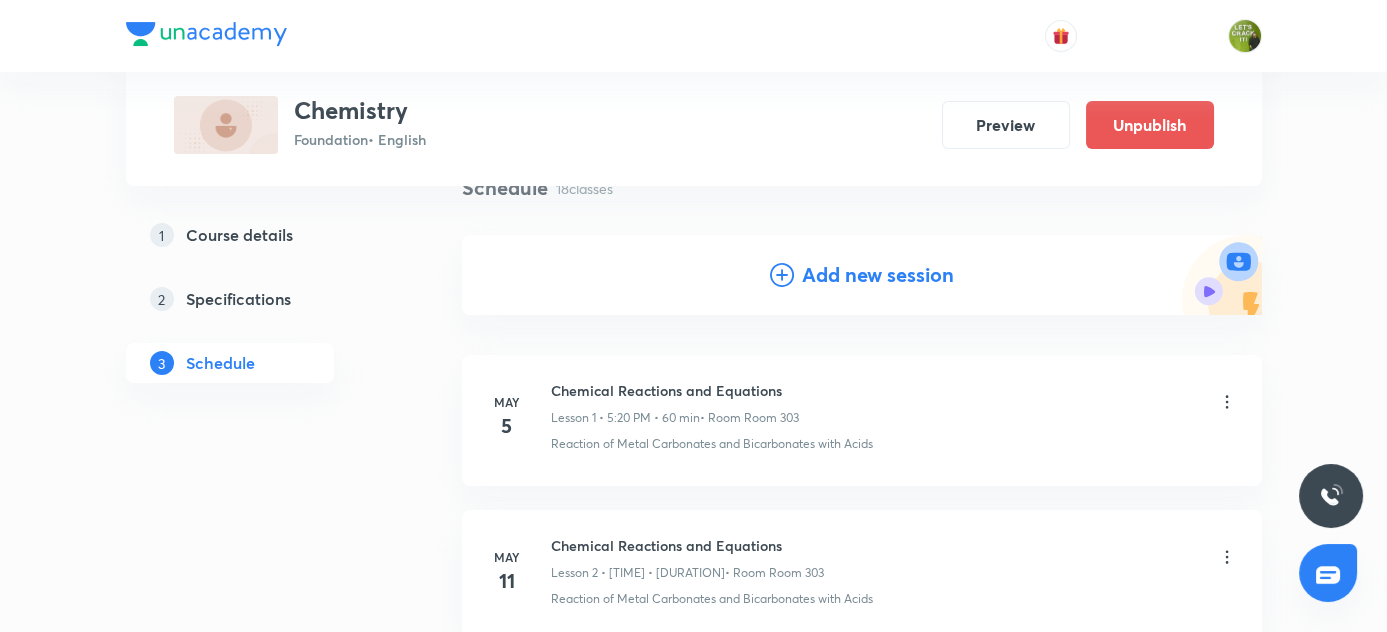 scroll, scrollTop: 66, scrollLeft: 0, axis: vertical 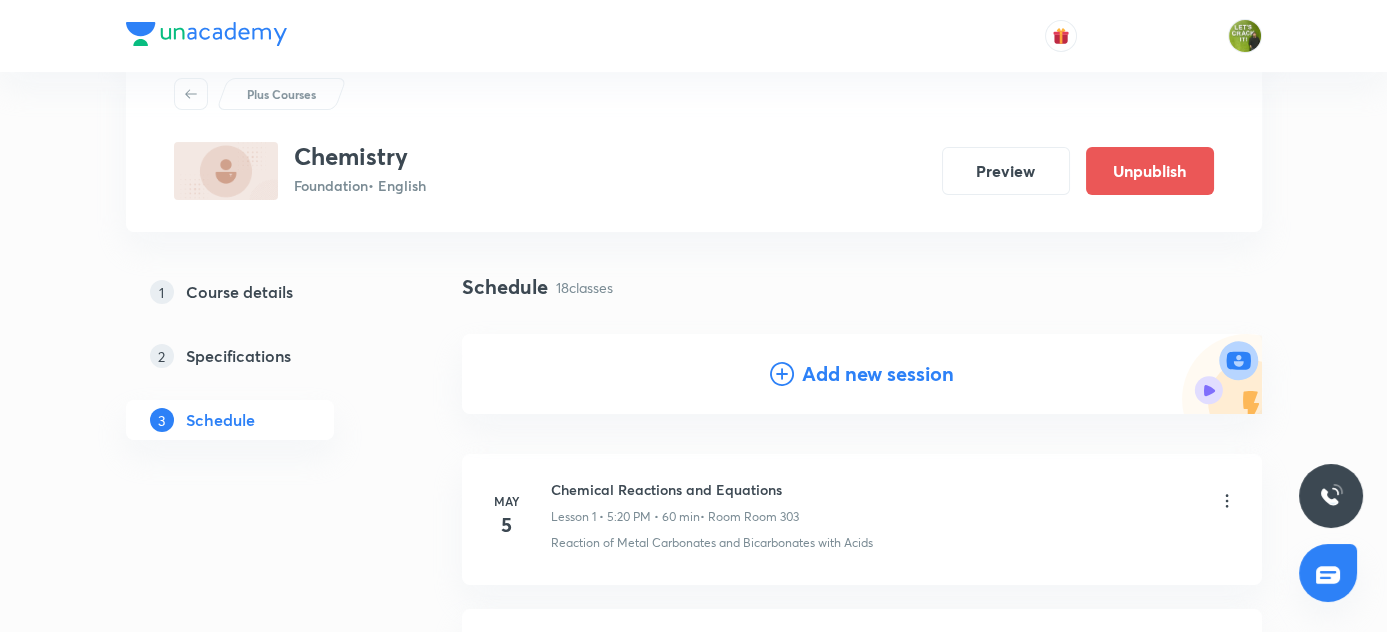 drag, startPoint x: 779, startPoint y: 374, endPoint x: 702, endPoint y: 428, distance: 94.04786 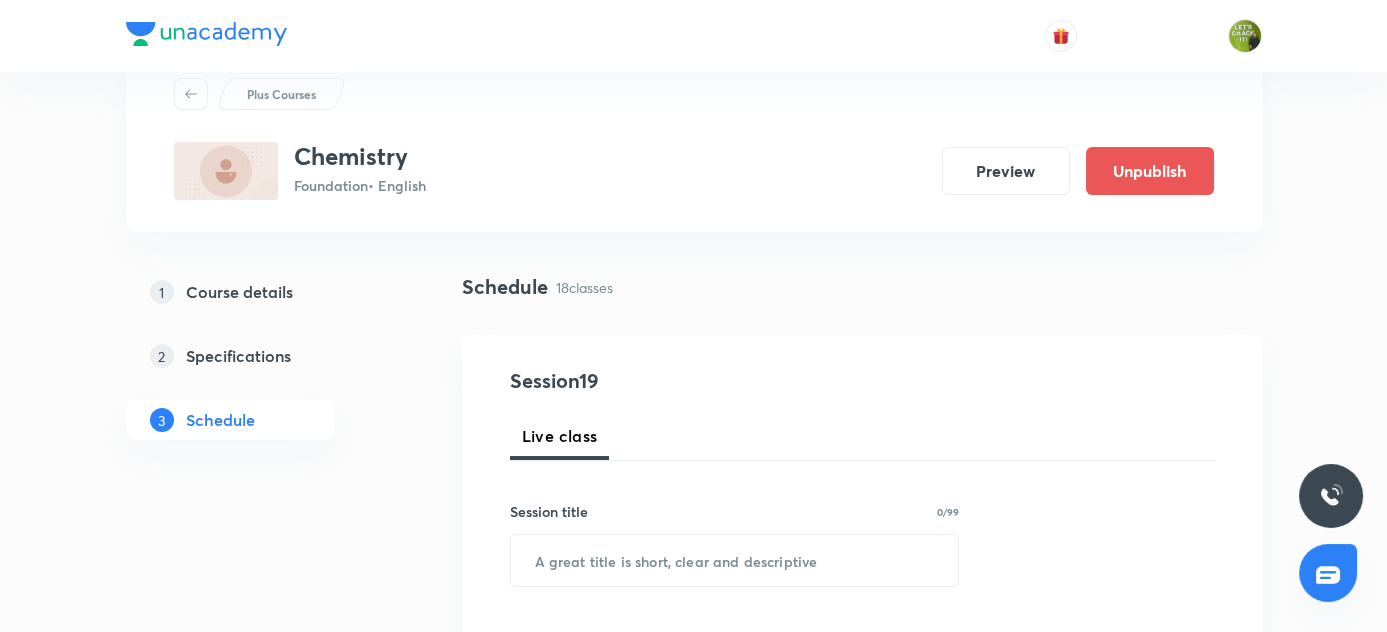 scroll, scrollTop: 339, scrollLeft: 0, axis: vertical 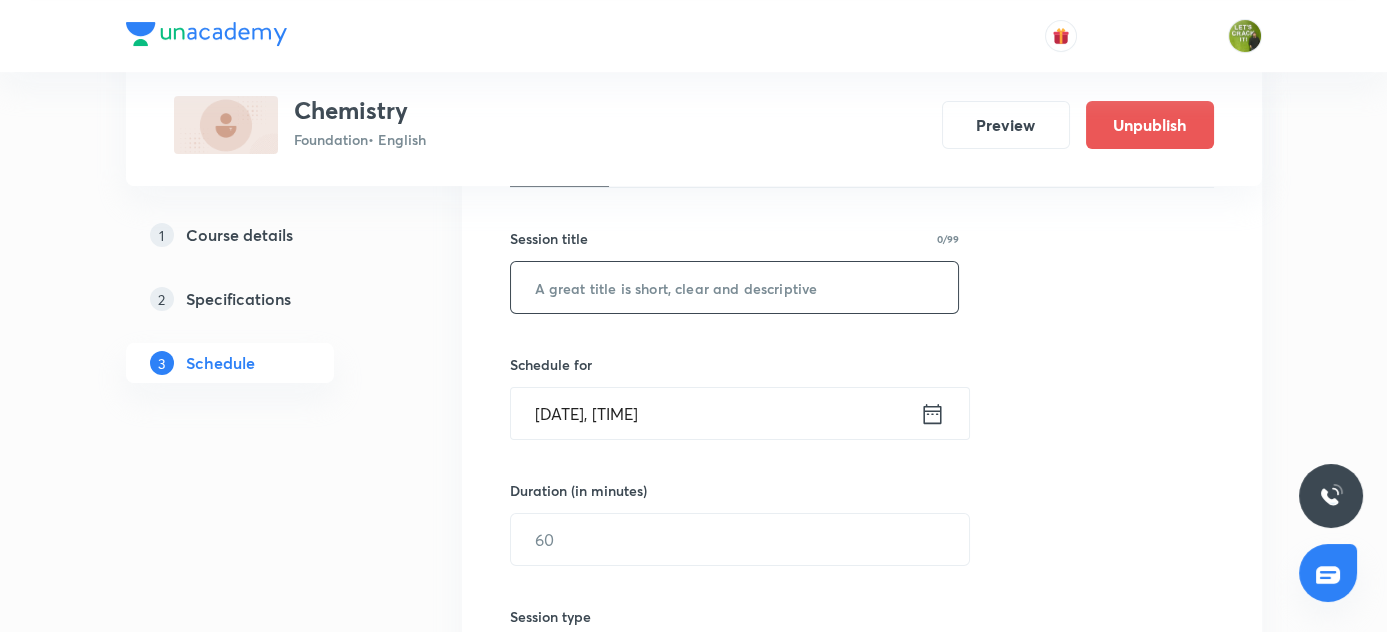 click at bounding box center (735, 287) 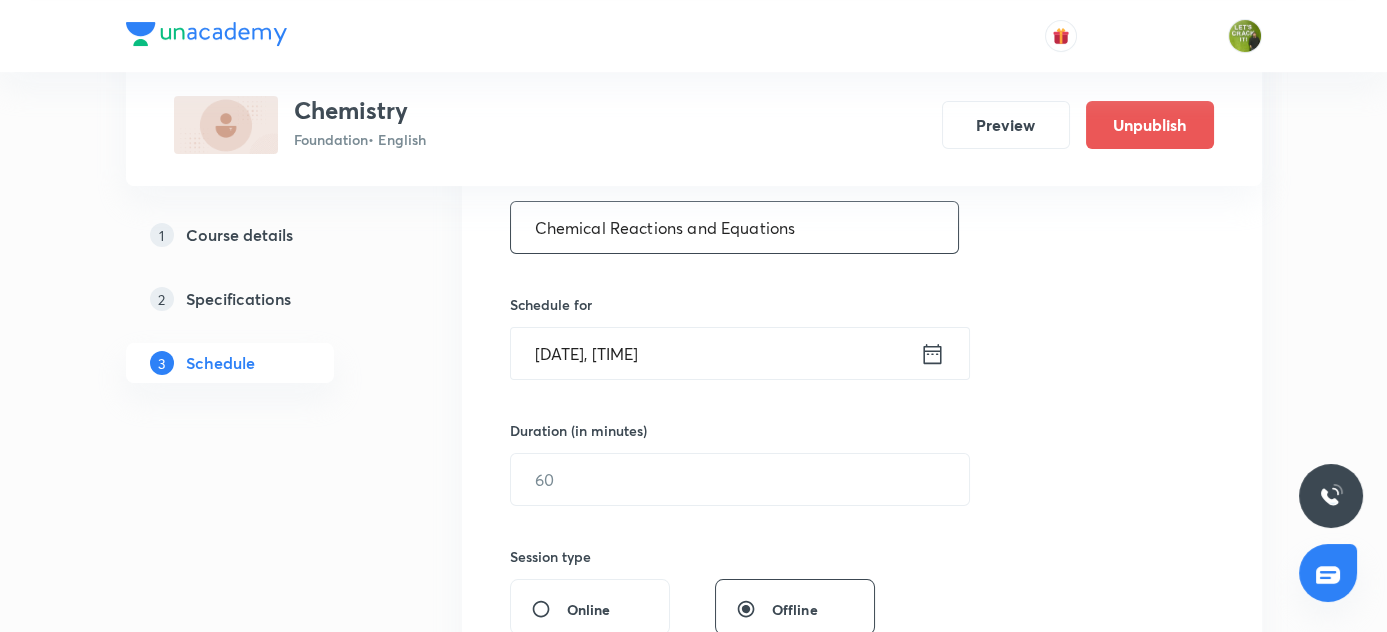 scroll, scrollTop: 430, scrollLeft: 0, axis: vertical 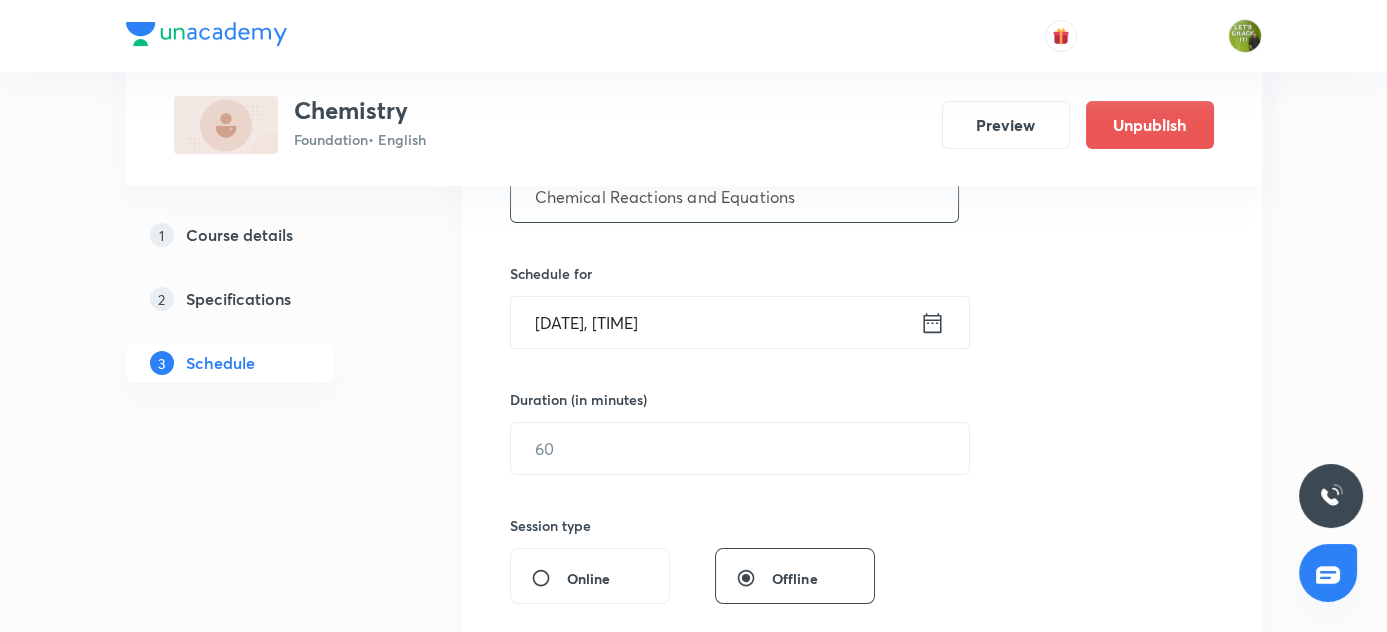 type on "Chemical Reactions and Equations" 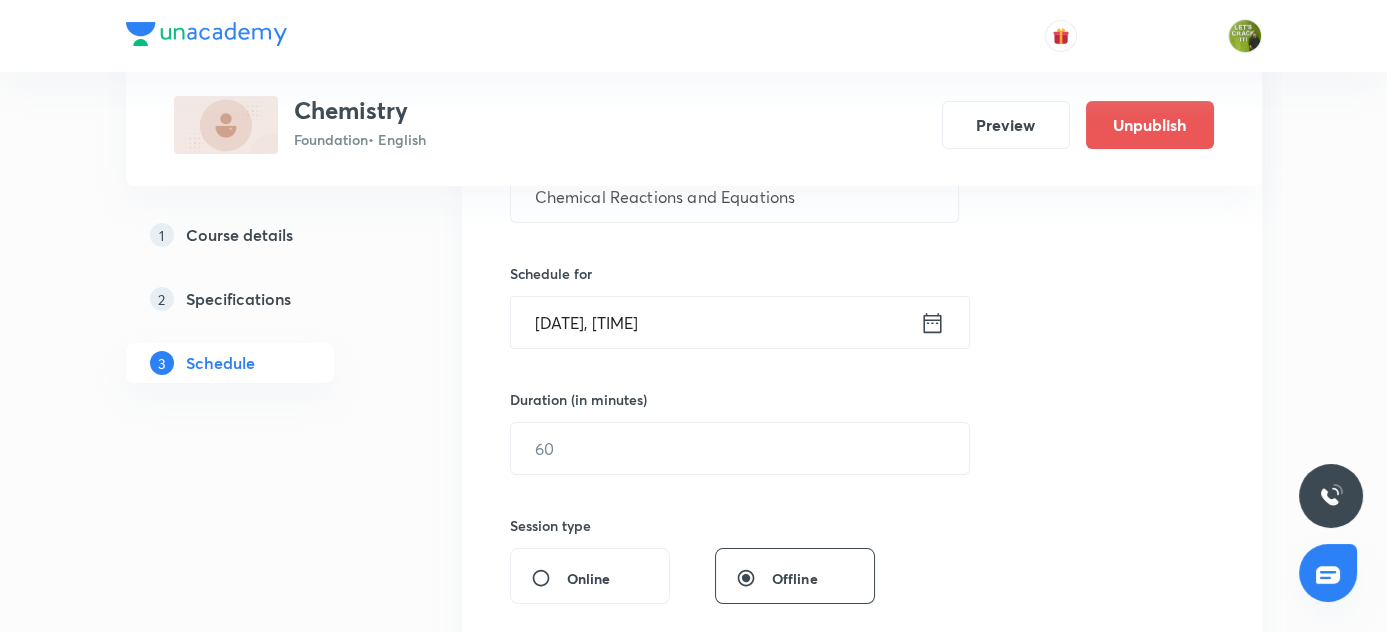click 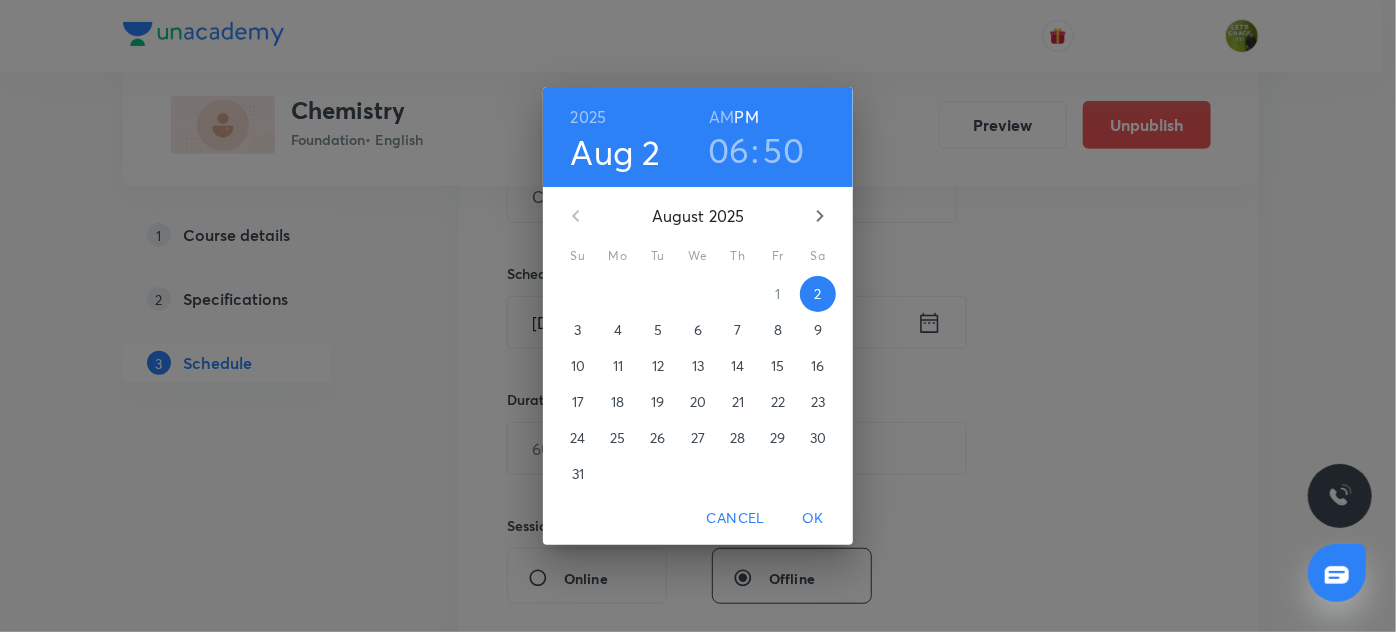 click on "3" at bounding box center (577, 330) 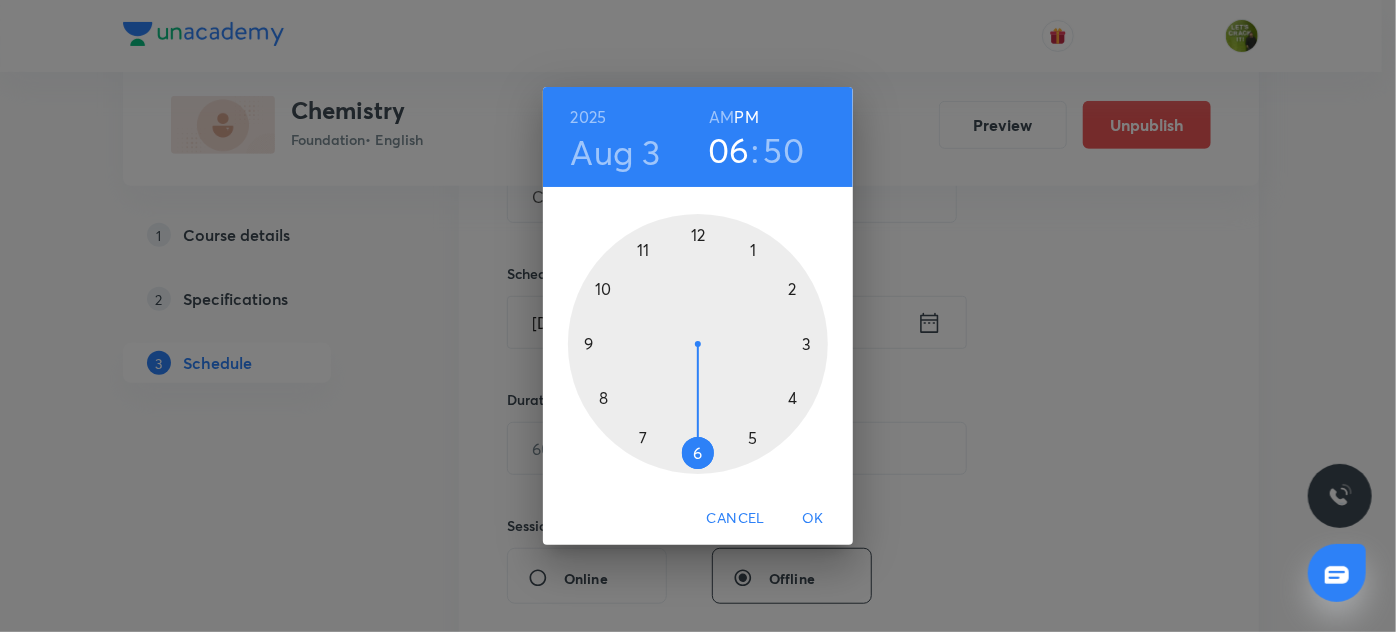 click at bounding box center (698, 344) 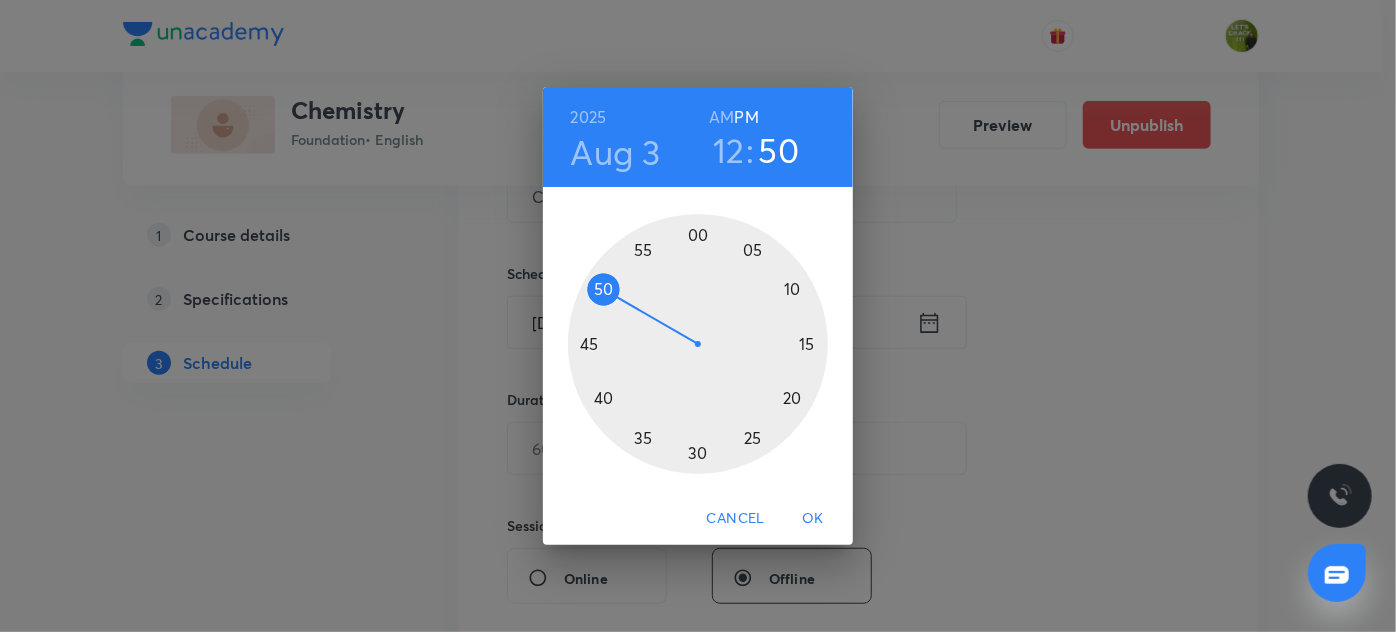 click at bounding box center [698, 344] 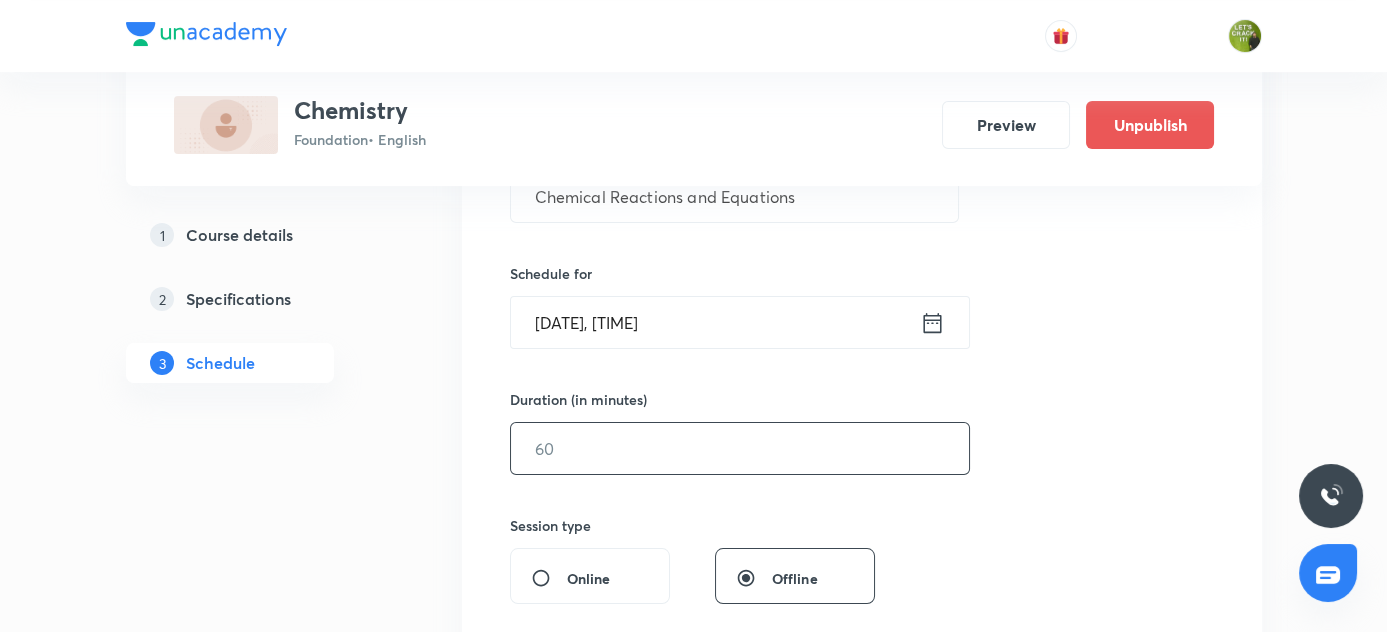 click at bounding box center [740, 448] 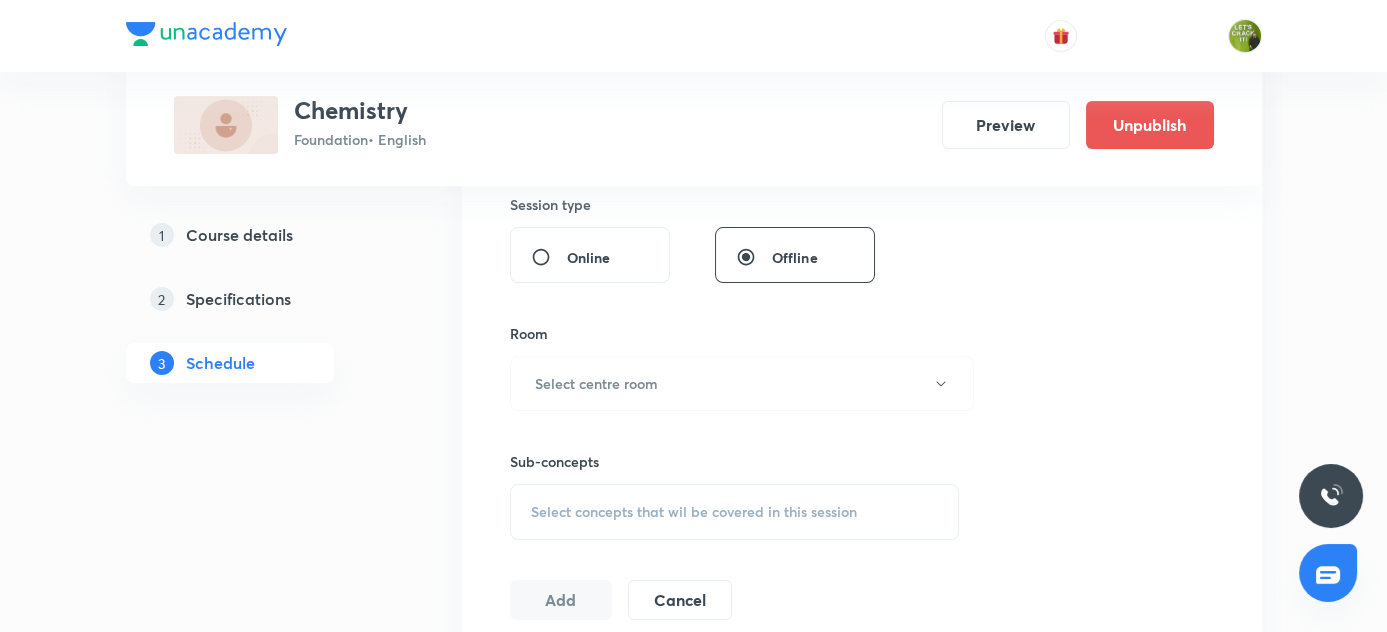 scroll, scrollTop: 794, scrollLeft: 0, axis: vertical 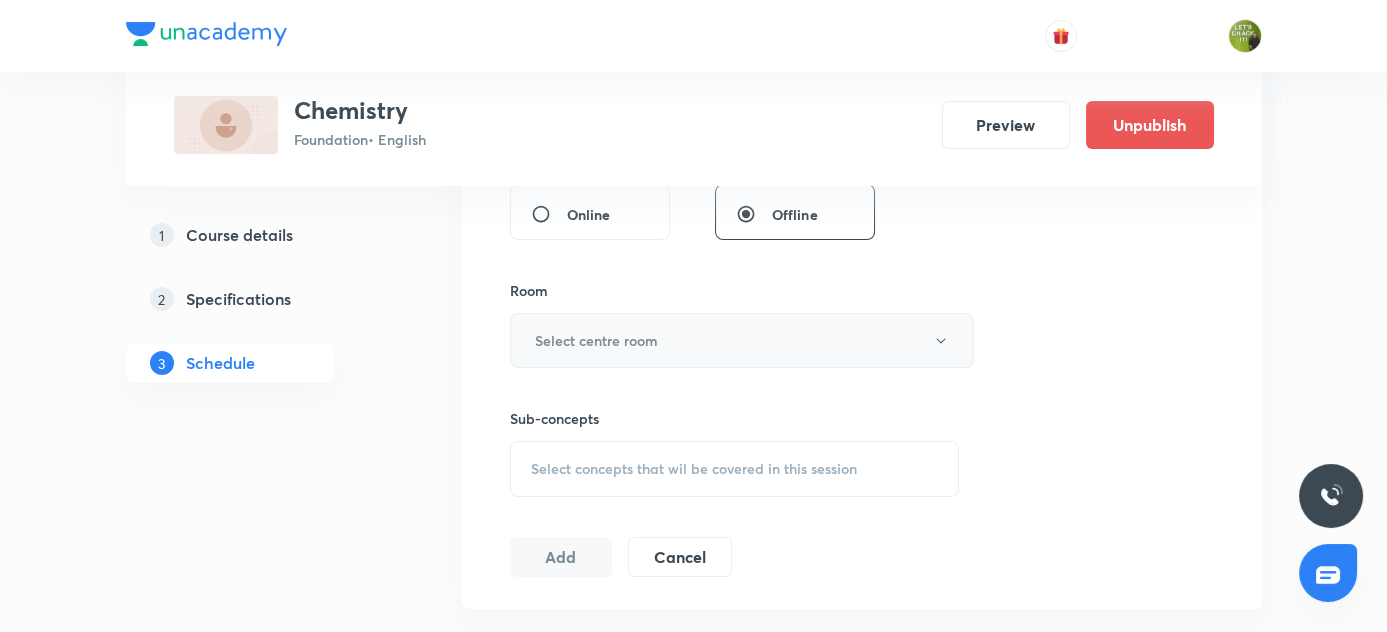 type on "60" 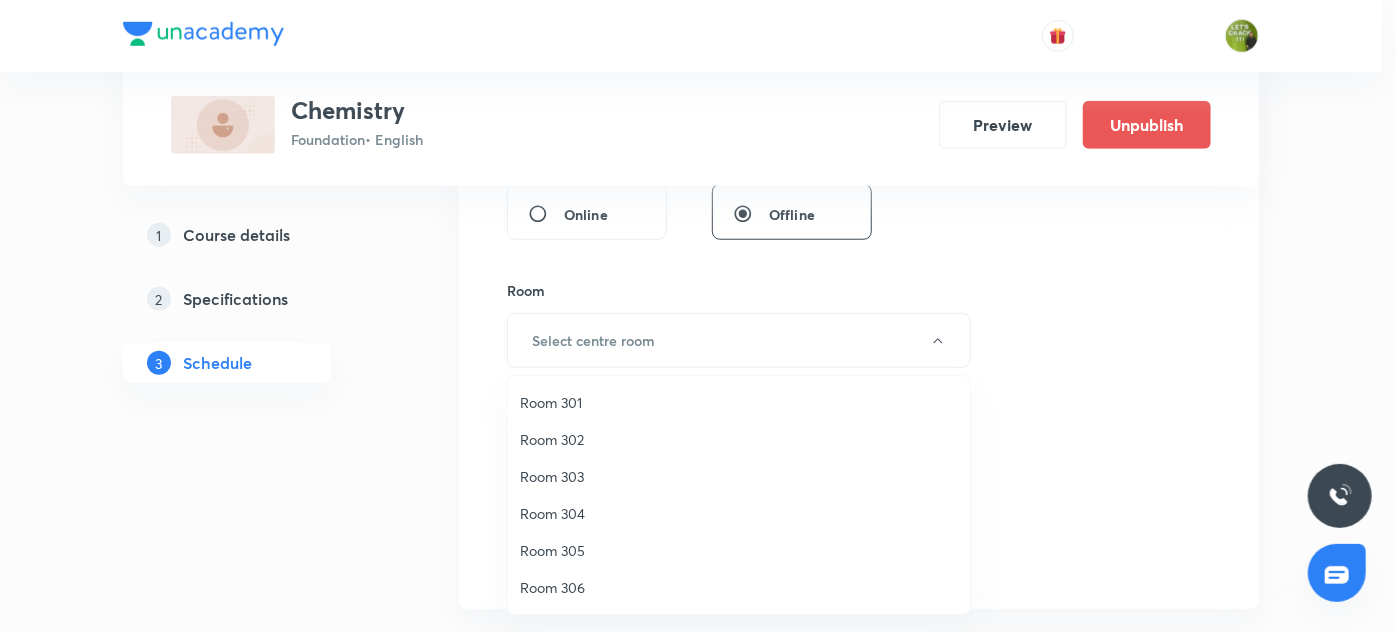 click on "Room 301" at bounding box center [739, 402] 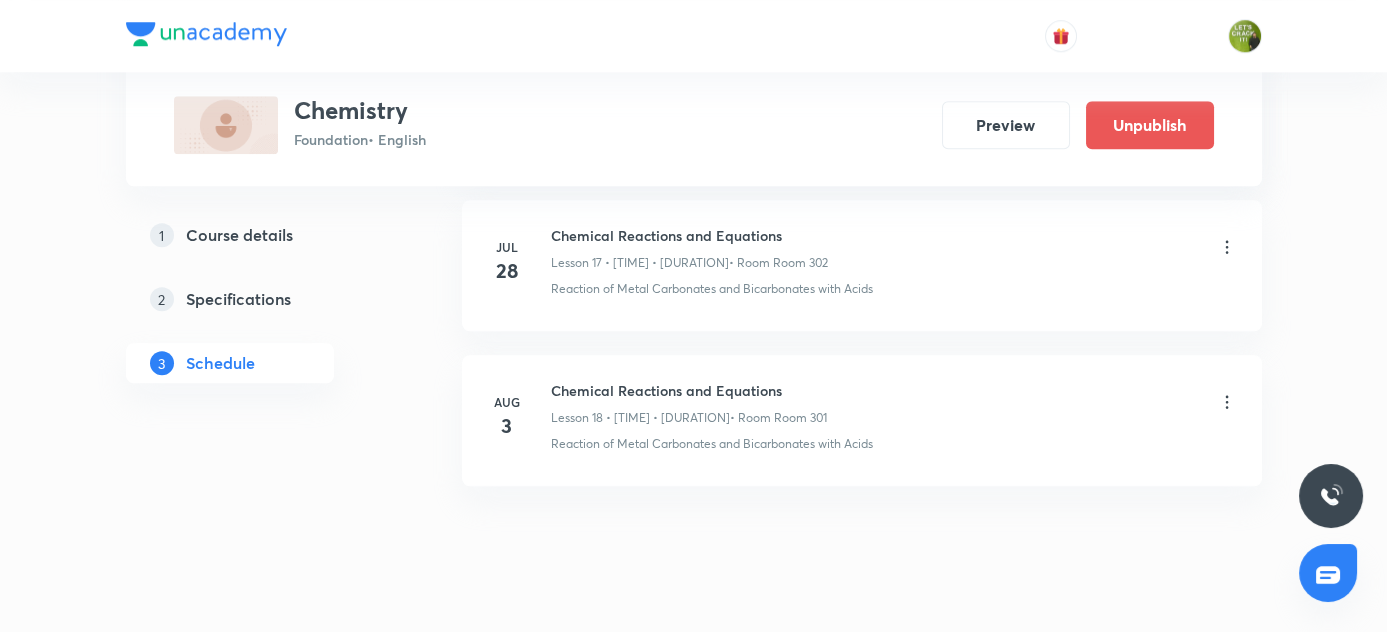 scroll, scrollTop: 3749, scrollLeft: 0, axis: vertical 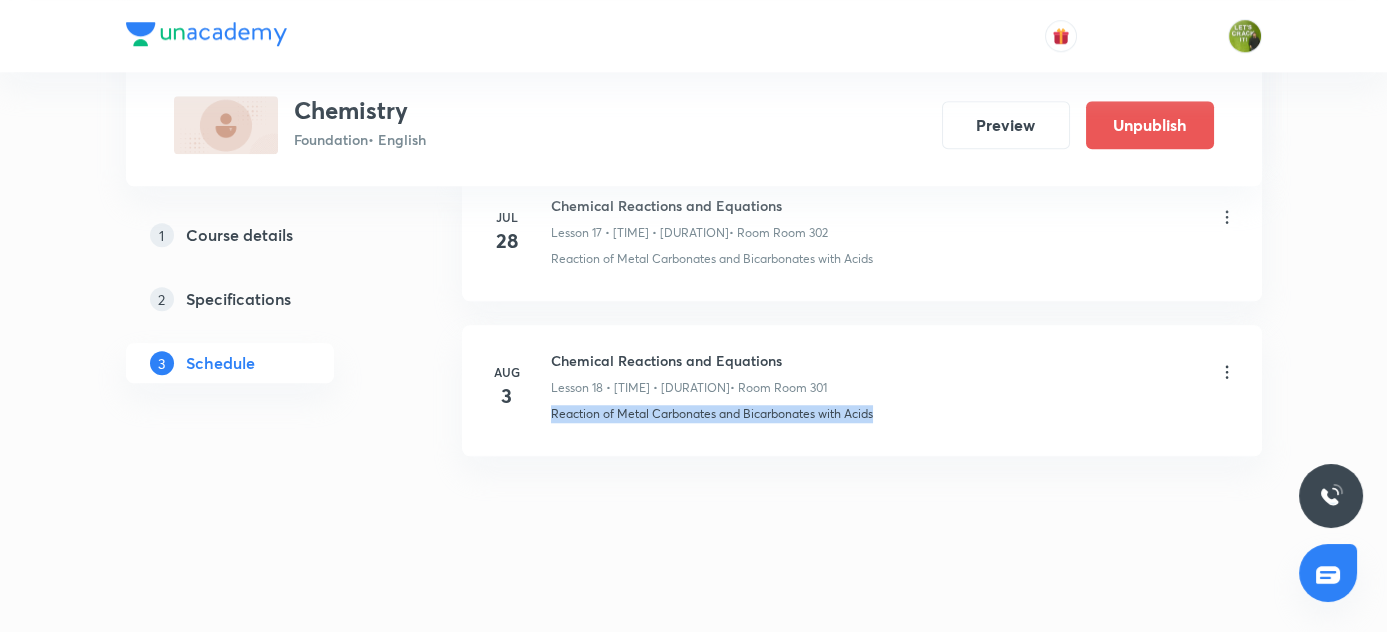 drag, startPoint x: 551, startPoint y: 395, endPoint x: 907, endPoint y: 402, distance: 356.06882 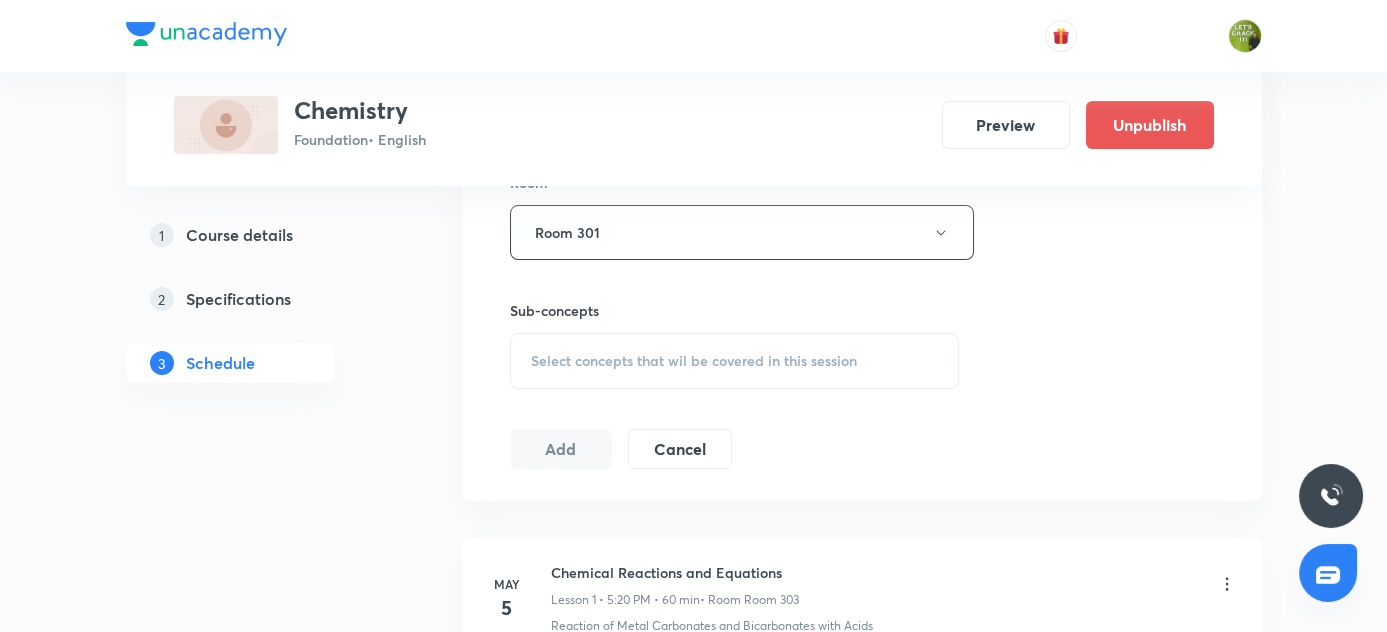scroll, scrollTop: 930, scrollLeft: 0, axis: vertical 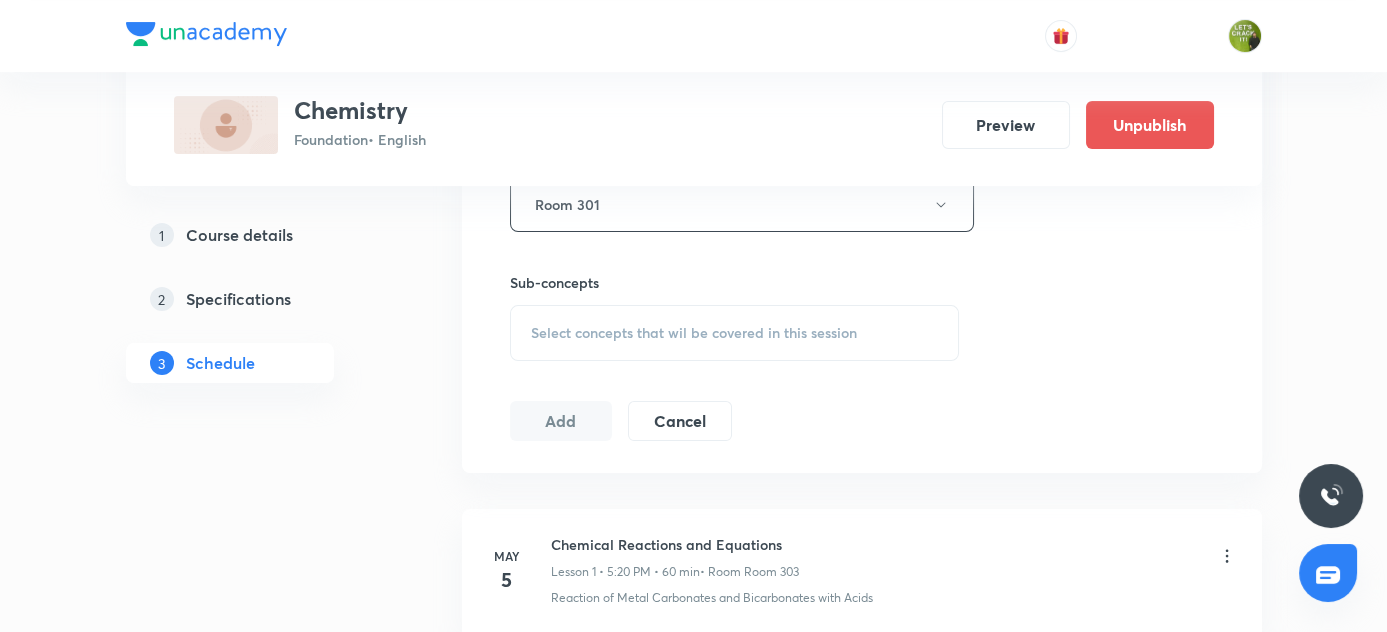 click on "Select concepts that wil be covered in this session" at bounding box center (694, 333) 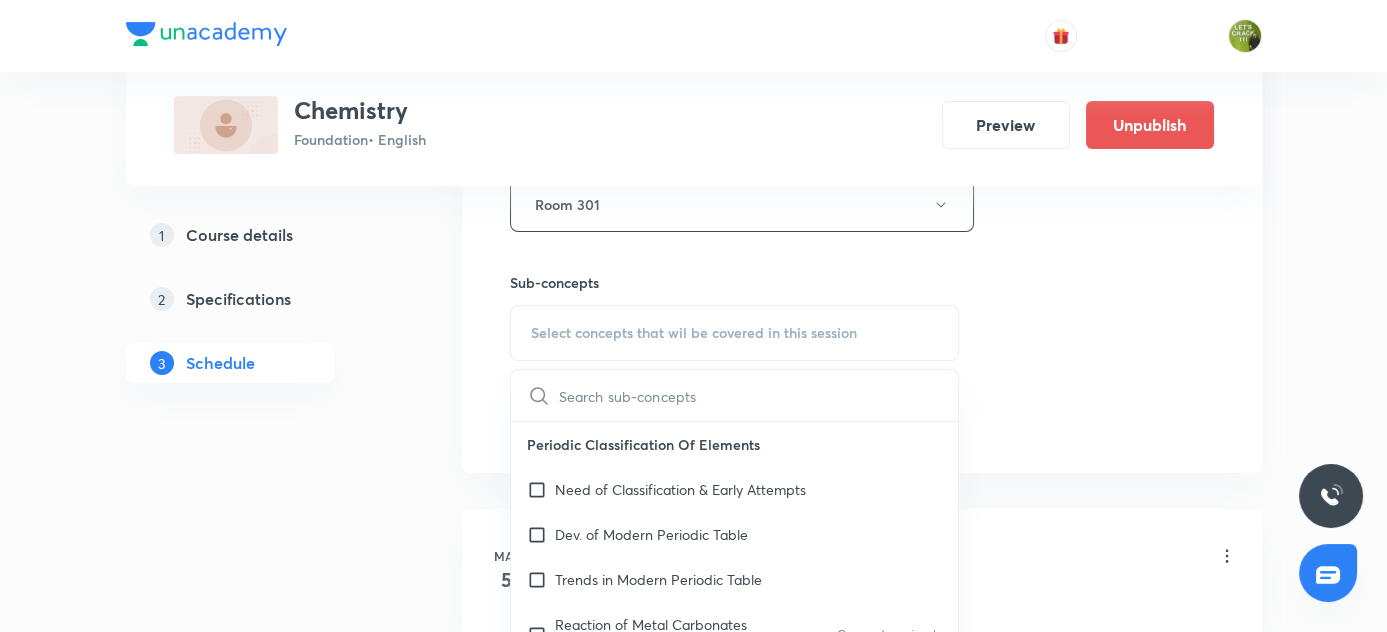 click at bounding box center [759, 395] 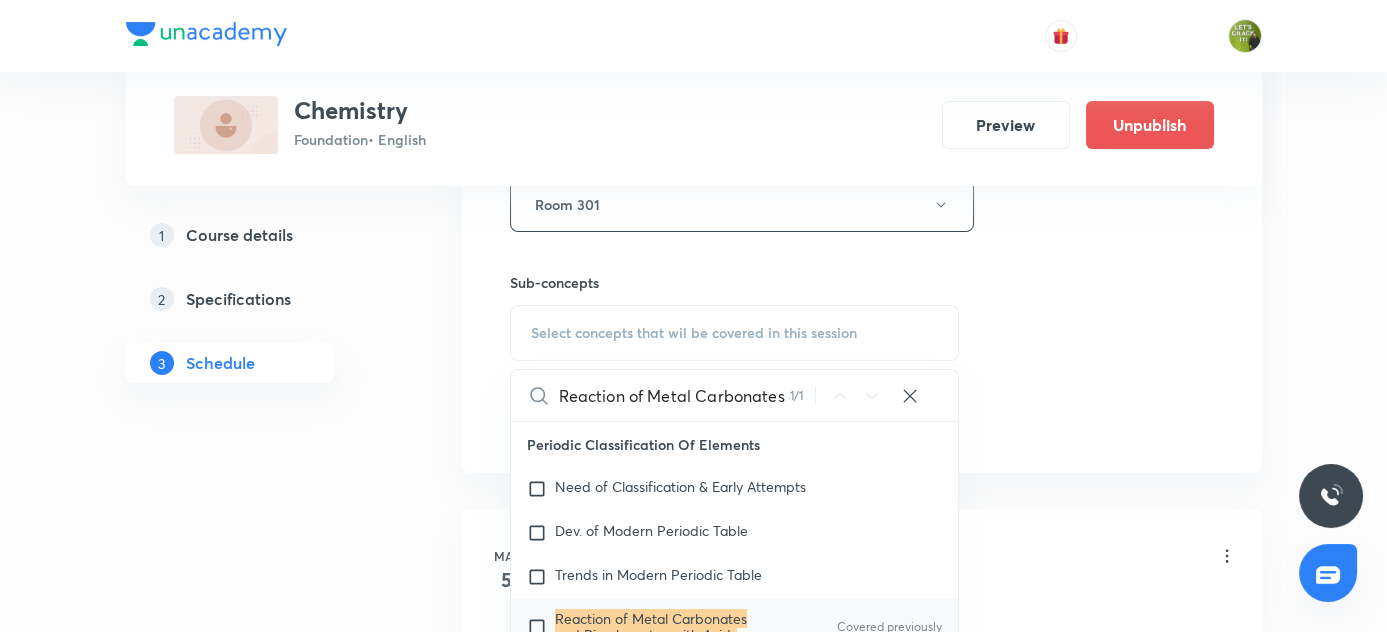 scroll, scrollTop: 0, scrollLeft: 212, axis: horizontal 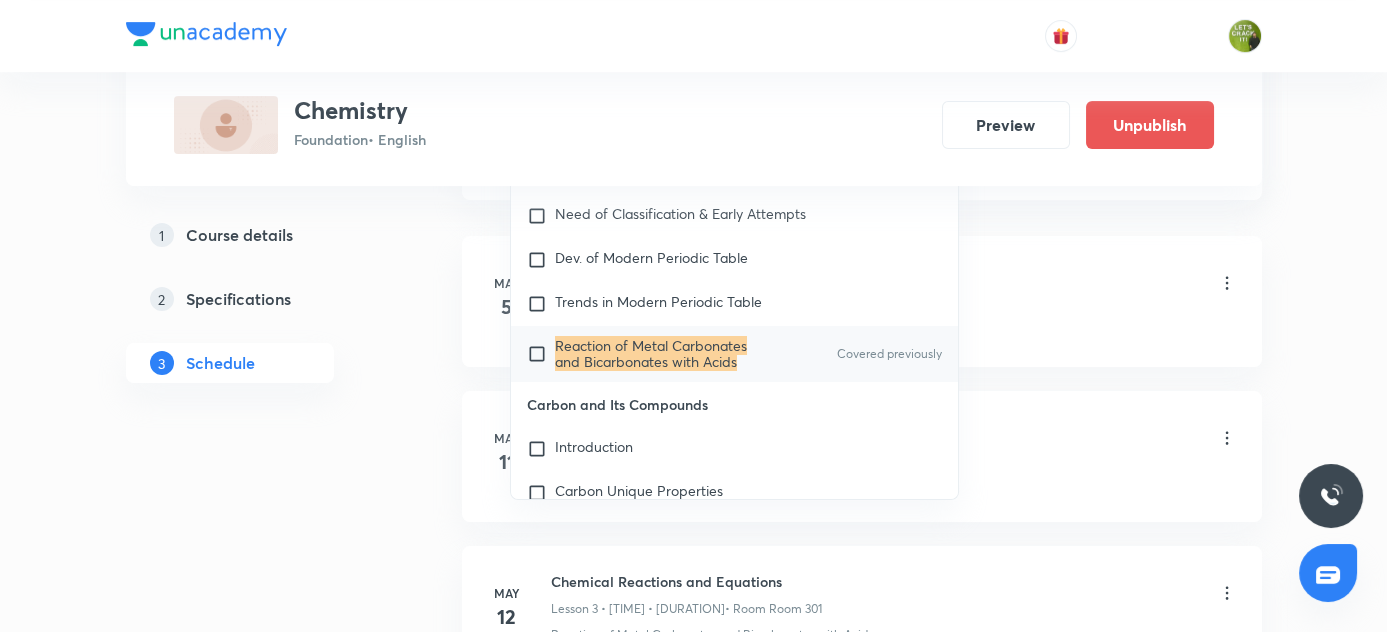 type on "Reaction of Metal Carbonates and Bicarbonates with Acids" 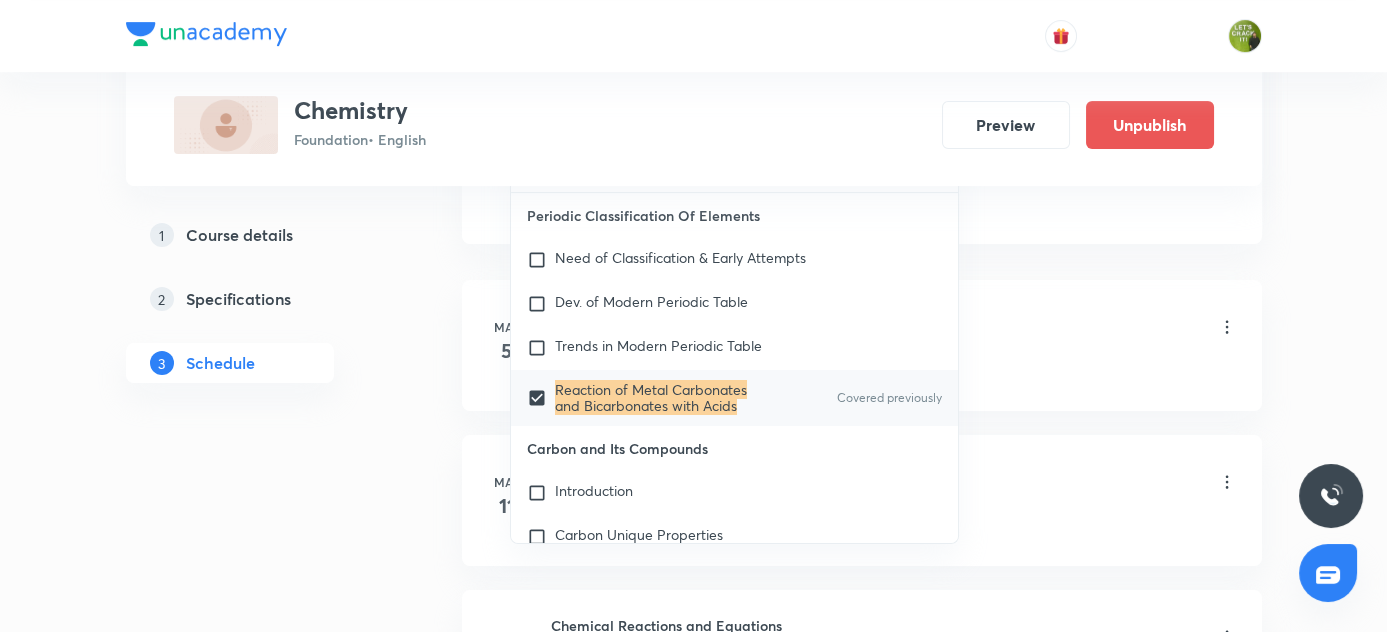 click on "Plus Courses Chemistry Foundation  • English Preview Unpublish 1 Course details 2 Specifications 3 Schedule Schedule 18  classes Session  19 Live class Session title 32/99 Chemical Reactions and Equations ​ Schedule for Aug 3, 2025, 12:20 PM ​ Duration (in minutes) 60 ​   Session type Online Offline Room Room 301 Sub-concepts Reaction of Metal Carbonates and Bicarbonates with Acids CLEAR Reaction of Metal Carbonates and Bicarbonates with Acids 1 / 1 ​ Periodic Classification Of Elements Need of Classification & Early Attempts Dev. of Modern Periodic Table Trends in Modern Periodic Table Reaction of Metal Carbonates and Bicarbonates with Acids Covered previously Carbon and Its Compounds Introduction Carbon Unique Properties Covalent Bonding Organic Compound Representation Concept of Hydrocarbons Functional Group Nomenclature Chemical Properties of Hydrocarbons Important Organic Compounds Soaps and Detergent Metals And Non Metals Physical Properties of Metal & Nonmetals Acids and Bases Electrolyte Ore" at bounding box center (694, 1053) 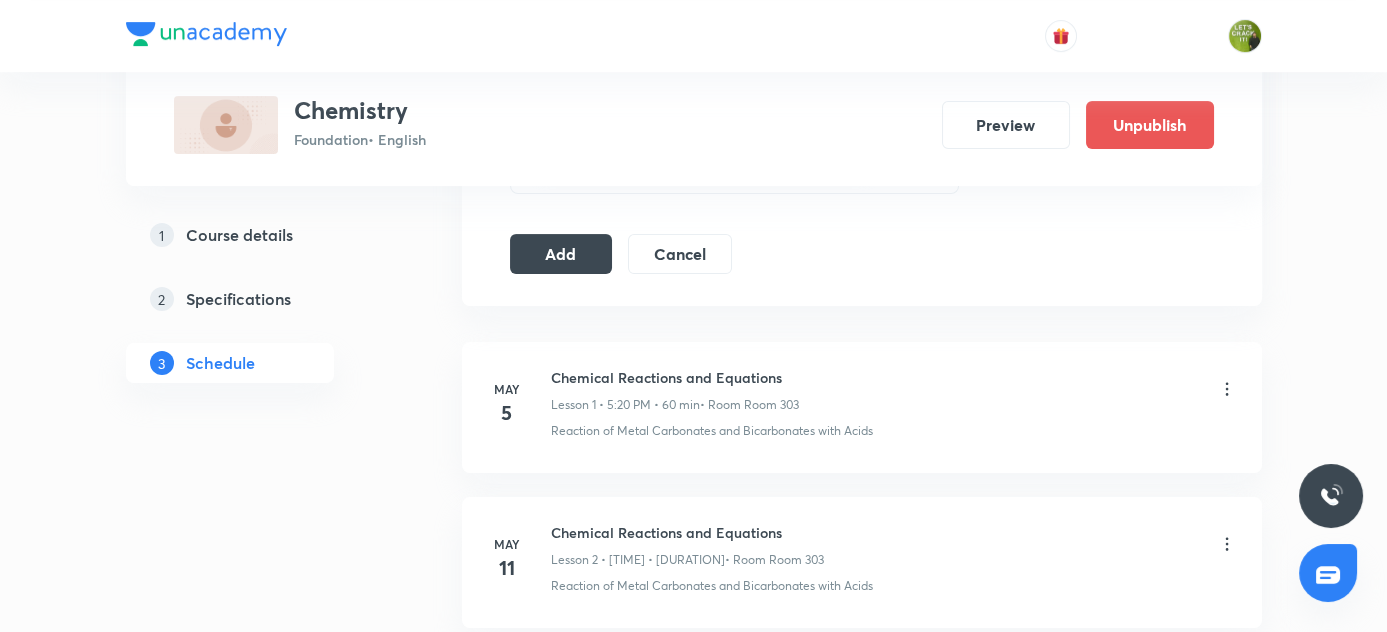 scroll, scrollTop: 1112, scrollLeft: 0, axis: vertical 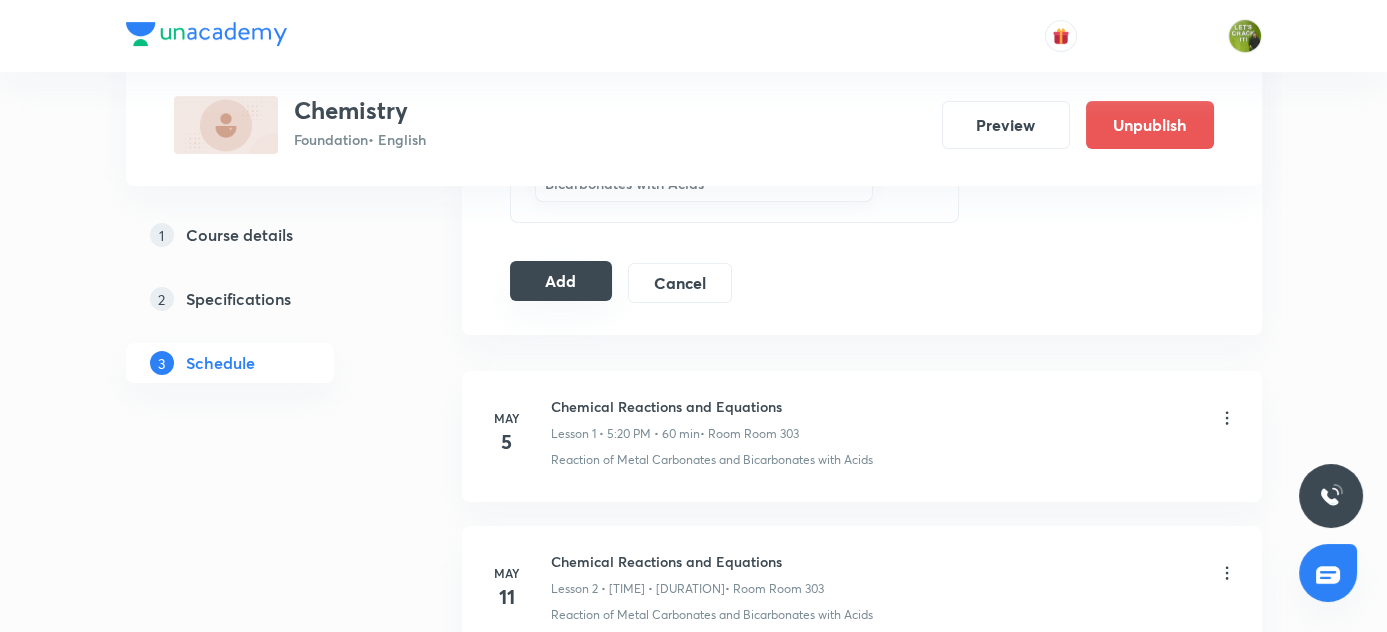 click on "Add" at bounding box center [561, 281] 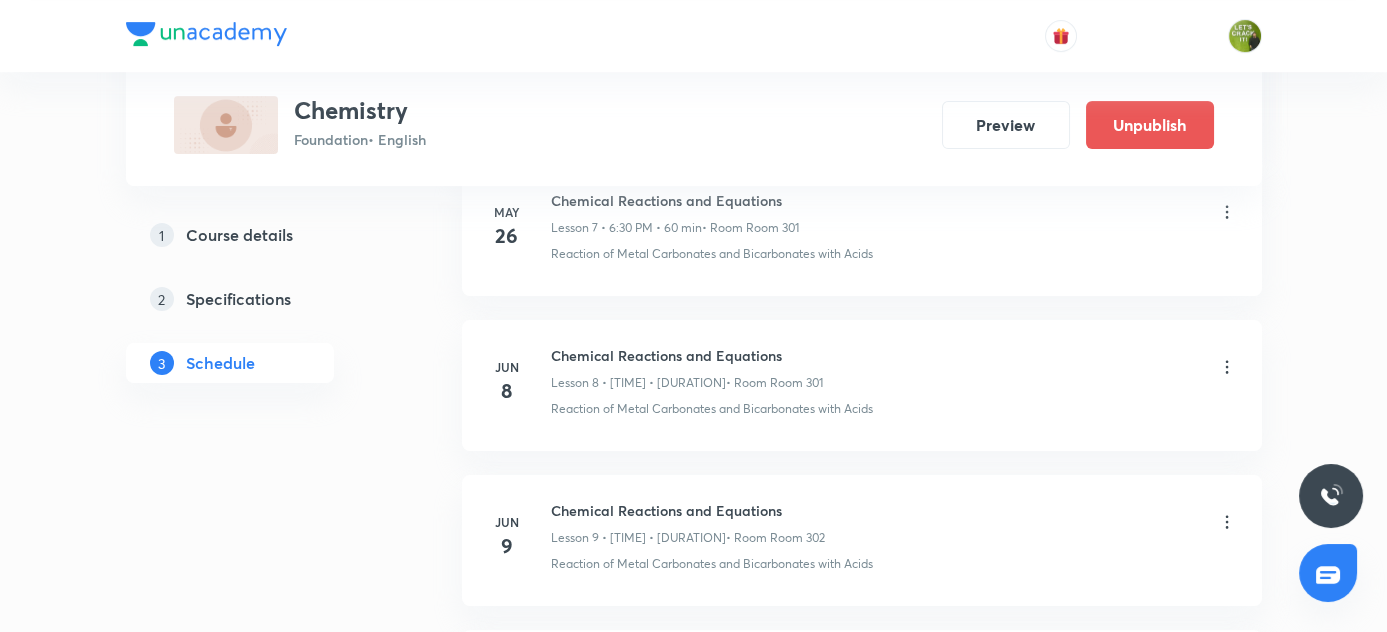 scroll, scrollTop: 1385, scrollLeft: 0, axis: vertical 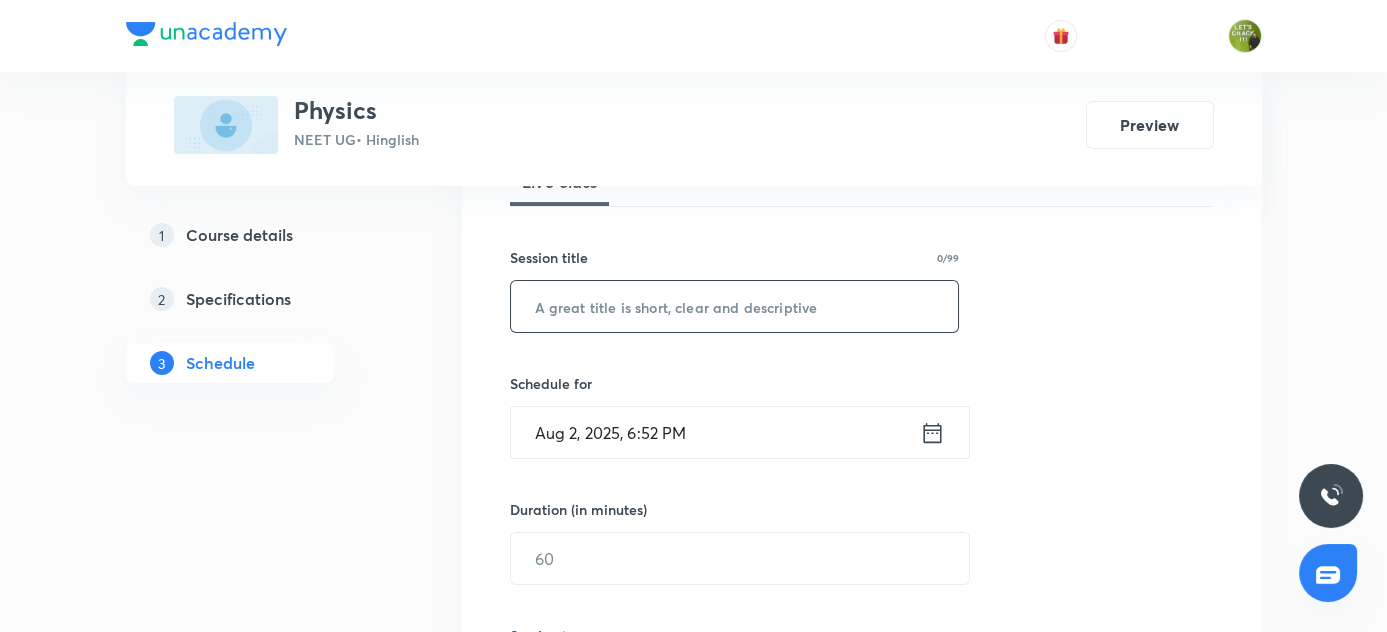 click at bounding box center (735, 306) 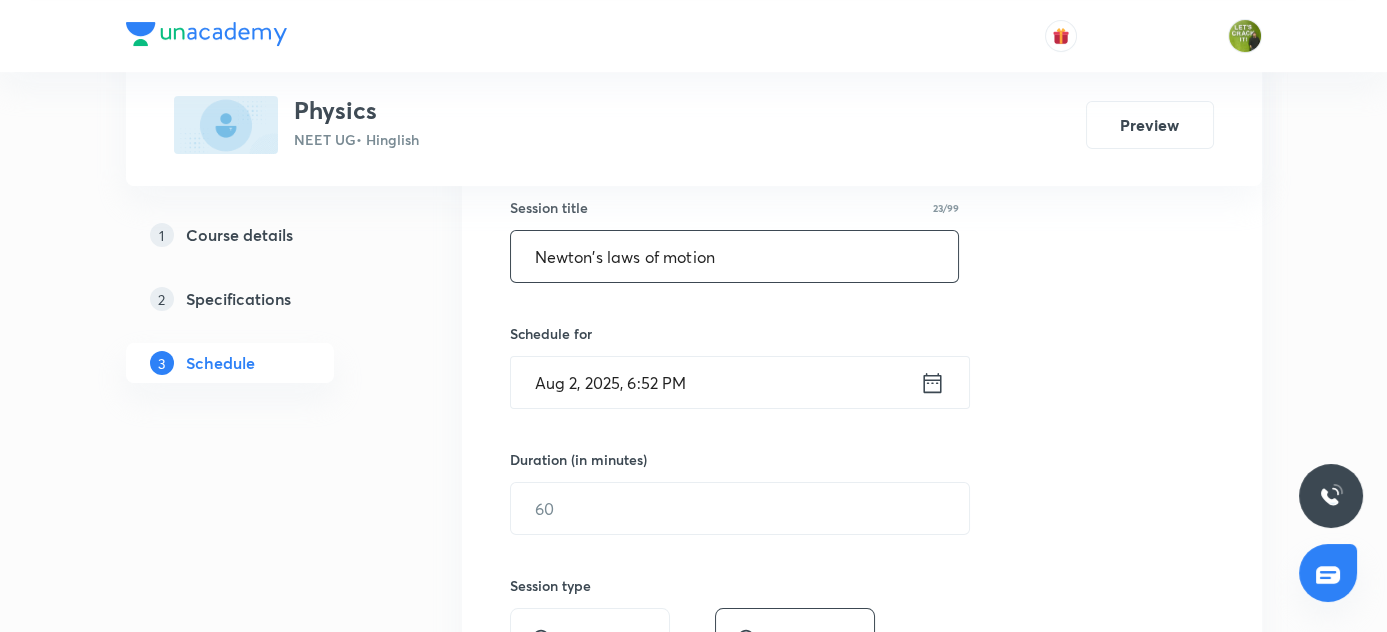 scroll, scrollTop: 411, scrollLeft: 0, axis: vertical 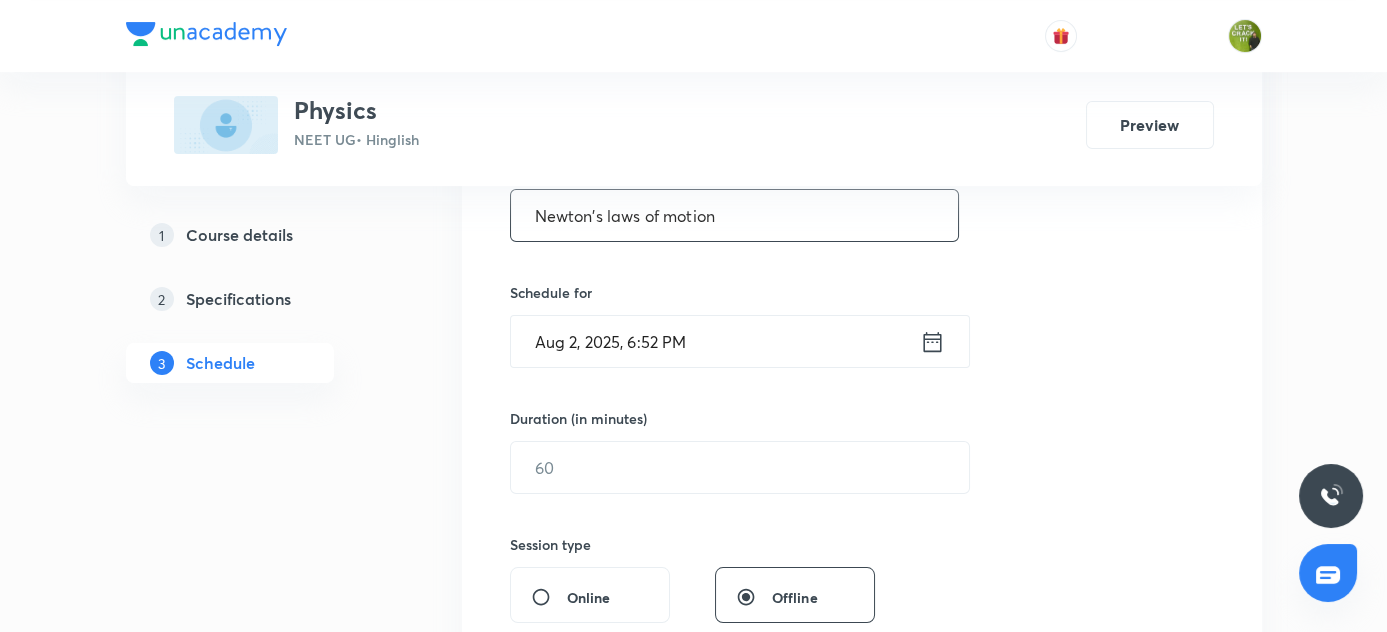 type on "Newton's laws of motion" 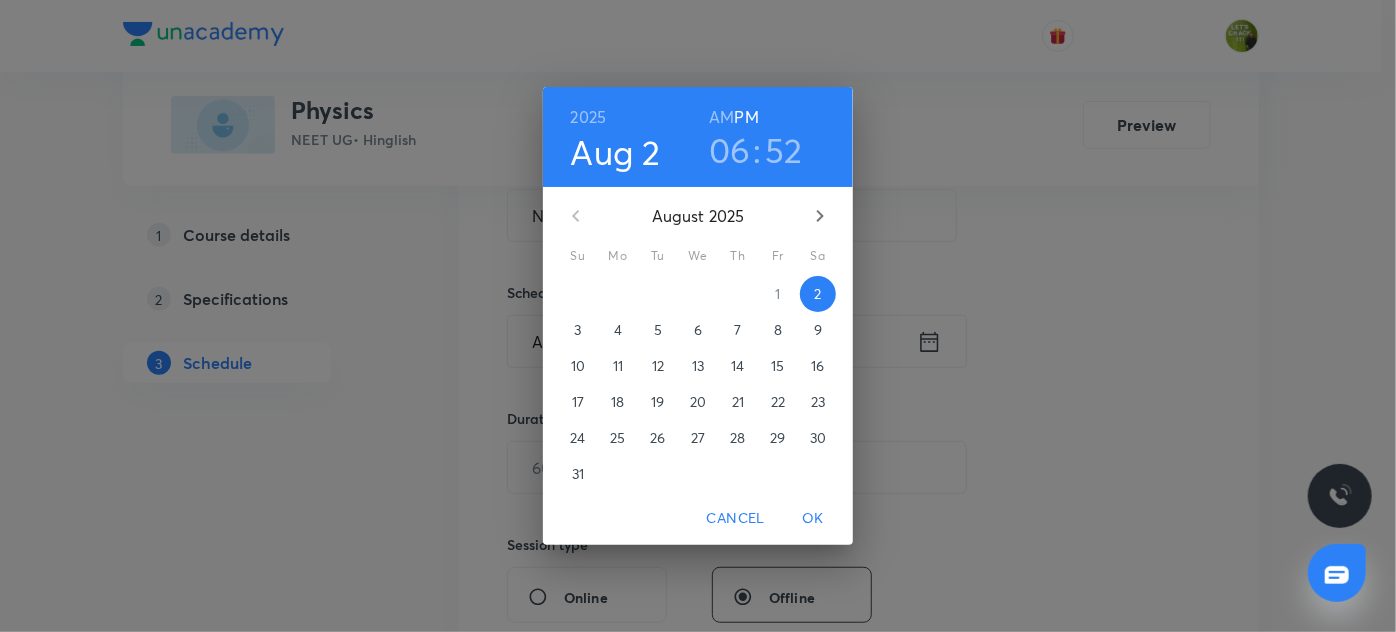 click on "3" at bounding box center [577, 330] 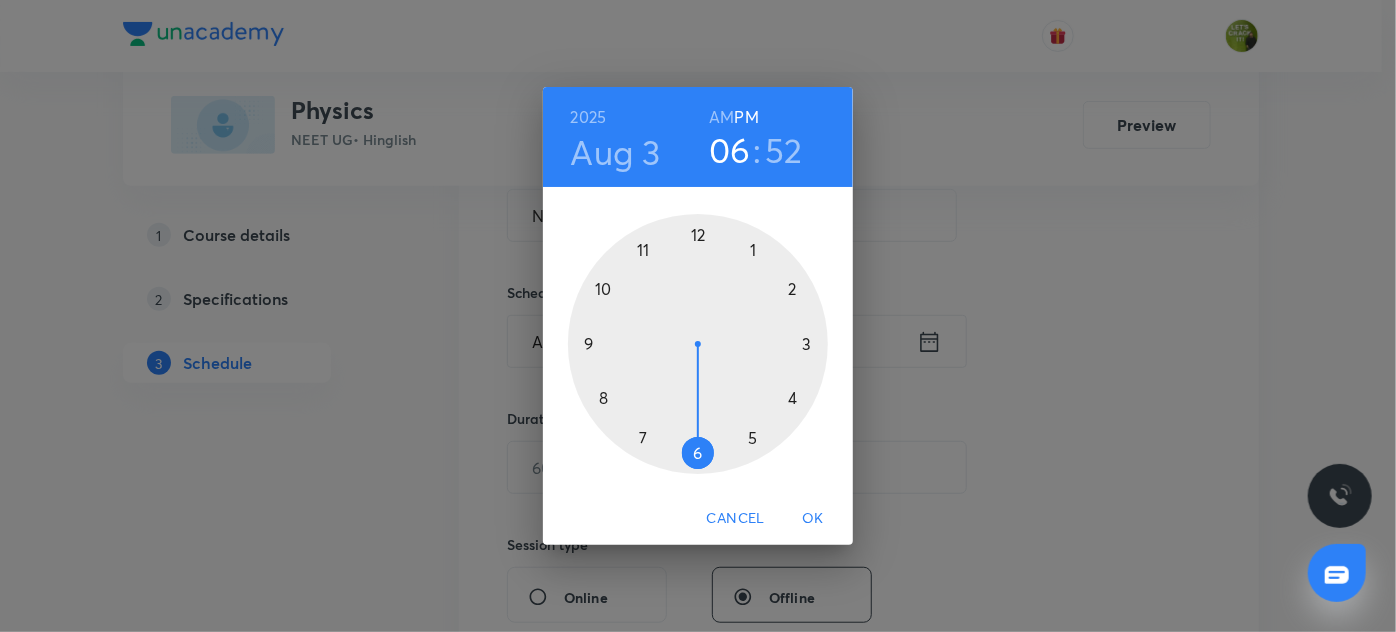 click at bounding box center (698, 344) 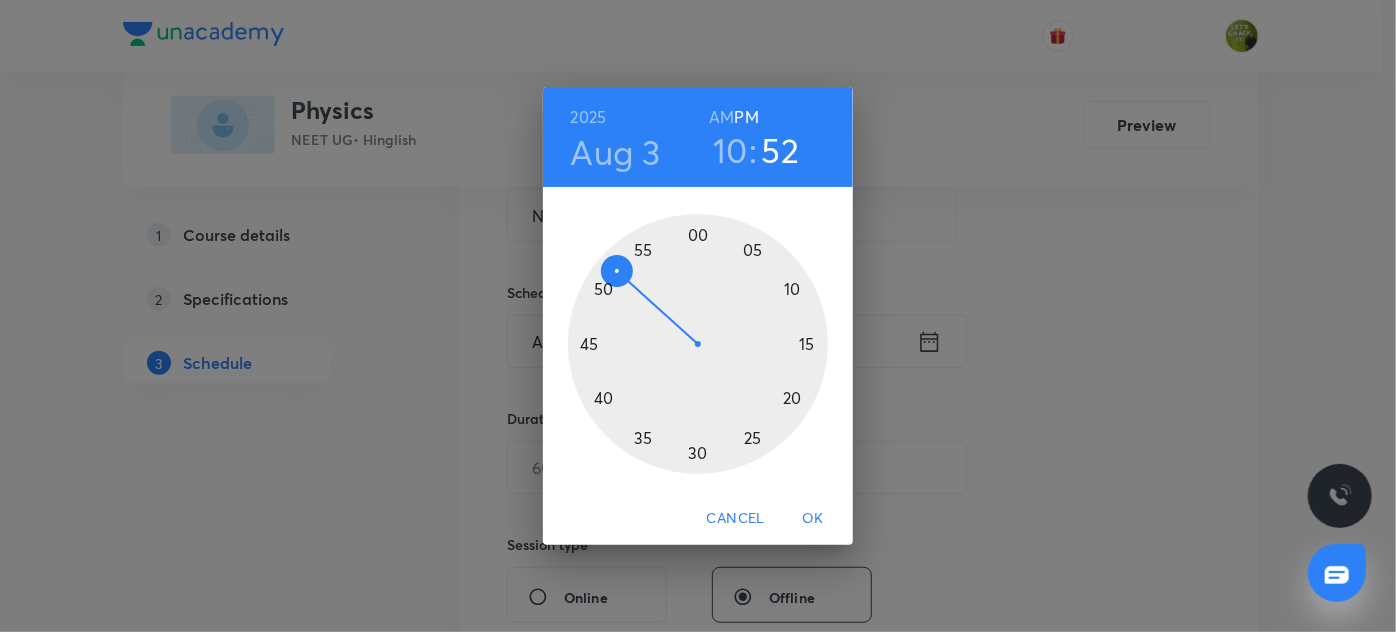 click at bounding box center [698, 344] 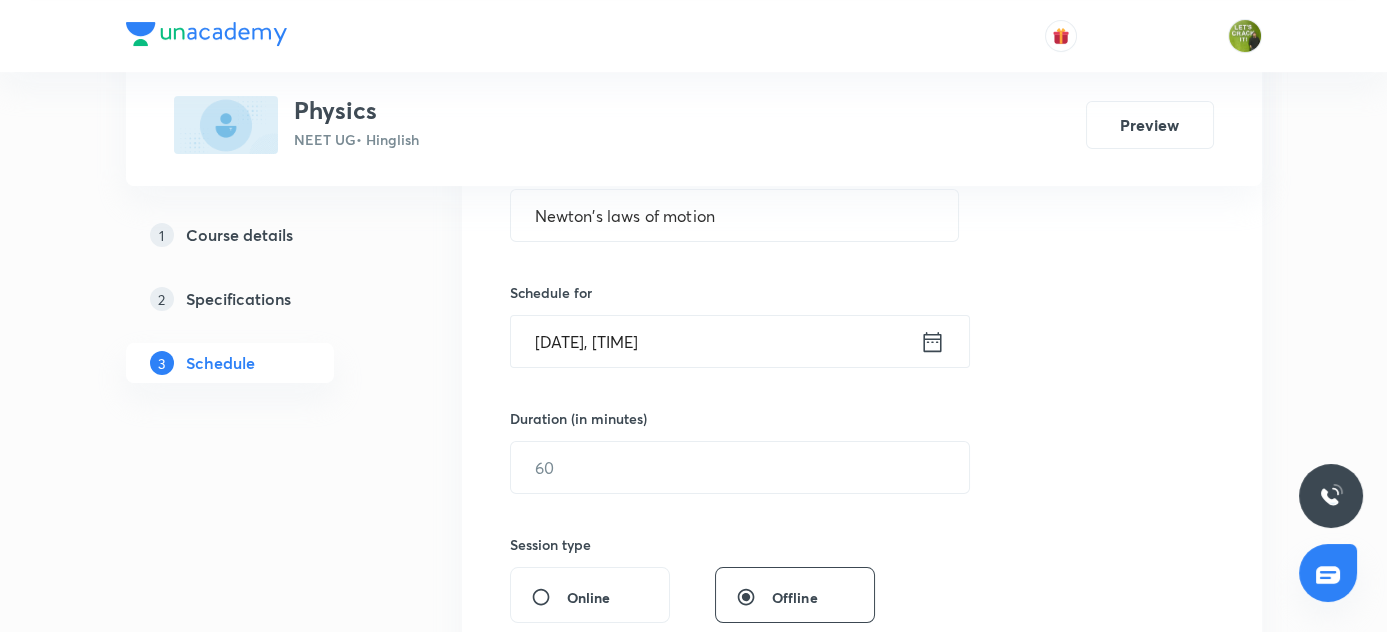 click 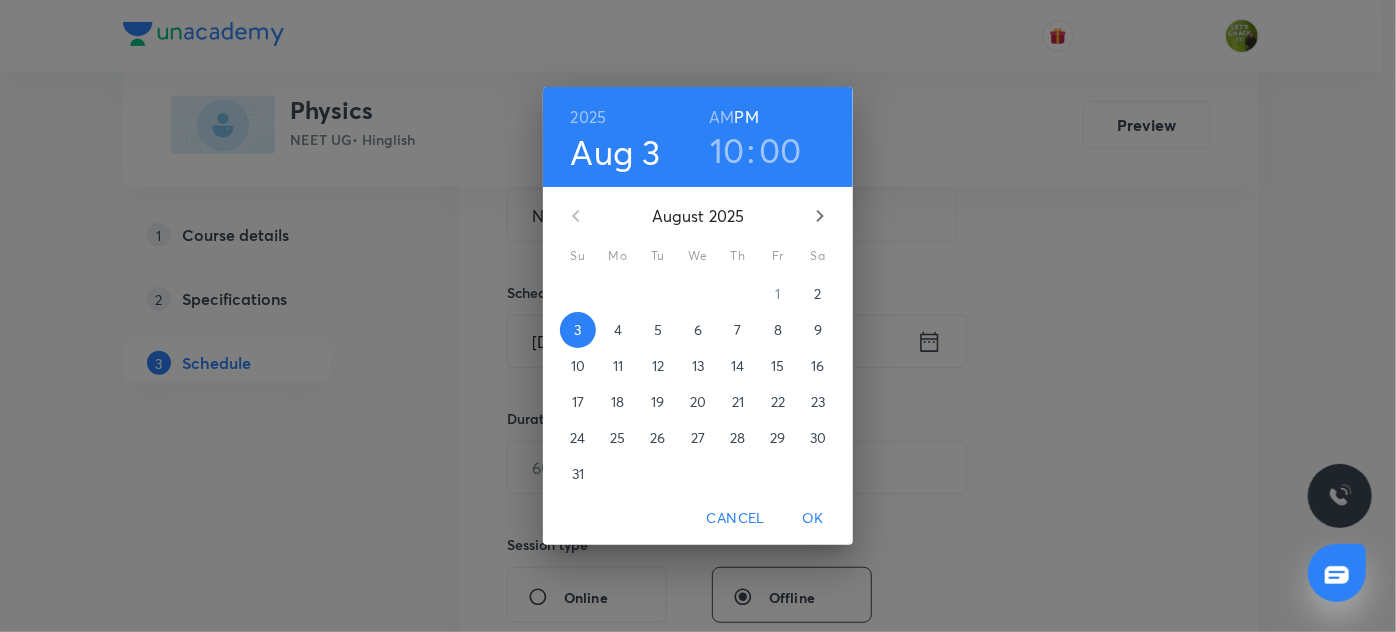 click on "AM" at bounding box center (721, 117) 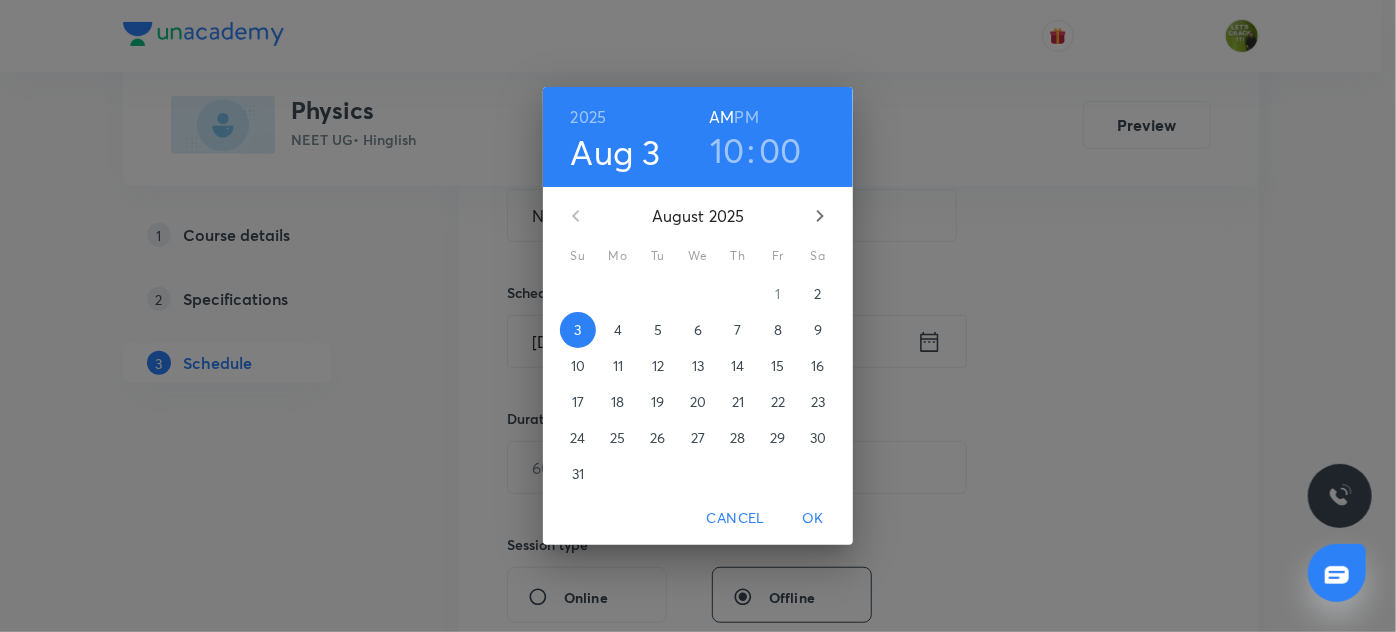 click on "OK" at bounding box center (813, 518) 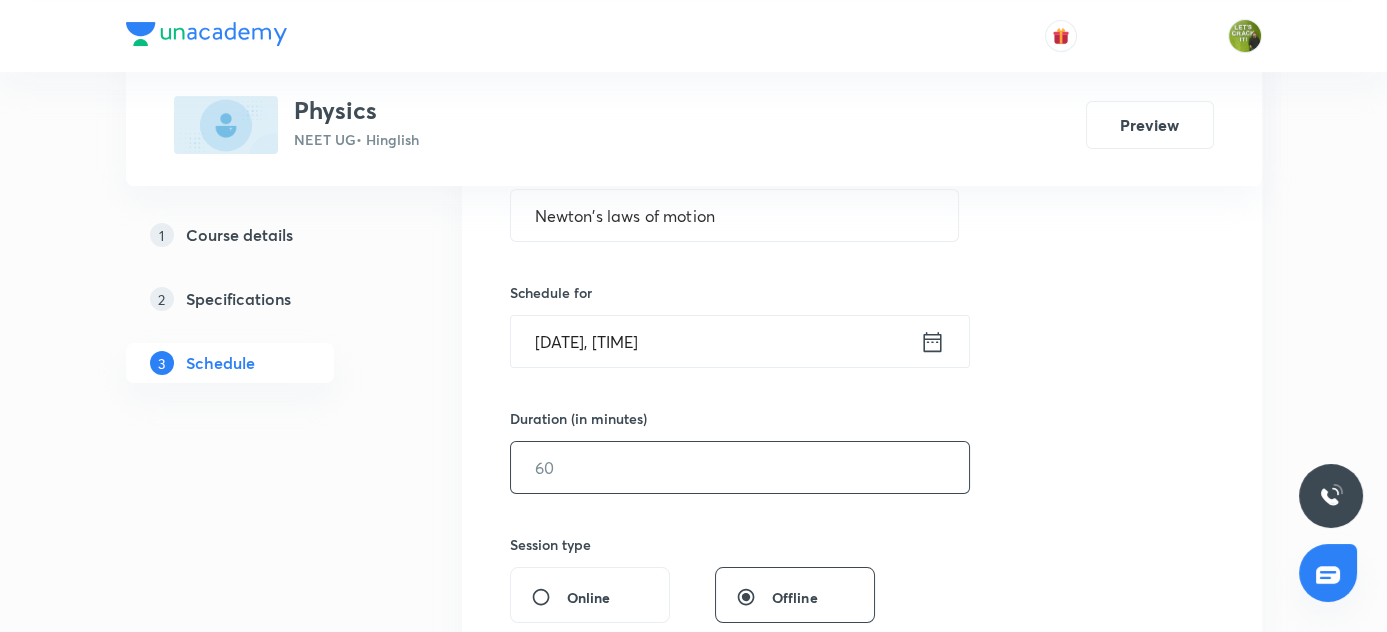 click at bounding box center (740, 467) 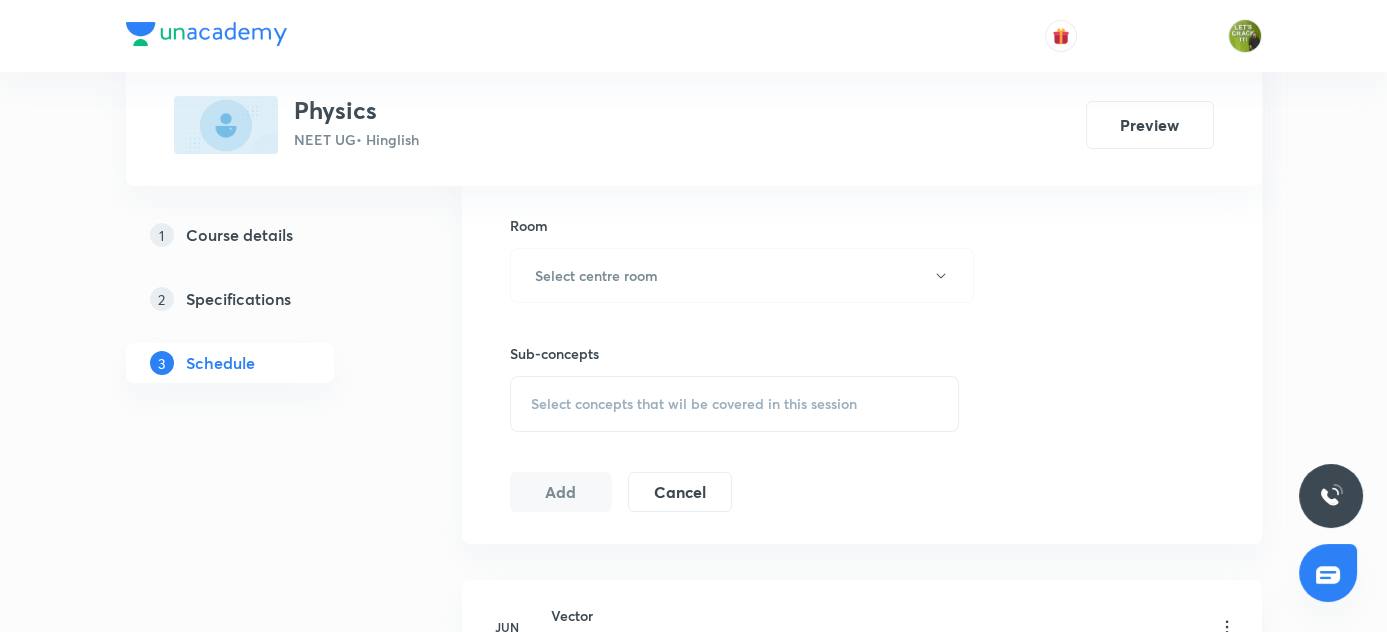 scroll, scrollTop: 866, scrollLeft: 0, axis: vertical 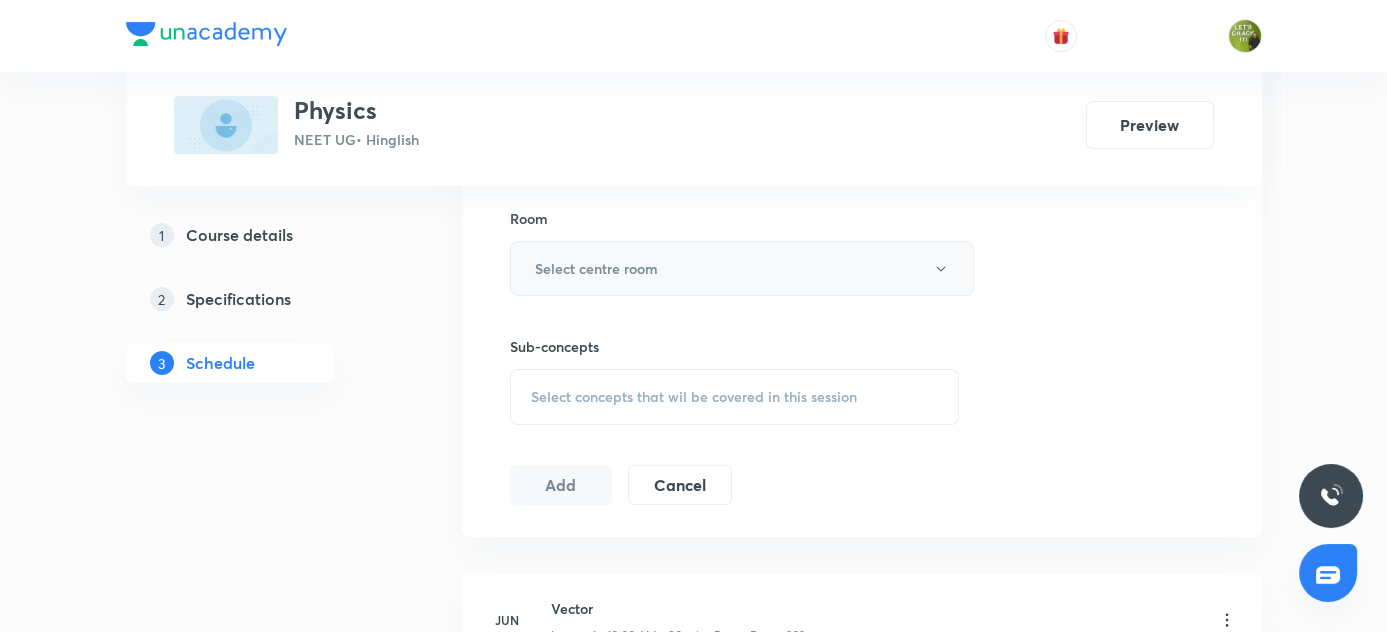 type on "90" 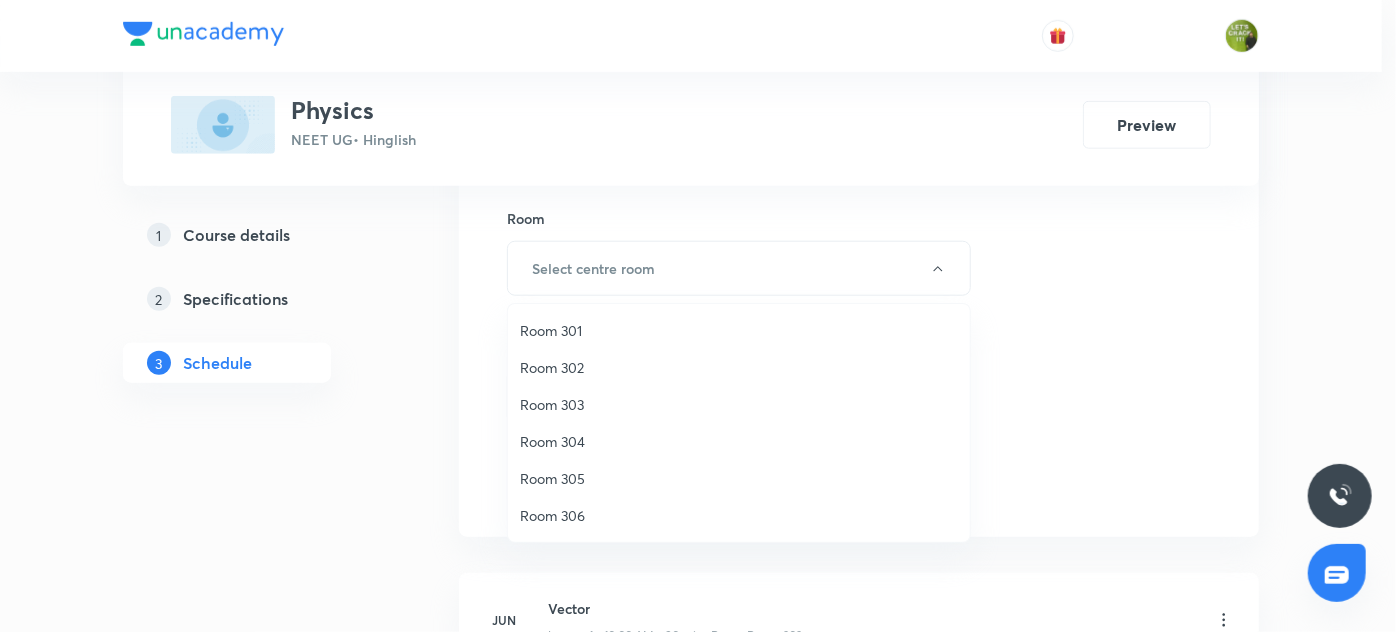 drag, startPoint x: 557, startPoint y: 511, endPoint x: 835, endPoint y: 474, distance: 280.45142 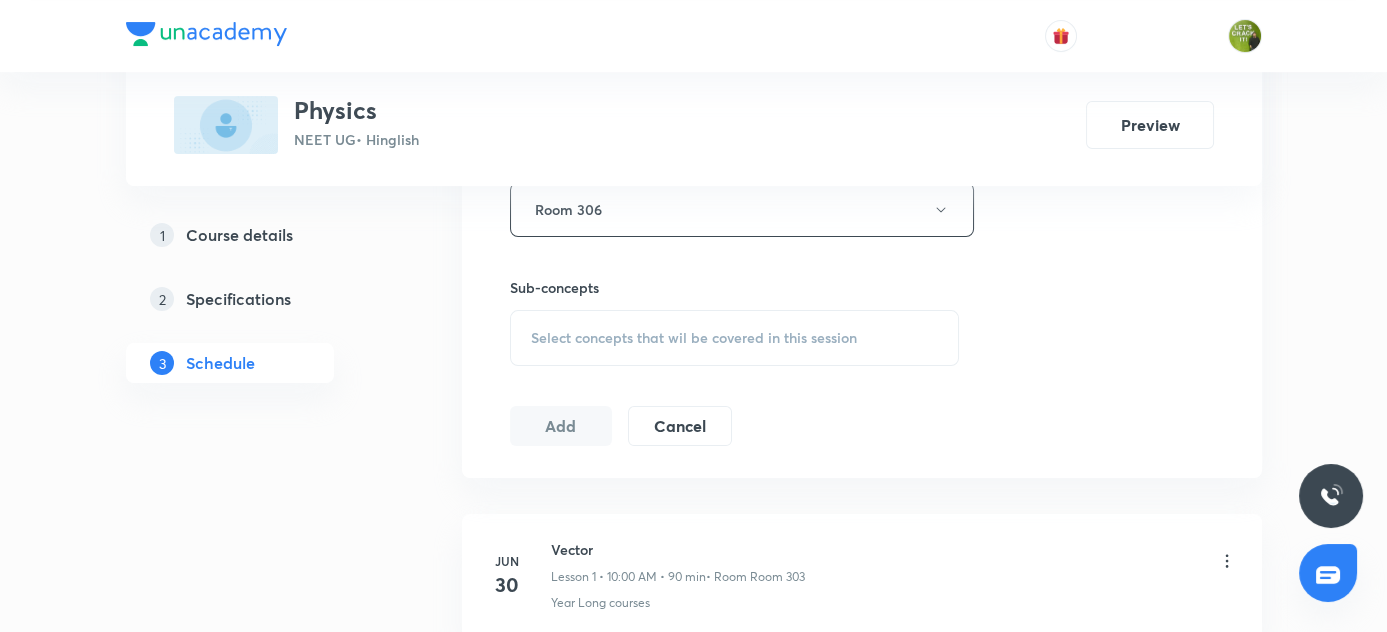 scroll, scrollTop: 957, scrollLeft: 0, axis: vertical 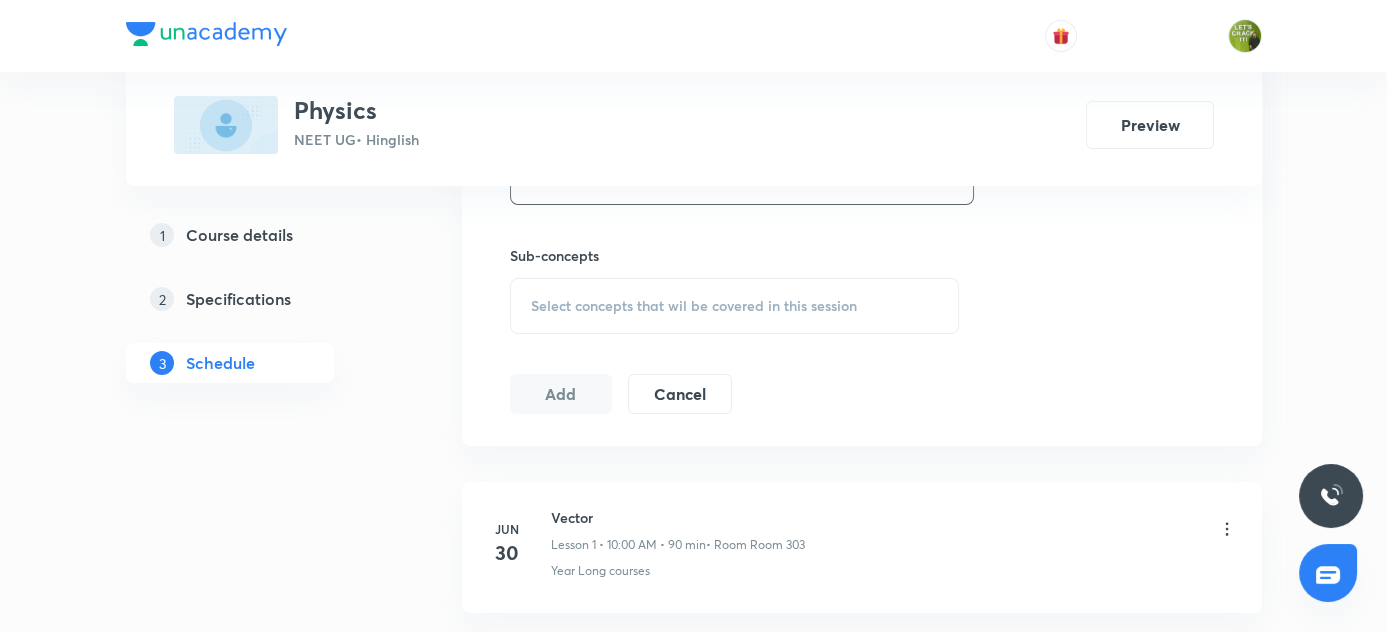 click on "Select concepts that wil be covered in this session" at bounding box center (735, 306) 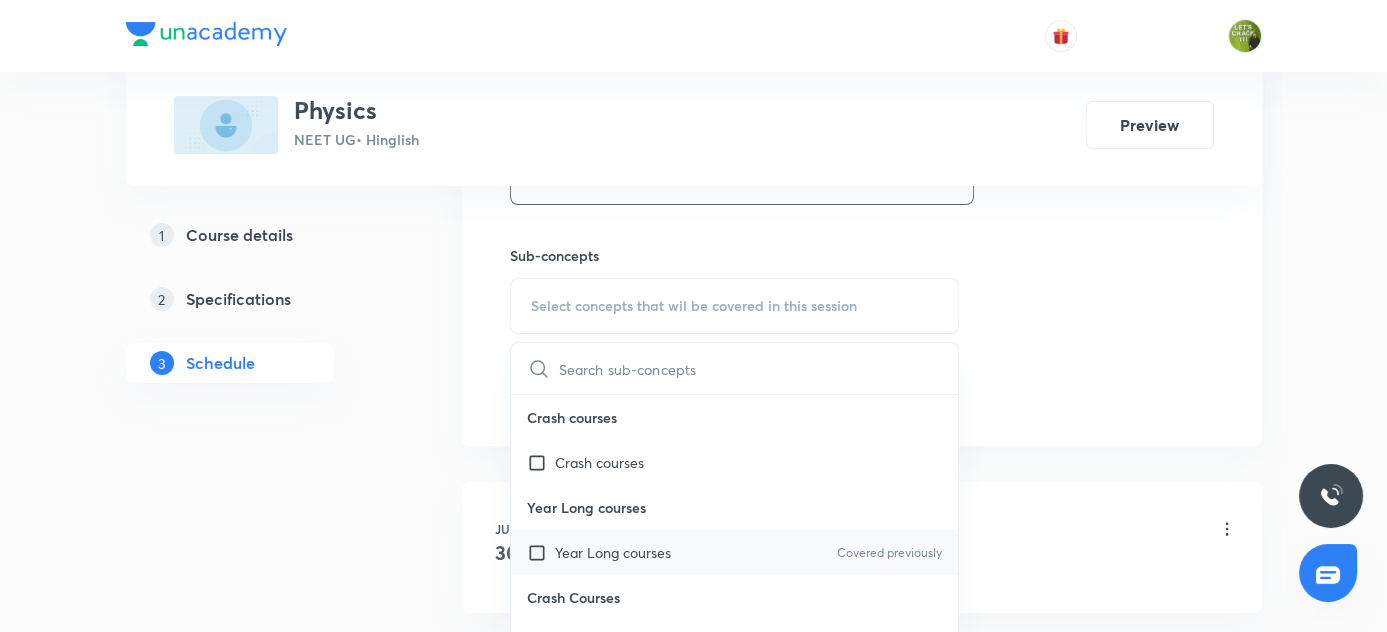 click at bounding box center [541, 552] 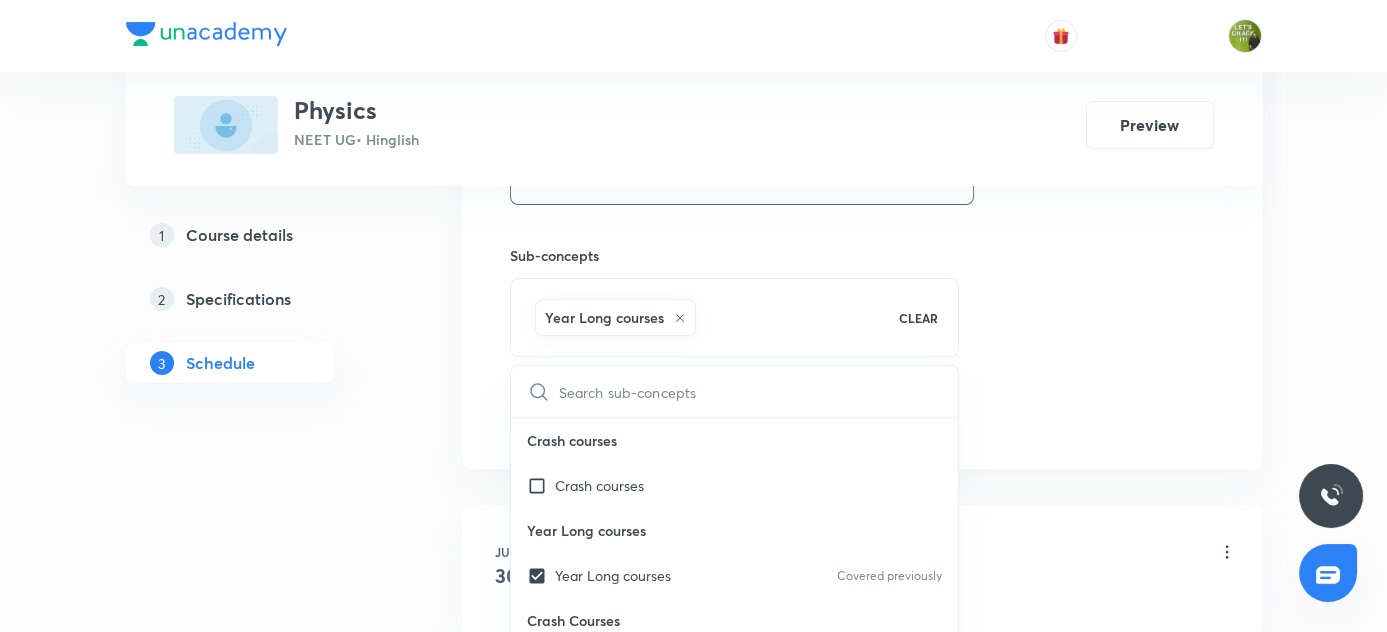 drag, startPoint x: 423, startPoint y: 519, endPoint x: 494, endPoint y: 454, distance: 96.26006 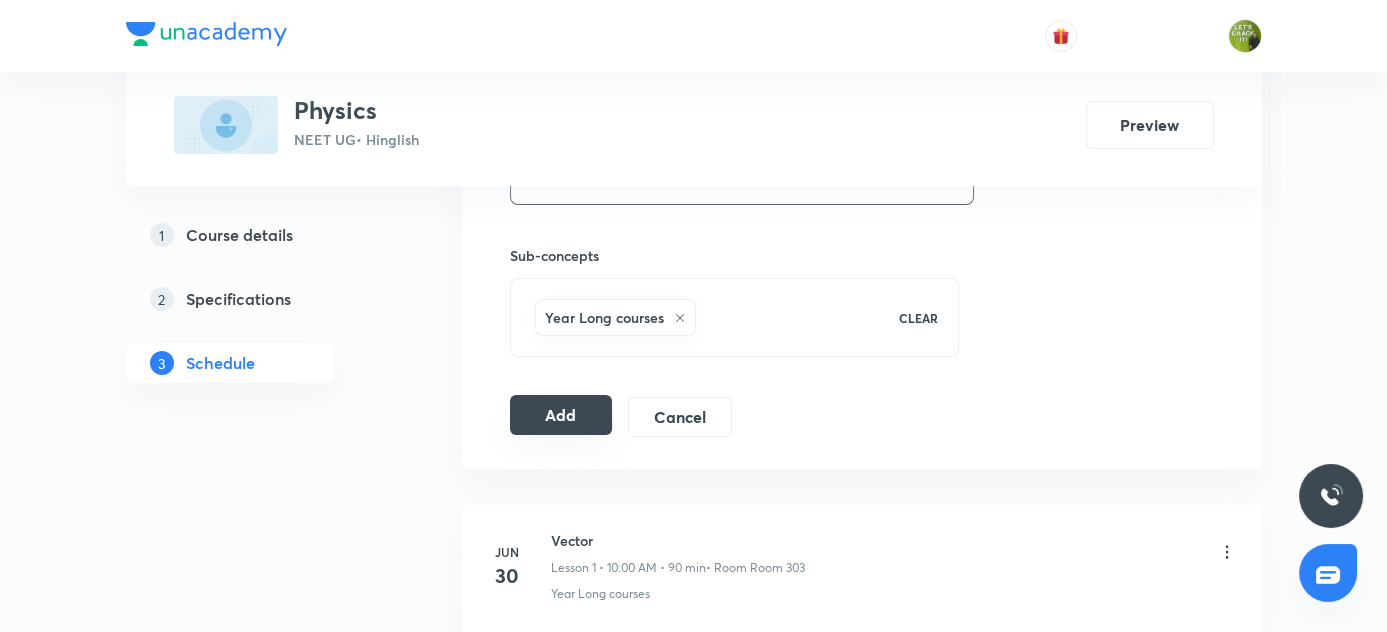 click on "Add" at bounding box center [561, 415] 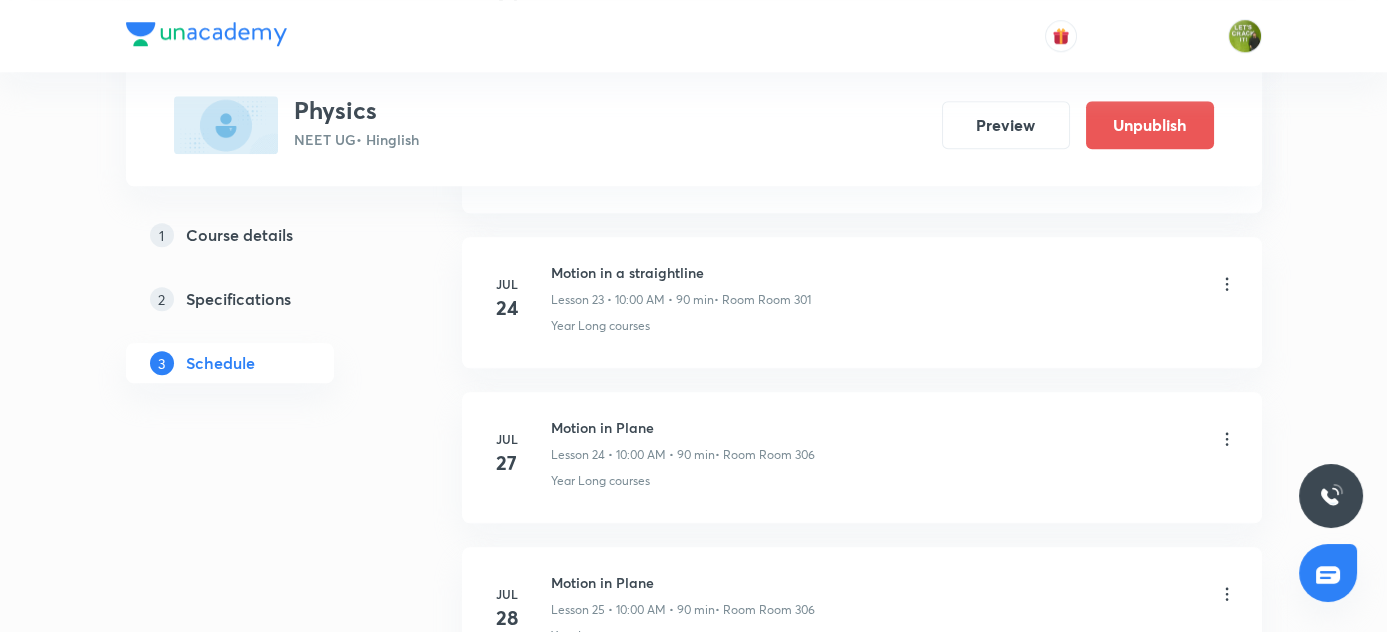 scroll, scrollTop: 4376, scrollLeft: 0, axis: vertical 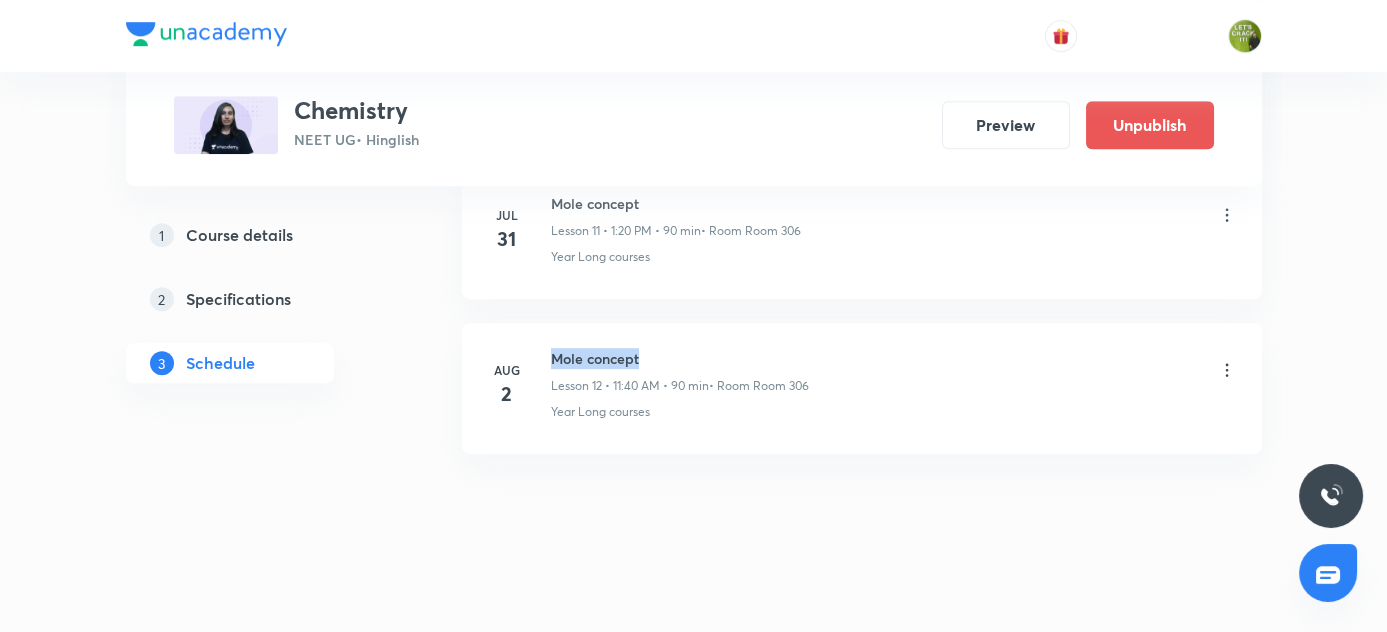 drag, startPoint x: 551, startPoint y: 346, endPoint x: 709, endPoint y: 340, distance: 158.11388 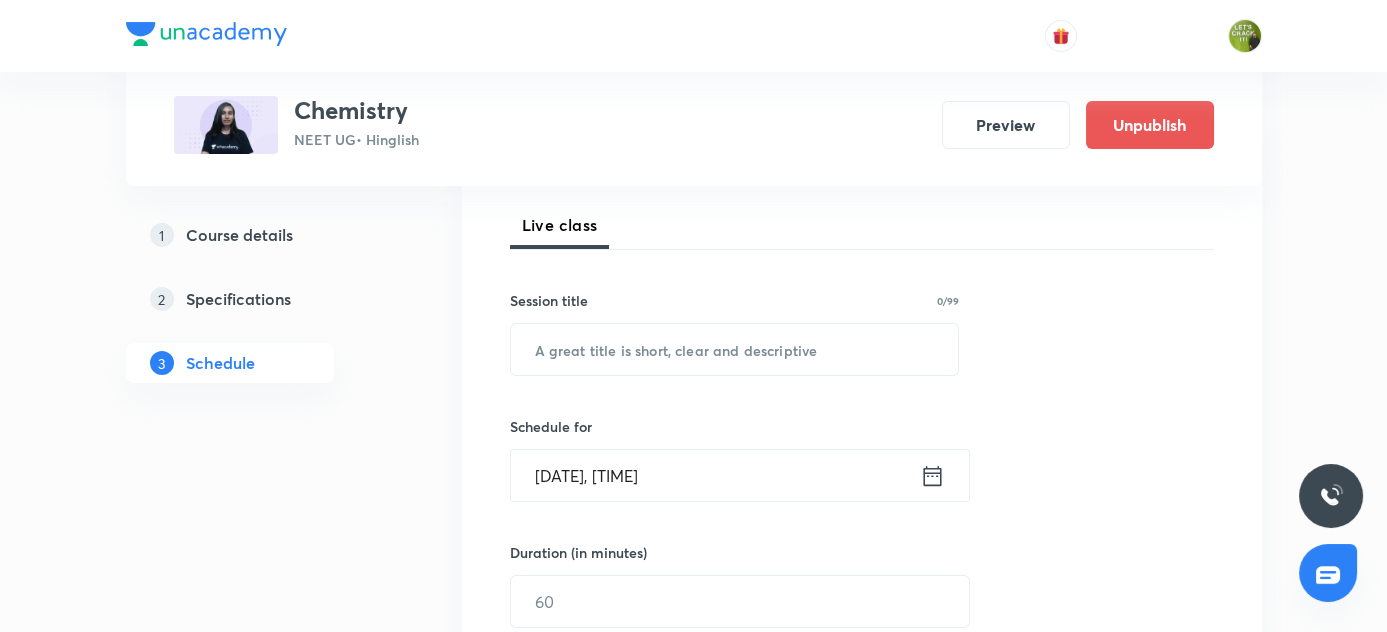 scroll, scrollTop: 246, scrollLeft: 0, axis: vertical 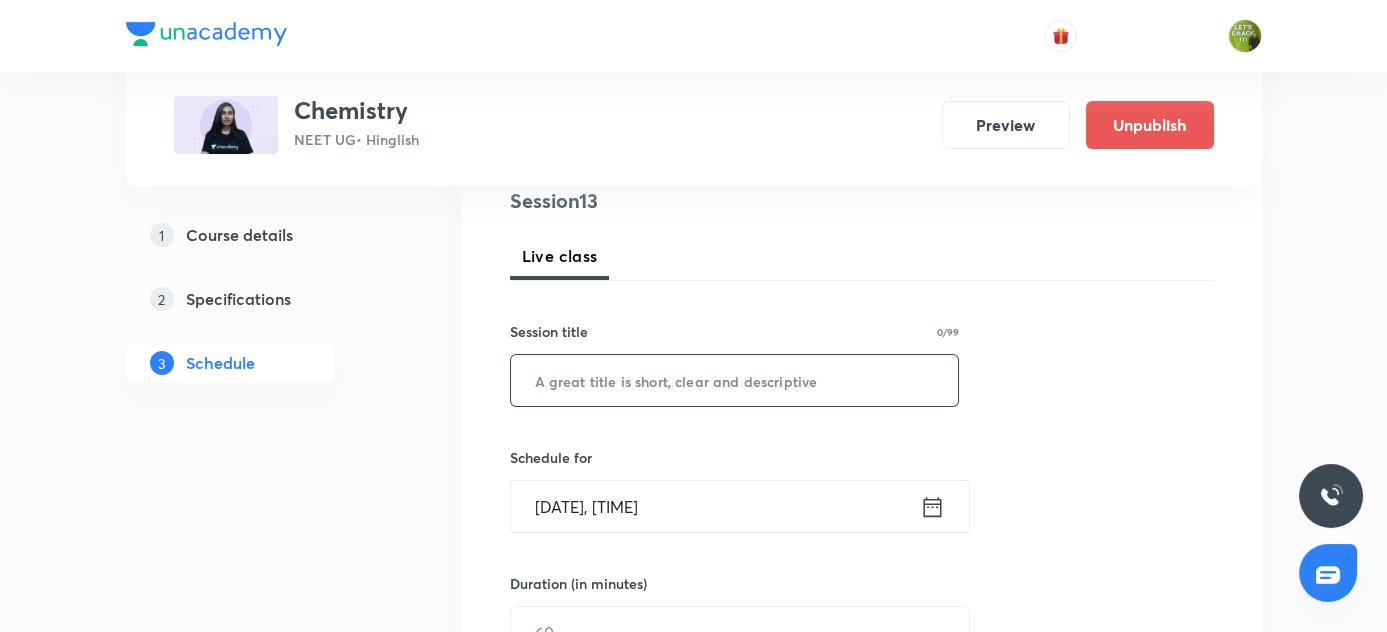 click at bounding box center [735, 380] 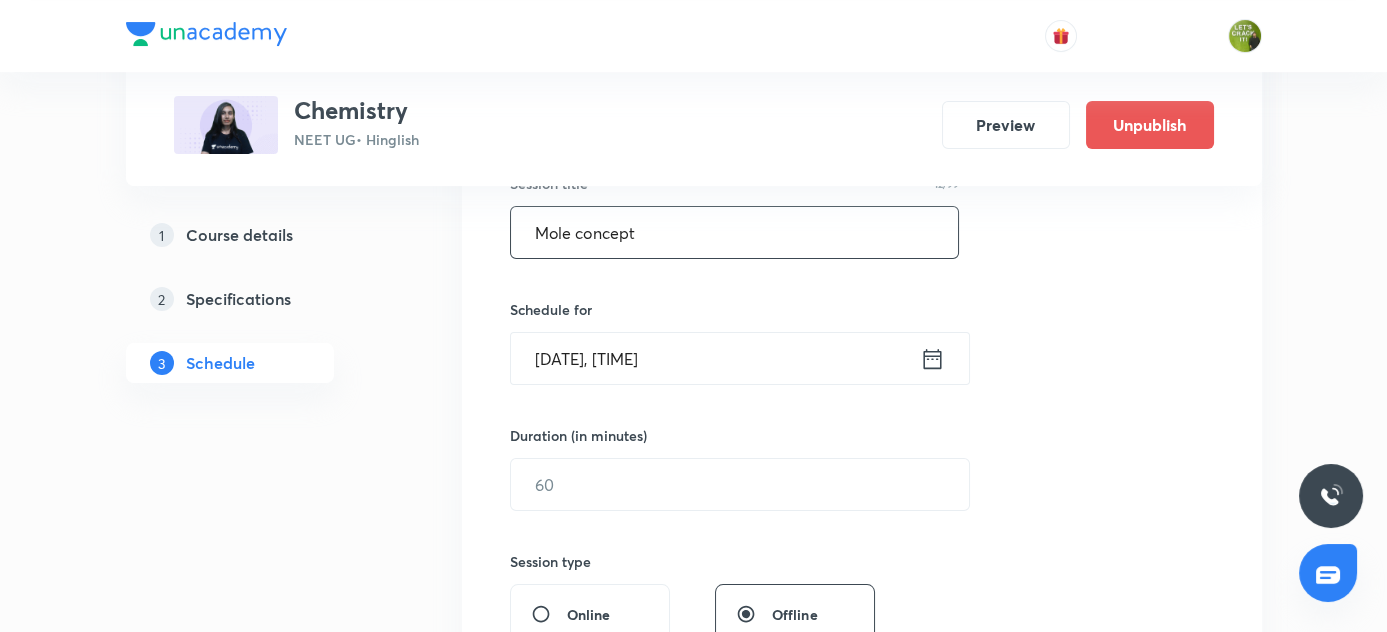 scroll, scrollTop: 428, scrollLeft: 0, axis: vertical 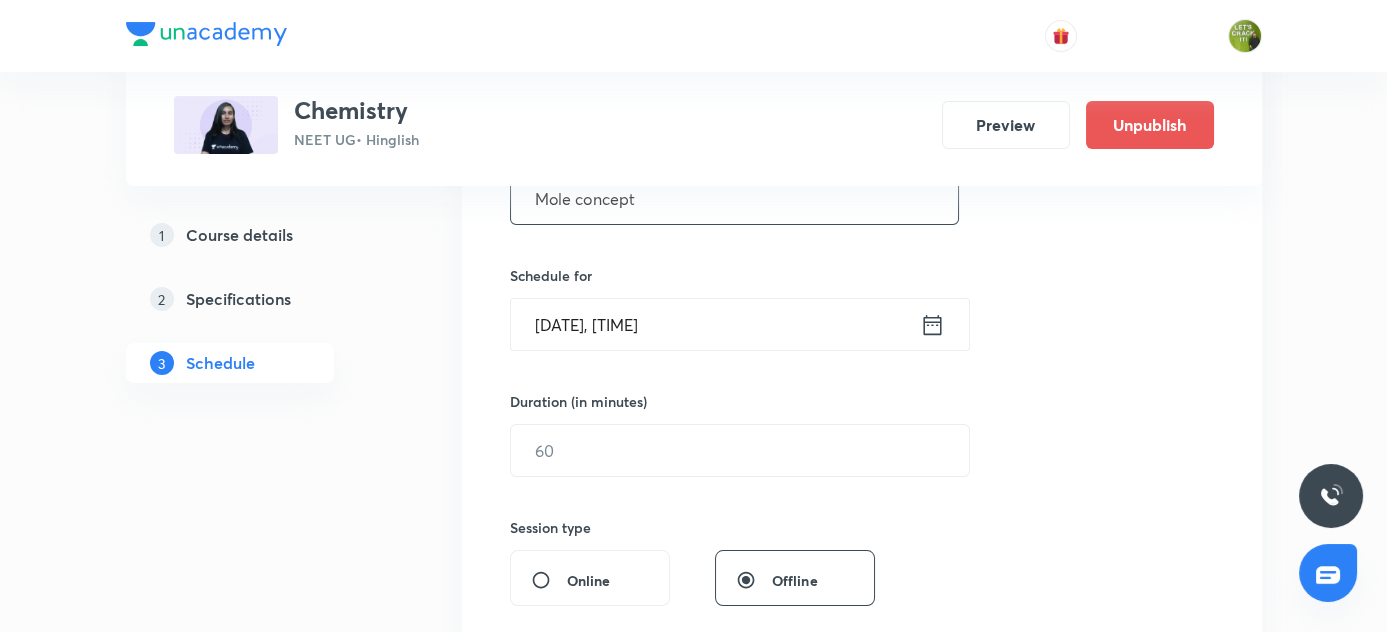 type on "Mole concept" 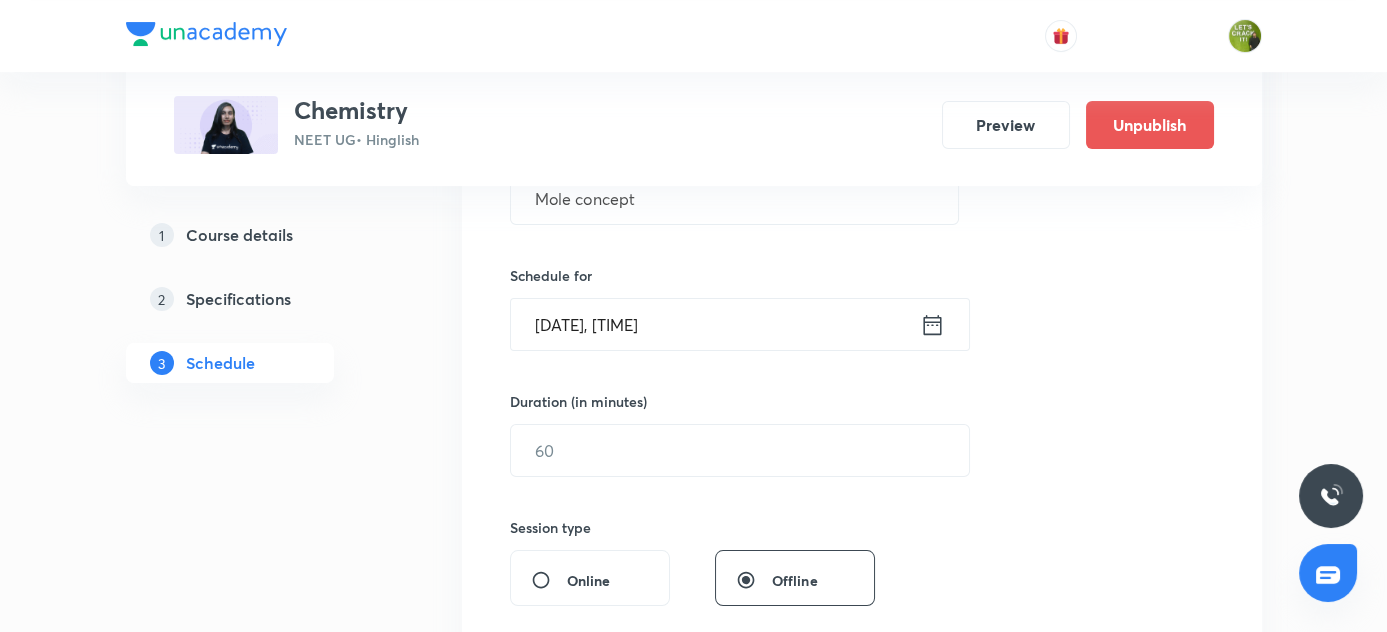 click 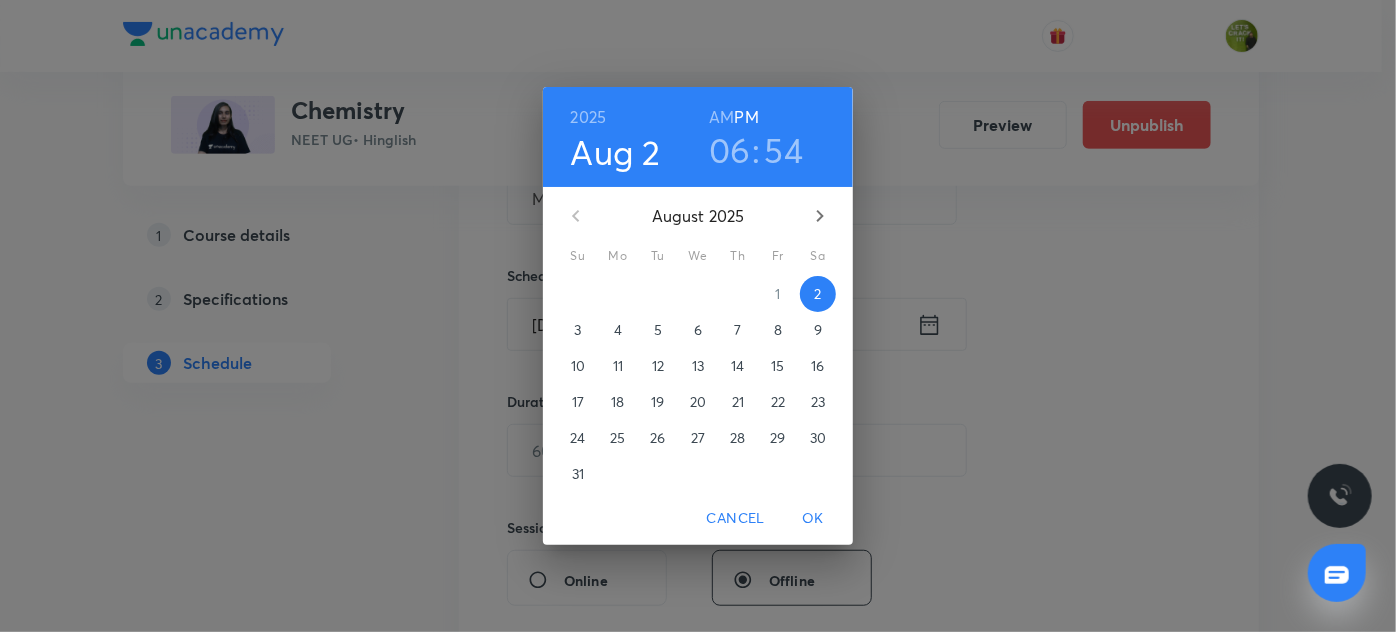 click on "3" at bounding box center [577, 330] 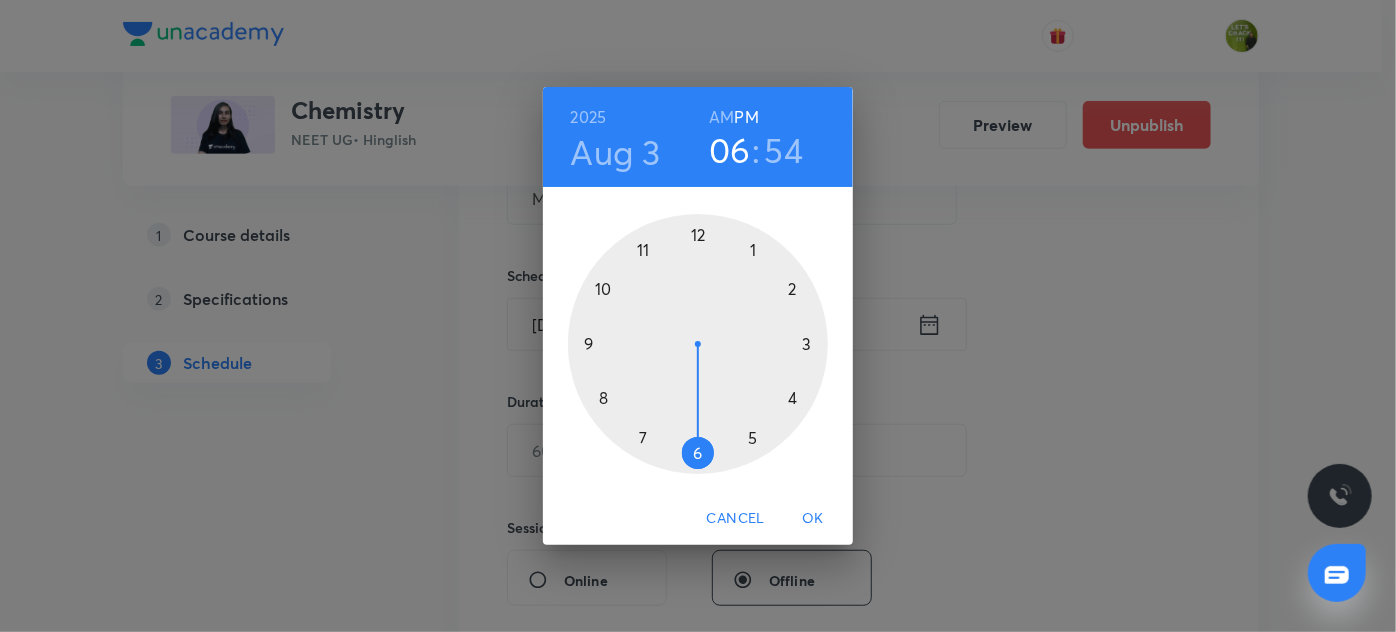click at bounding box center [698, 344] 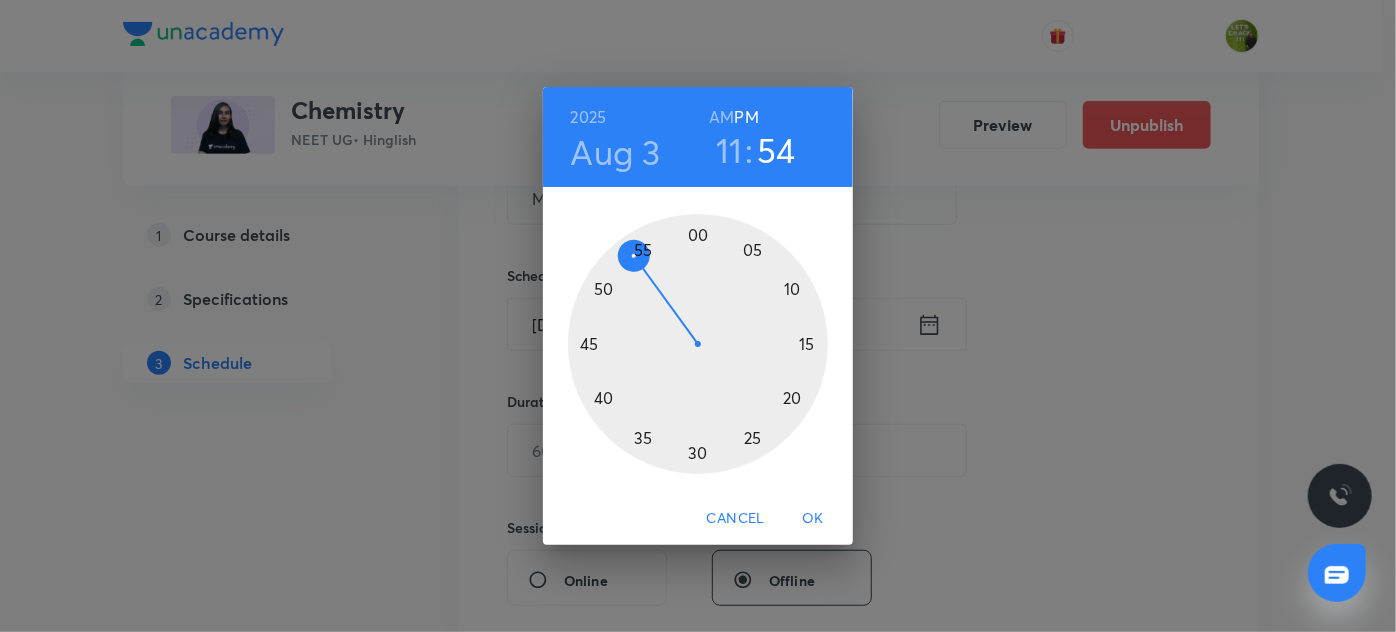 click at bounding box center [698, 344] 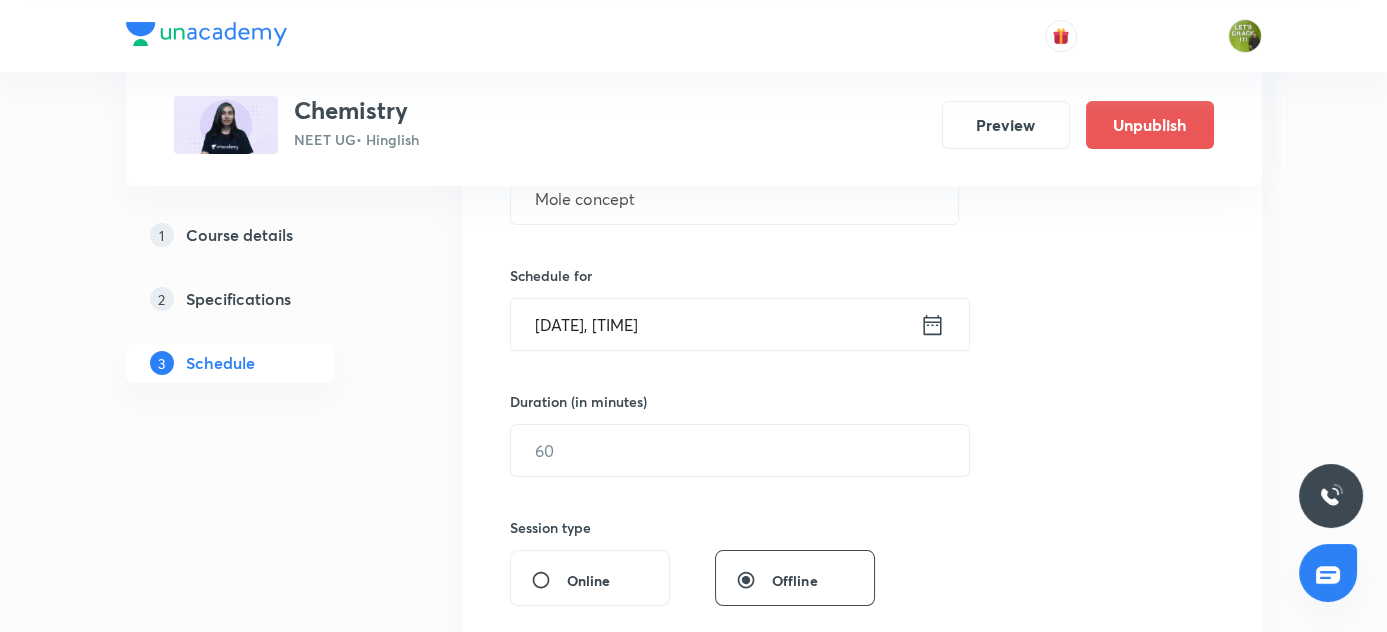 click 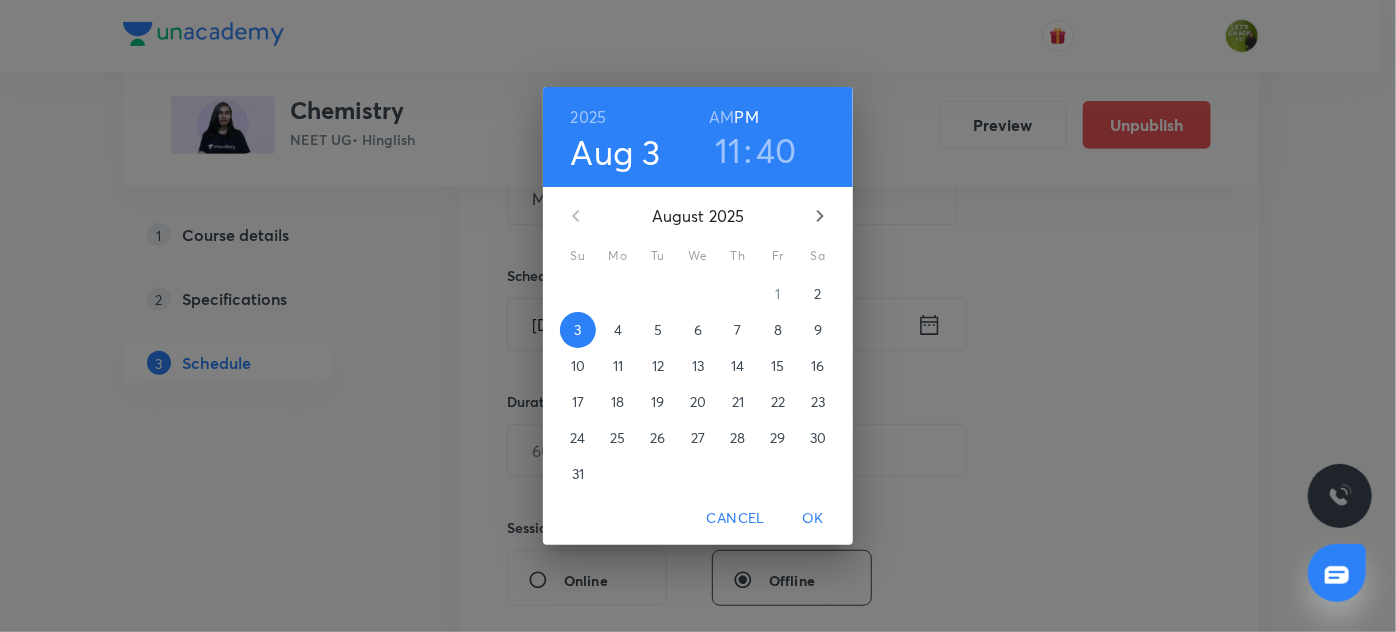 click on "AM" at bounding box center (721, 117) 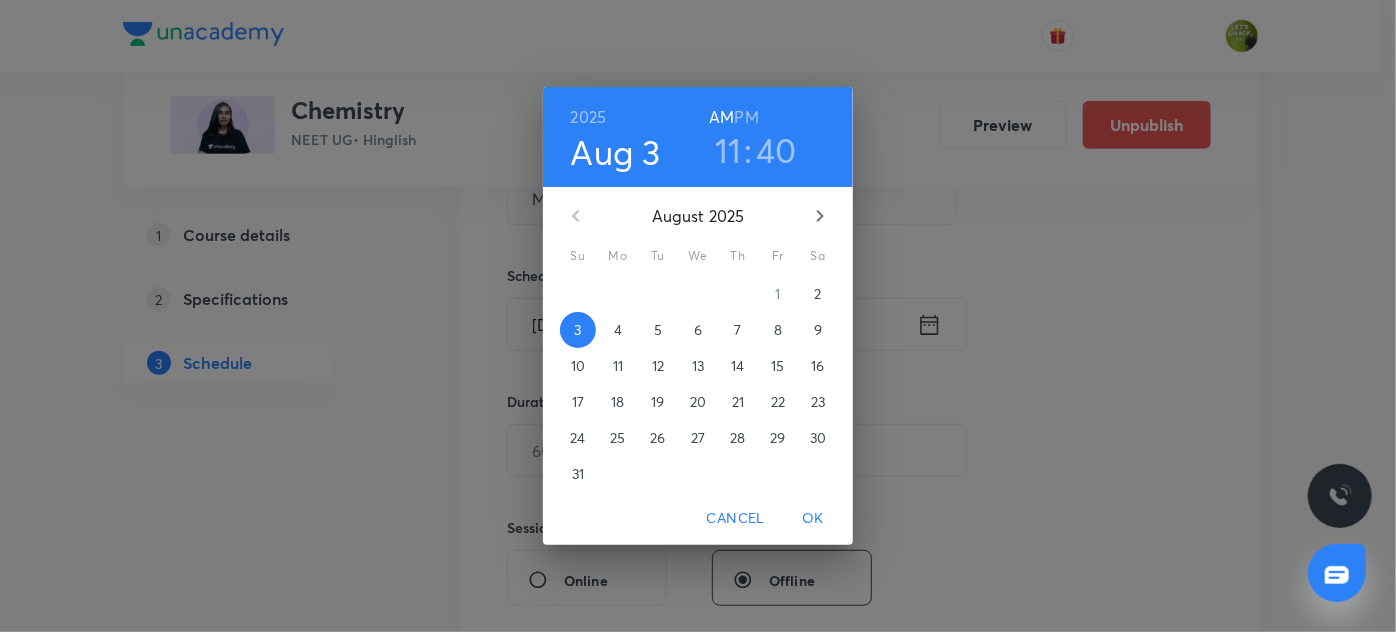 click on "OK" at bounding box center [813, 518] 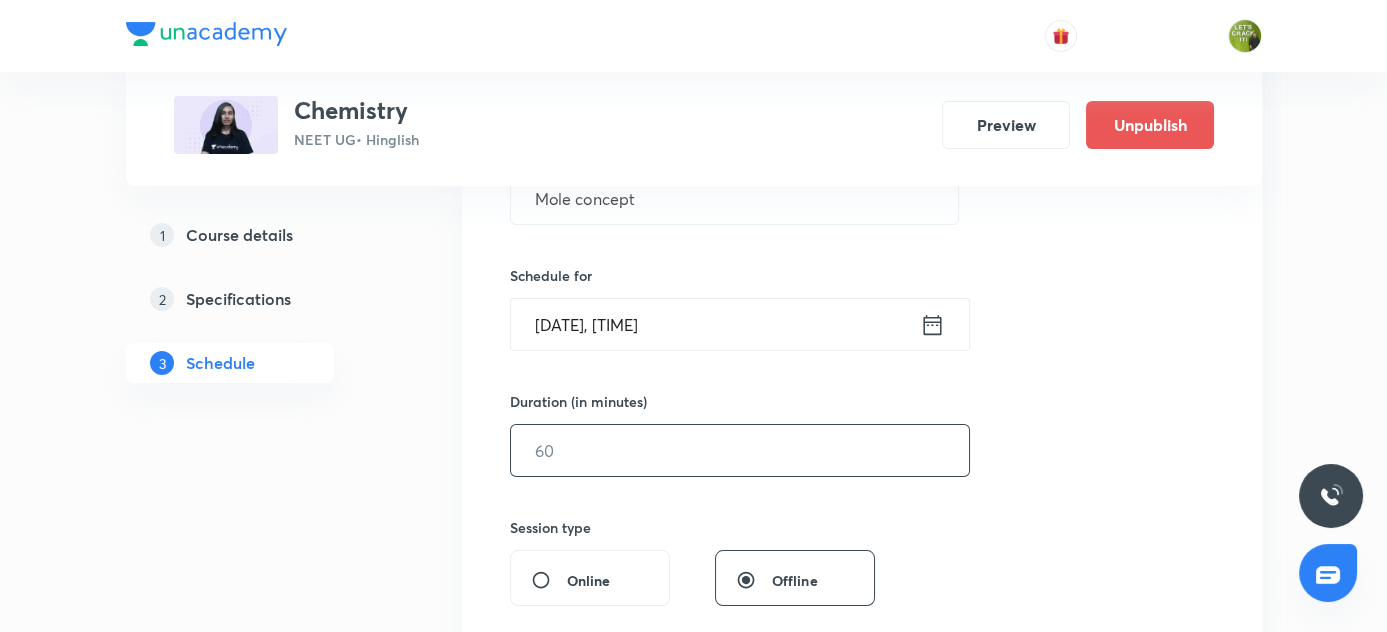 click at bounding box center [740, 450] 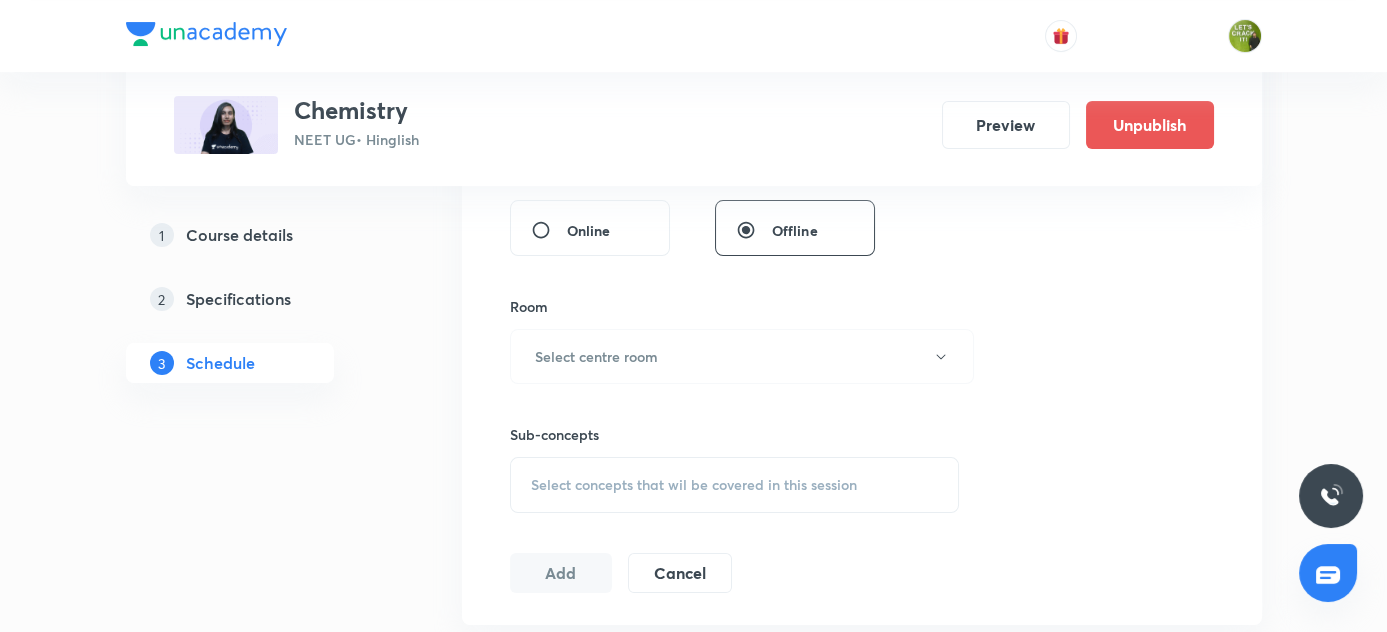 scroll, scrollTop: 792, scrollLeft: 0, axis: vertical 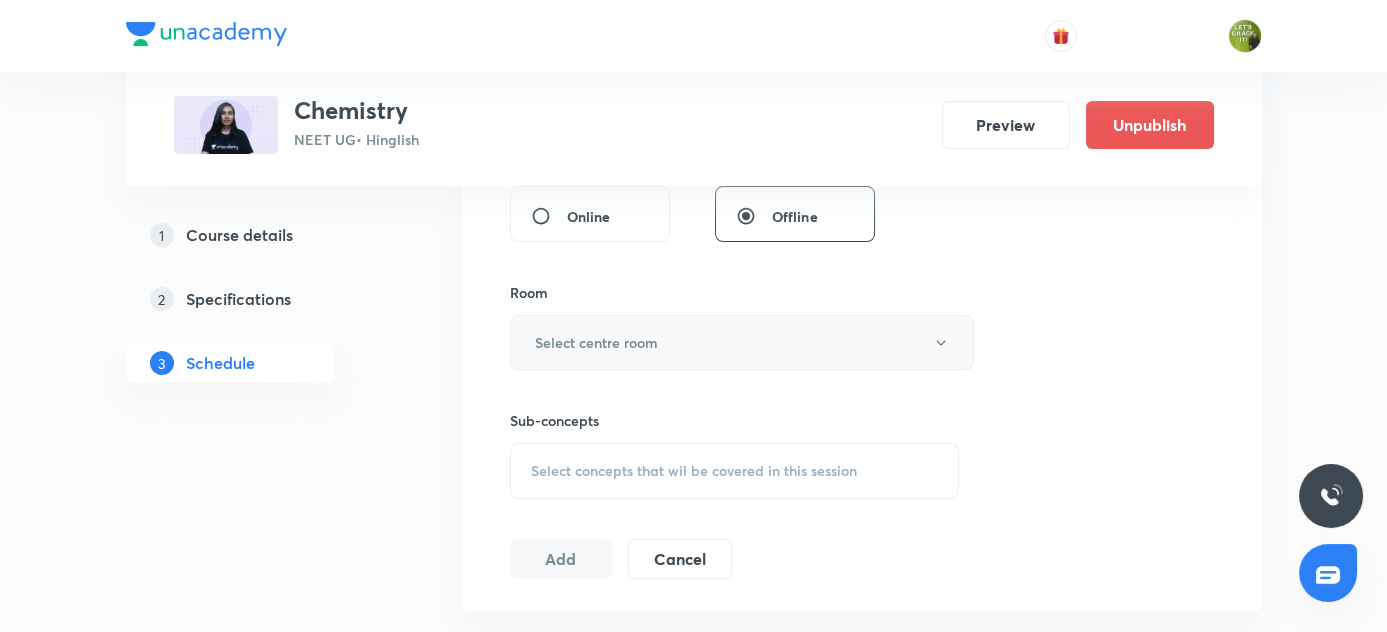 type on "90" 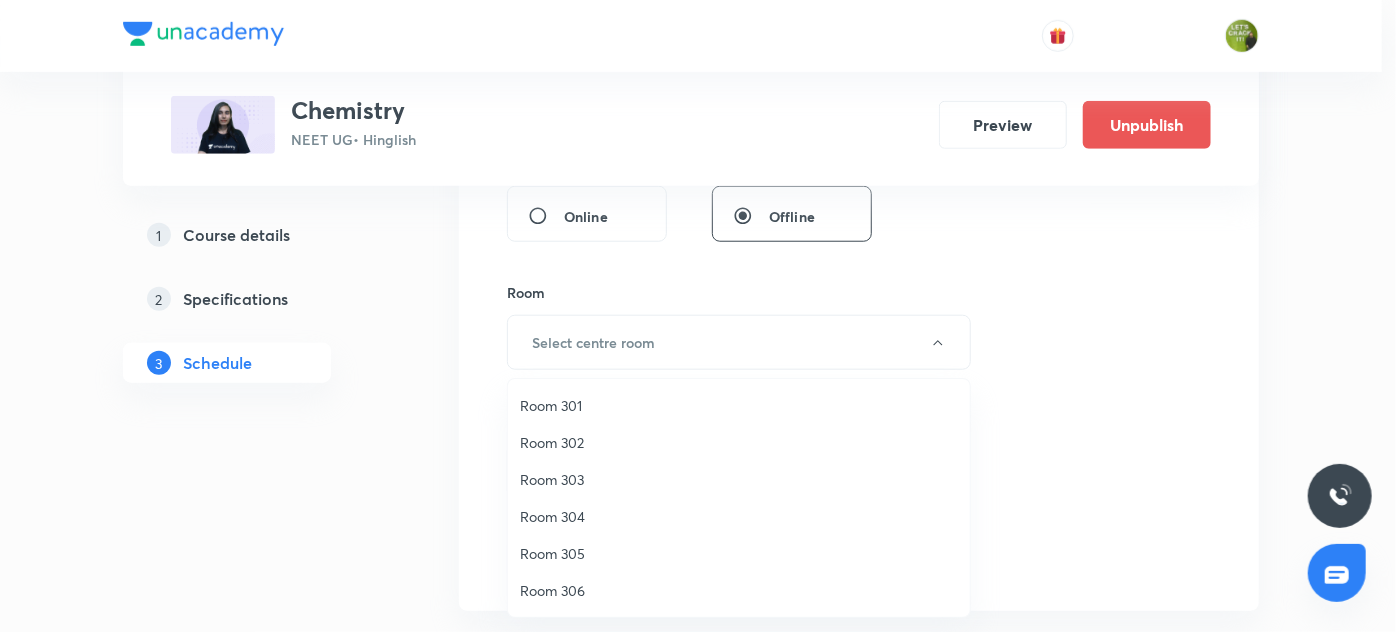 click on "Room 306" at bounding box center (739, 590) 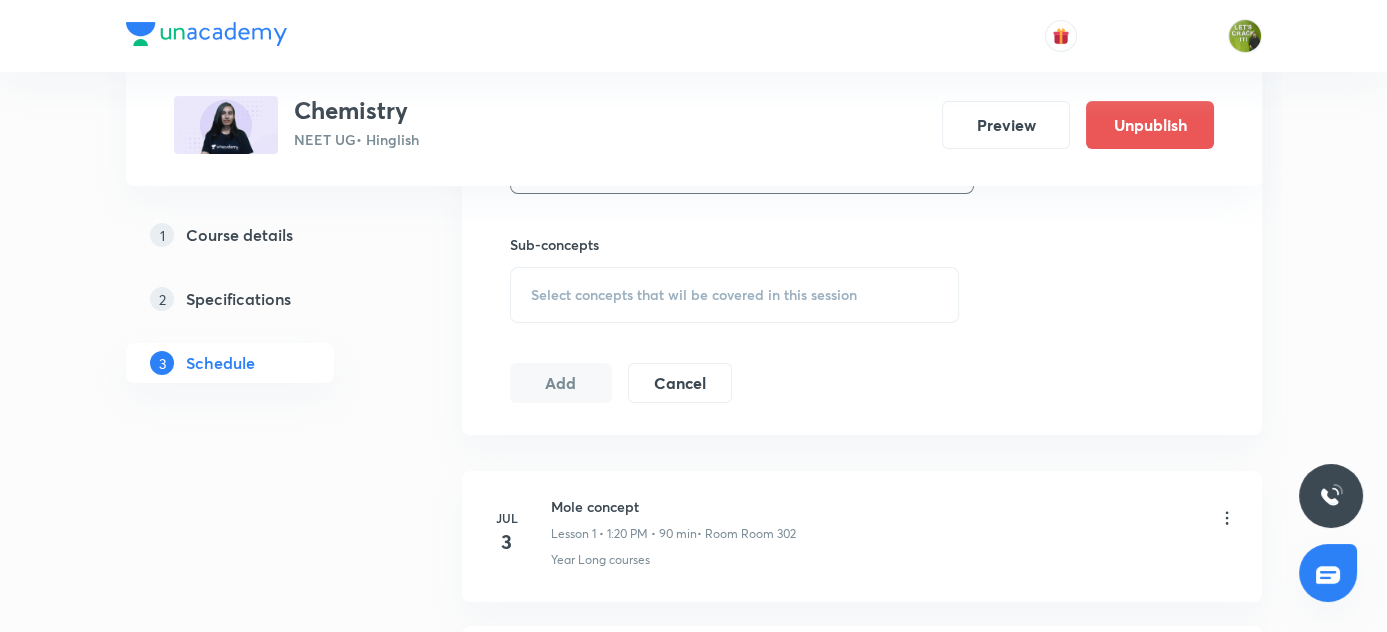 scroll, scrollTop: 973, scrollLeft: 0, axis: vertical 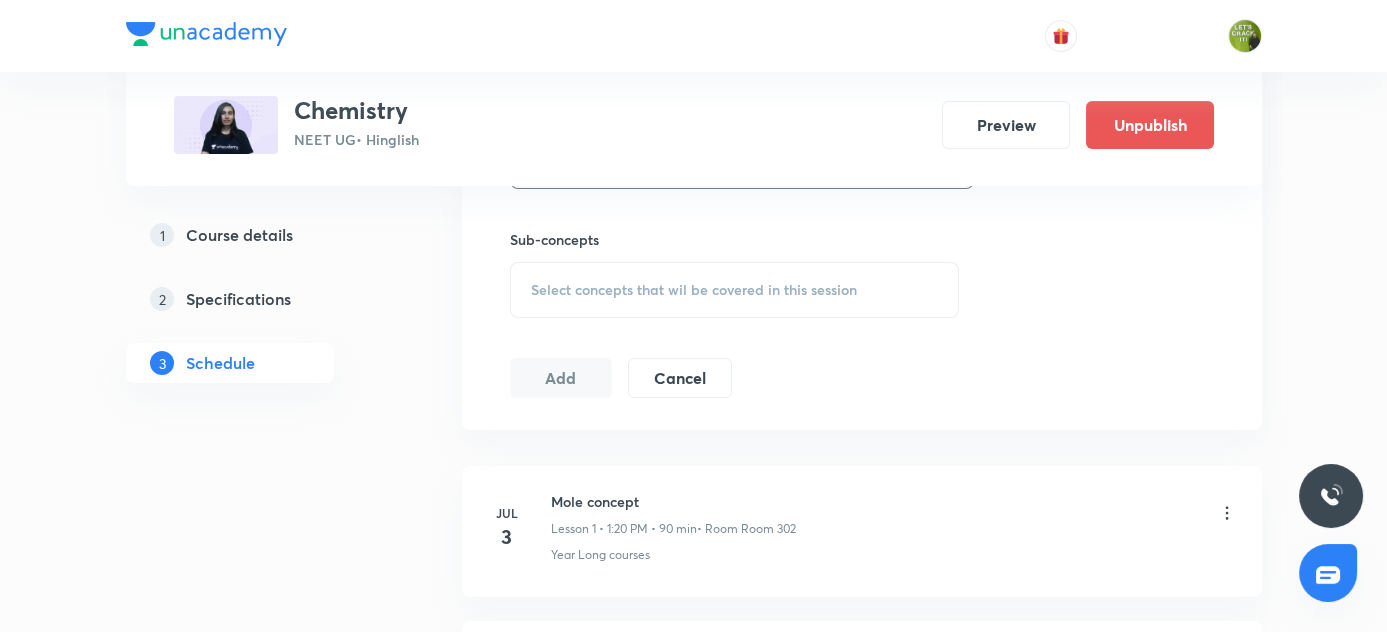 click on "Select concepts that wil be covered in this session" at bounding box center [694, 290] 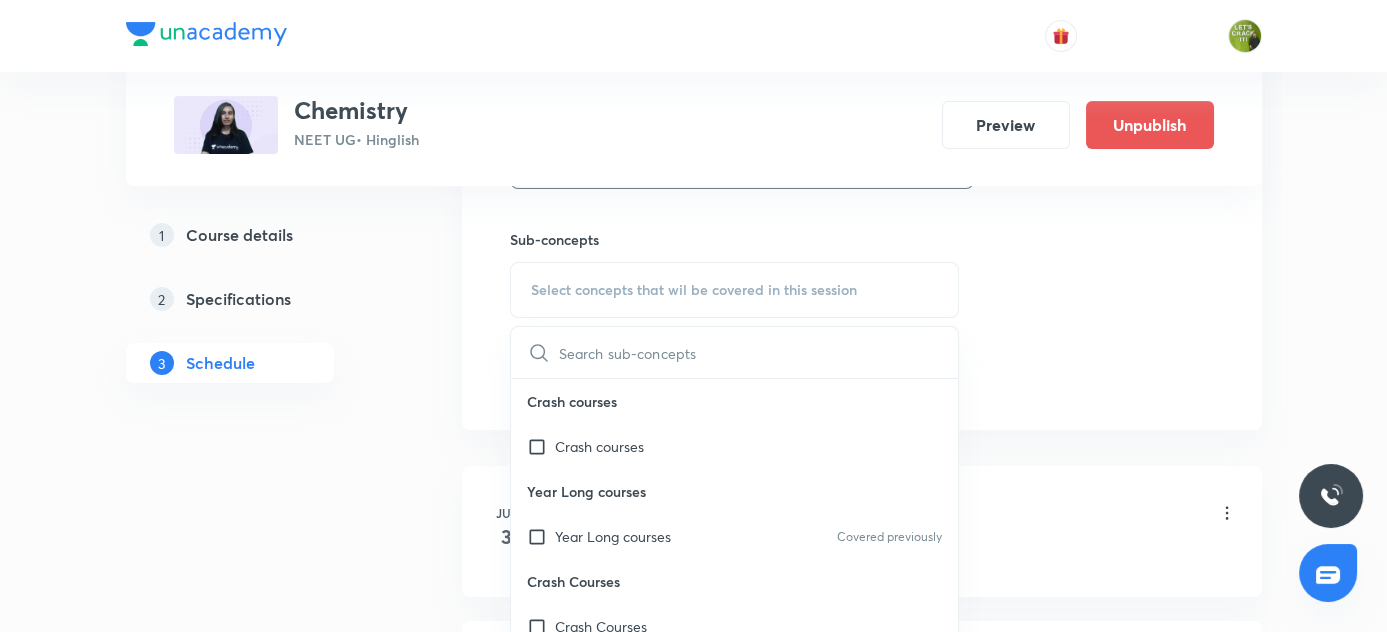 drag, startPoint x: 530, startPoint y: 534, endPoint x: 511, endPoint y: 530, distance: 19.416489 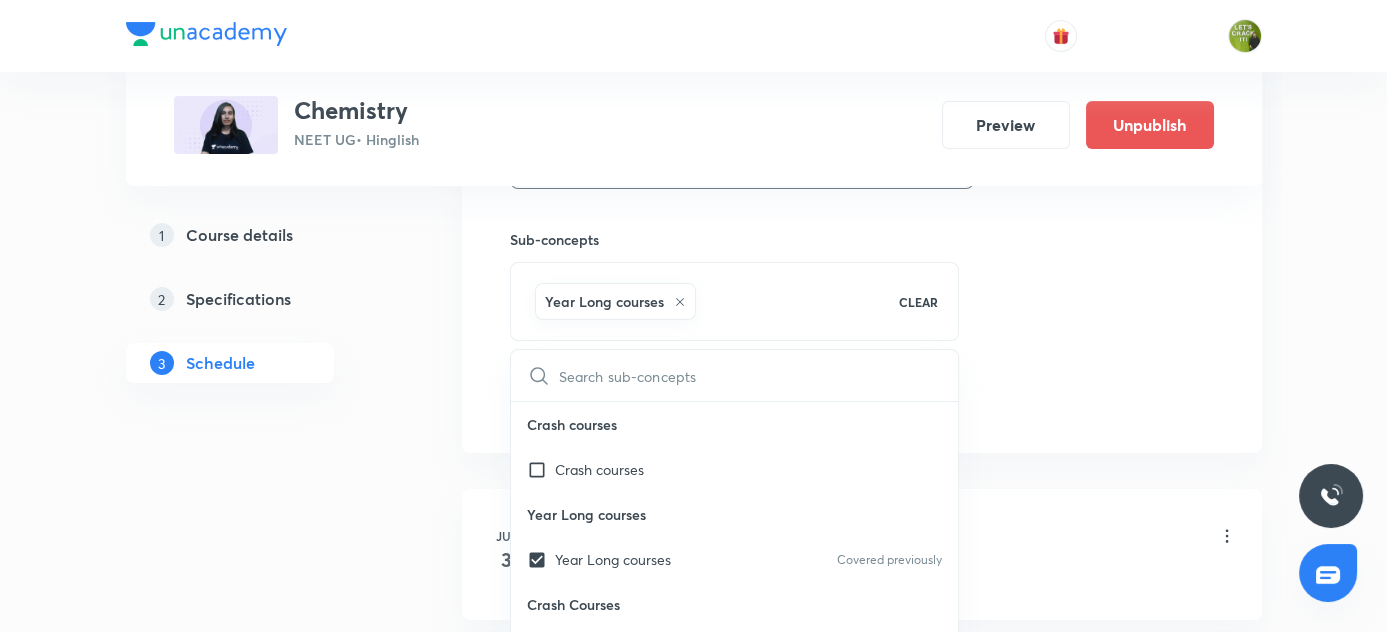 drag, startPoint x: 397, startPoint y: 519, endPoint x: 548, endPoint y: 459, distance: 162.48384 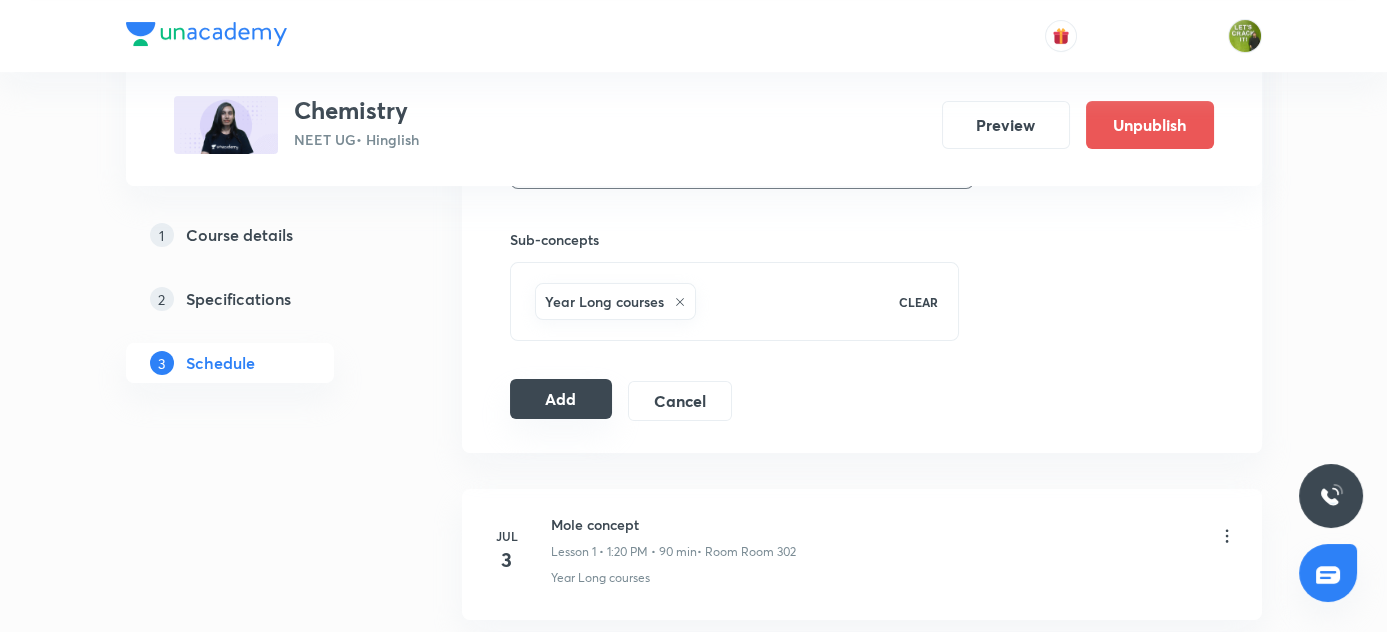 click on "Add" at bounding box center (561, 399) 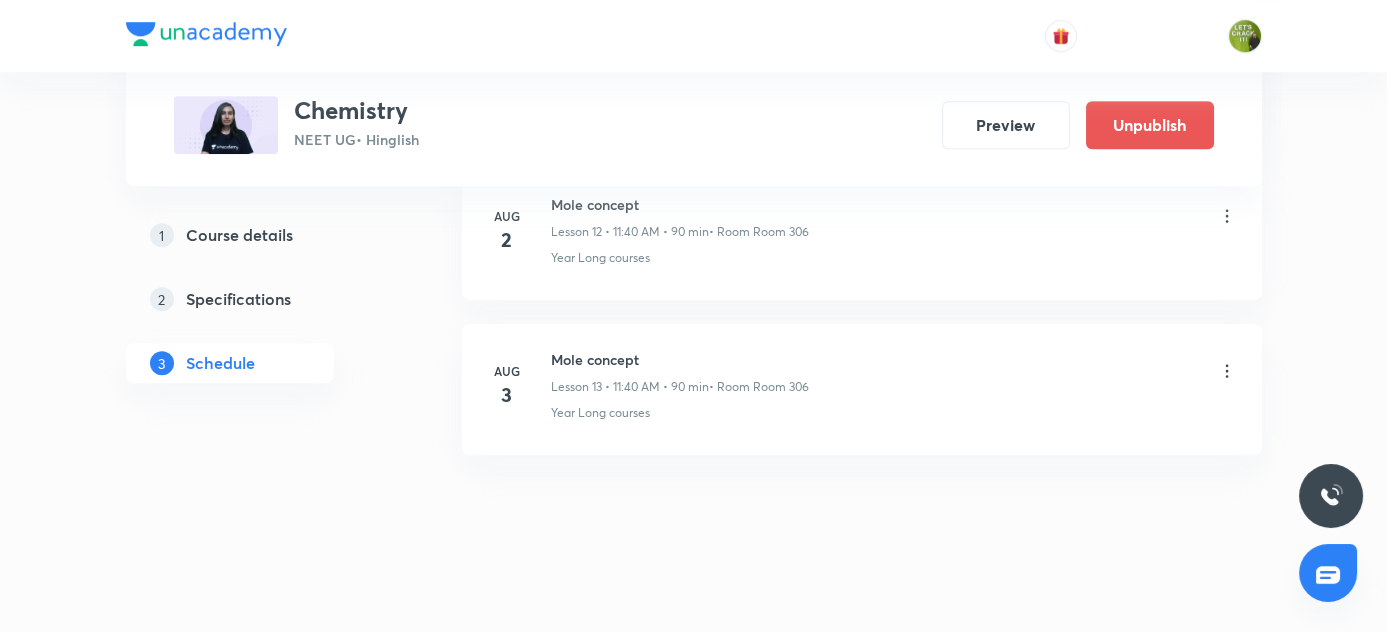 scroll, scrollTop: 2059, scrollLeft: 0, axis: vertical 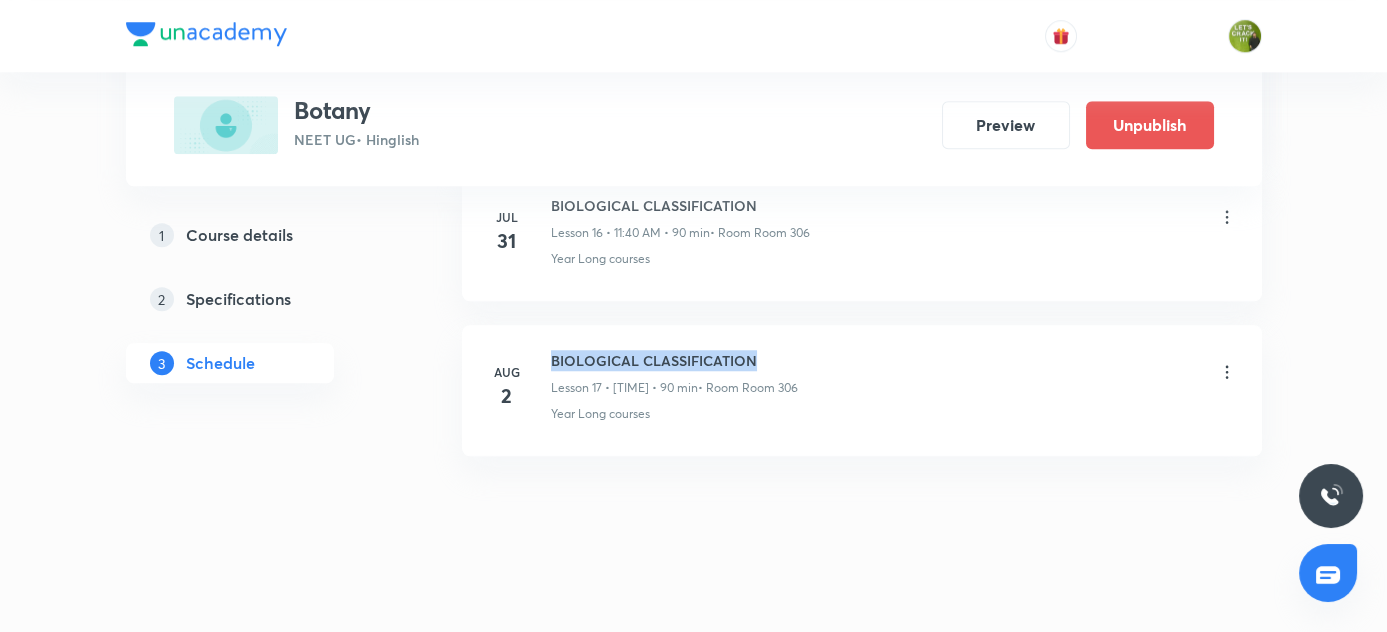 drag, startPoint x: 549, startPoint y: 347, endPoint x: 808, endPoint y: 338, distance: 259.1563 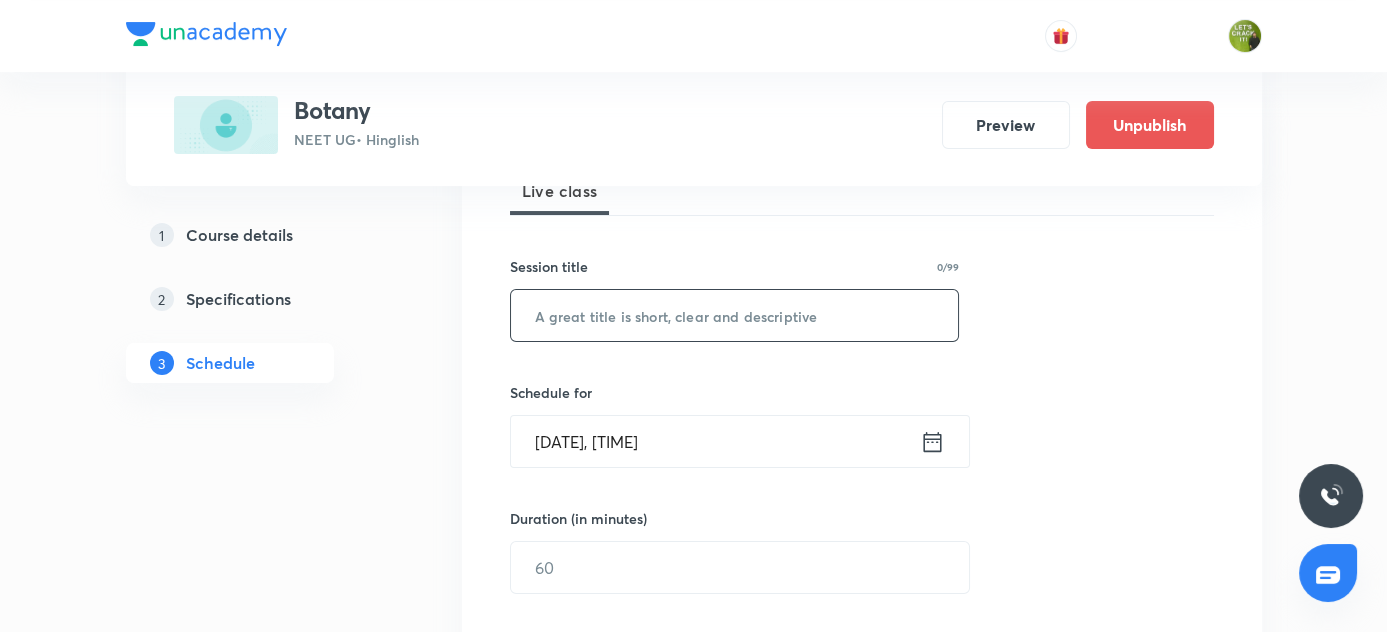 scroll, scrollTop: 283, scrollLeft: 0, axis: vertical 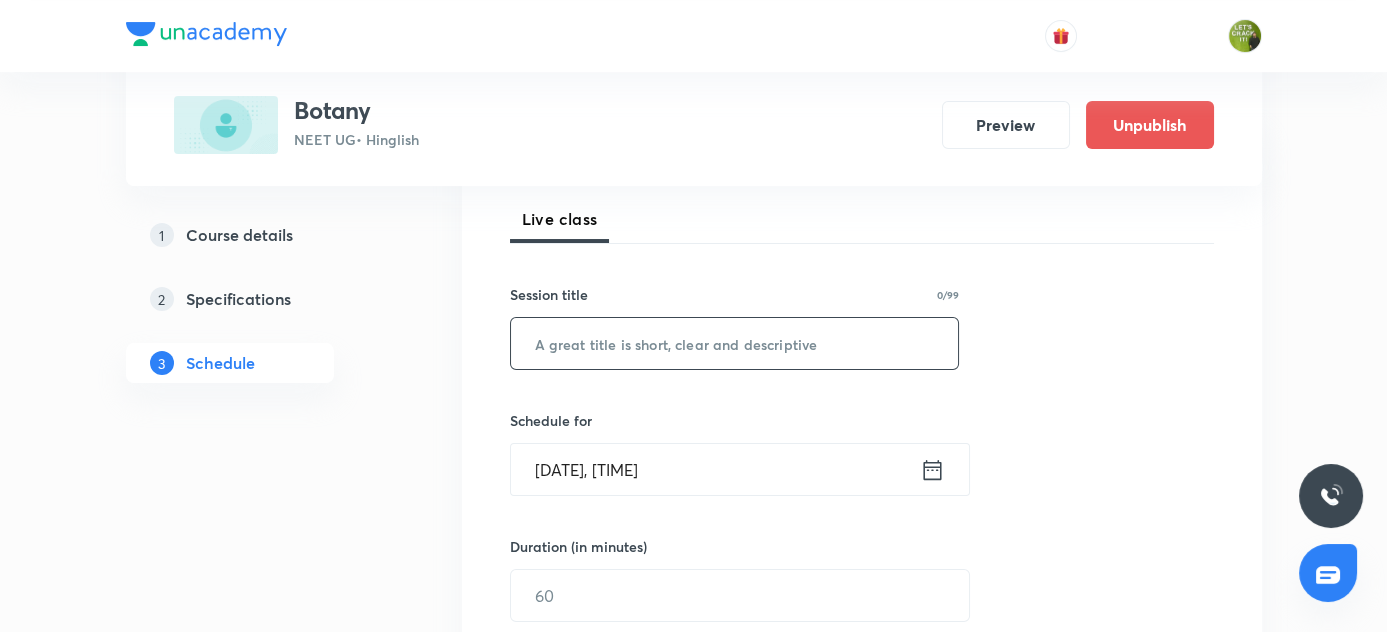 click at bounding box center [735, 343] 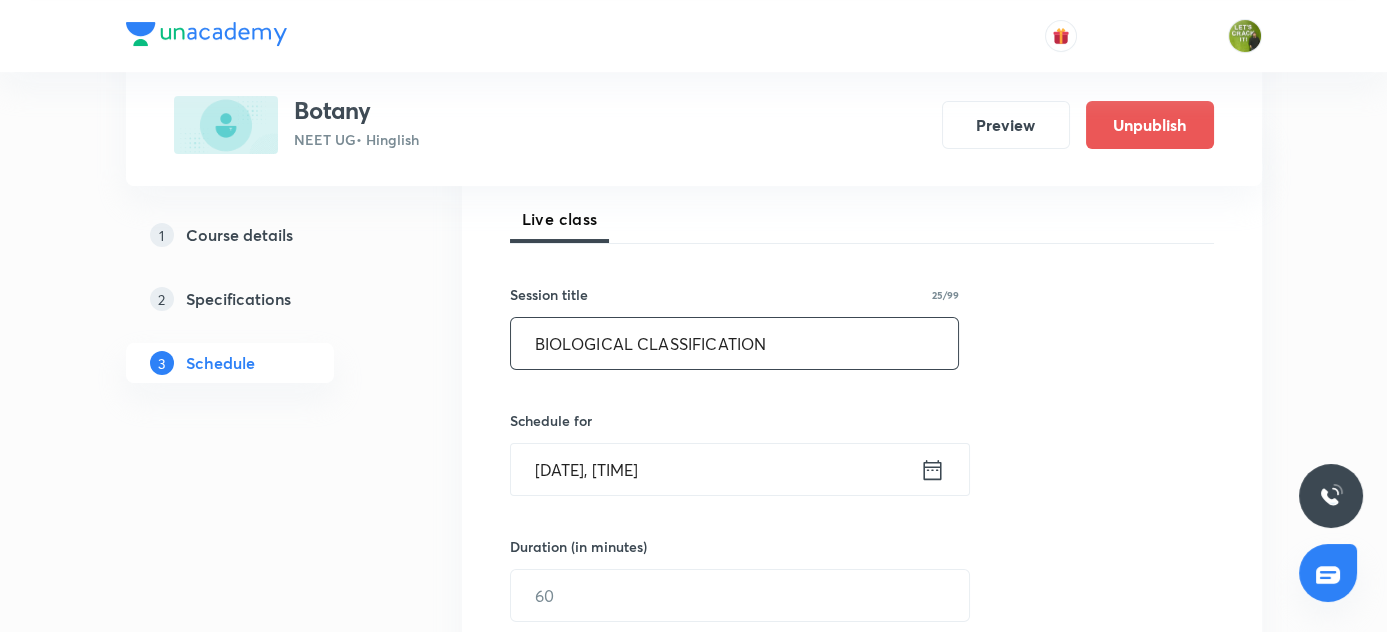 type on "BIOLOGICAL CLASSIFICATION" 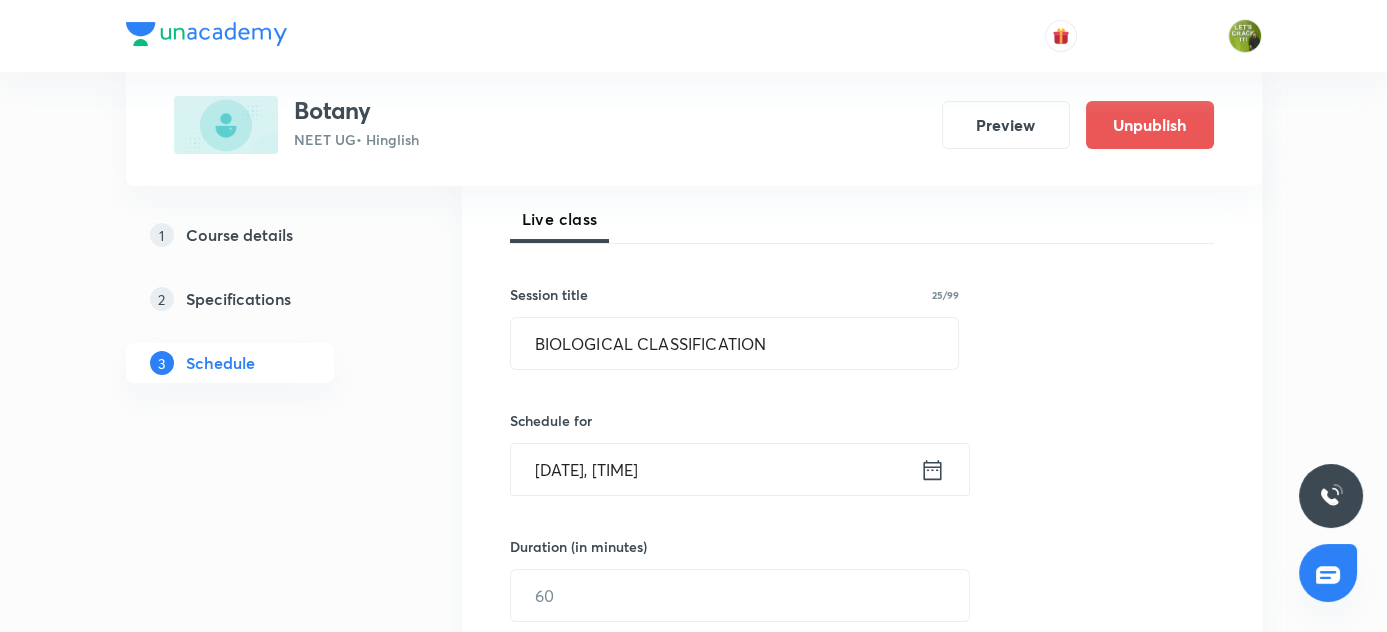click 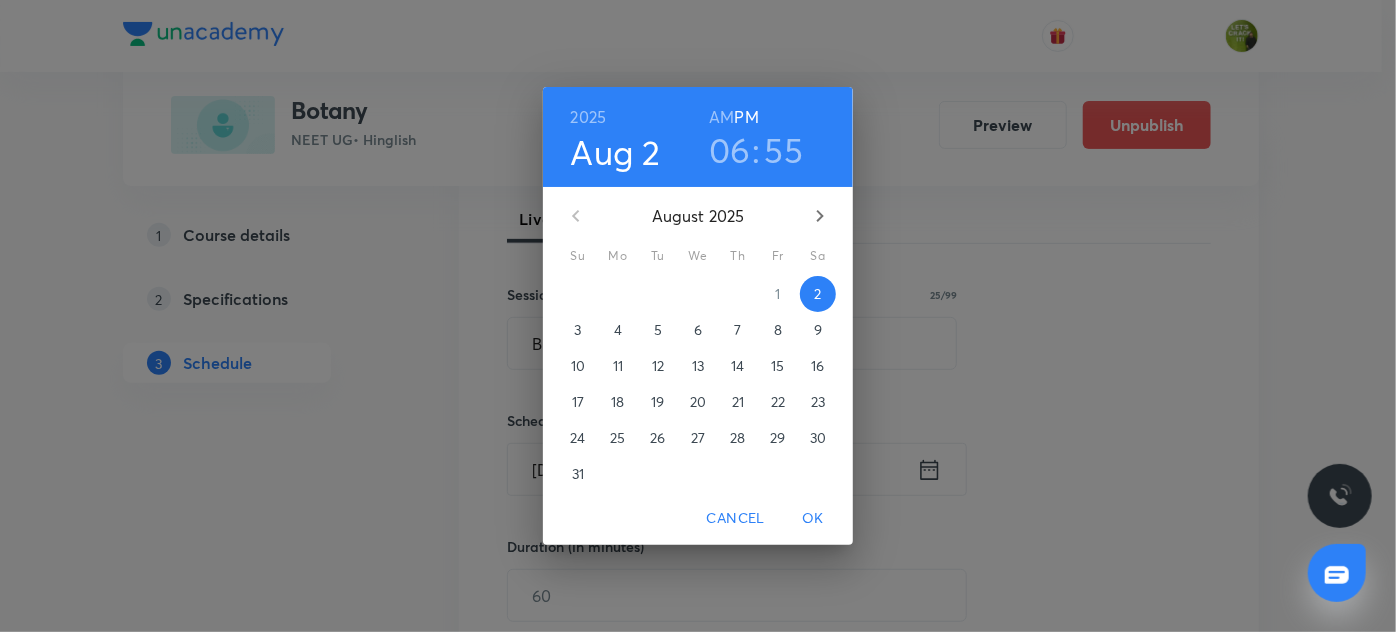 click on "3" at bounding box center [577, 330] 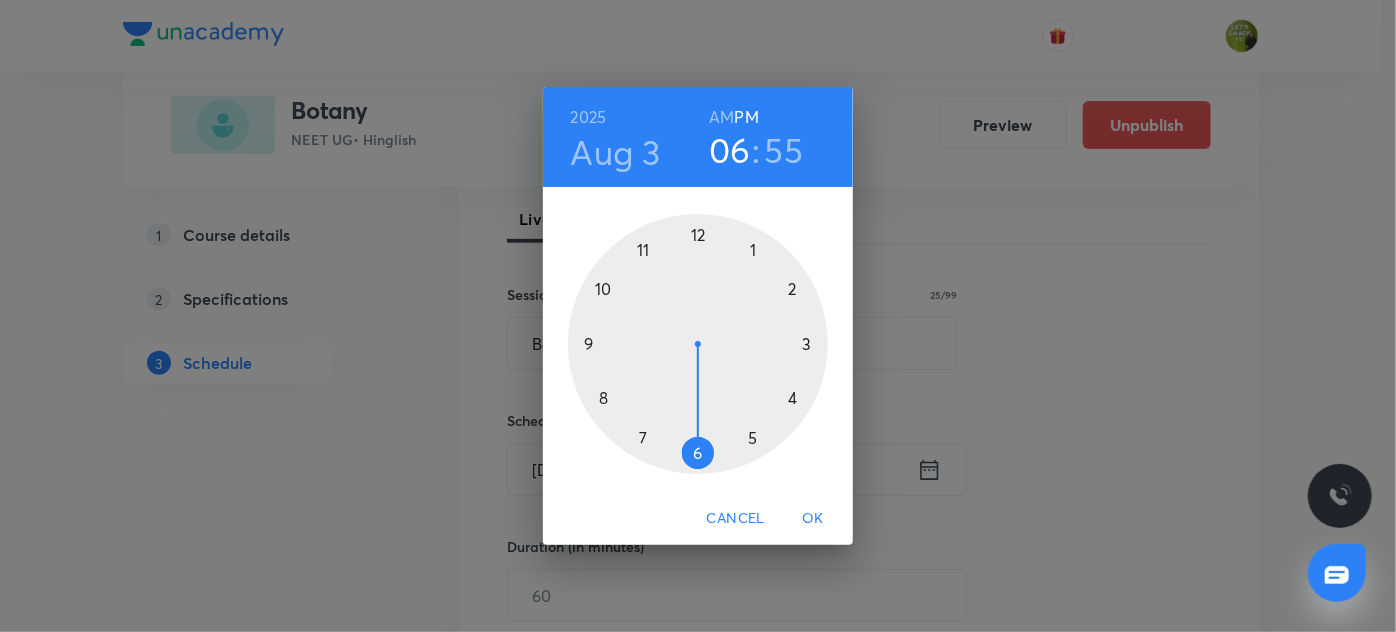click at bounding box center [698, 344] 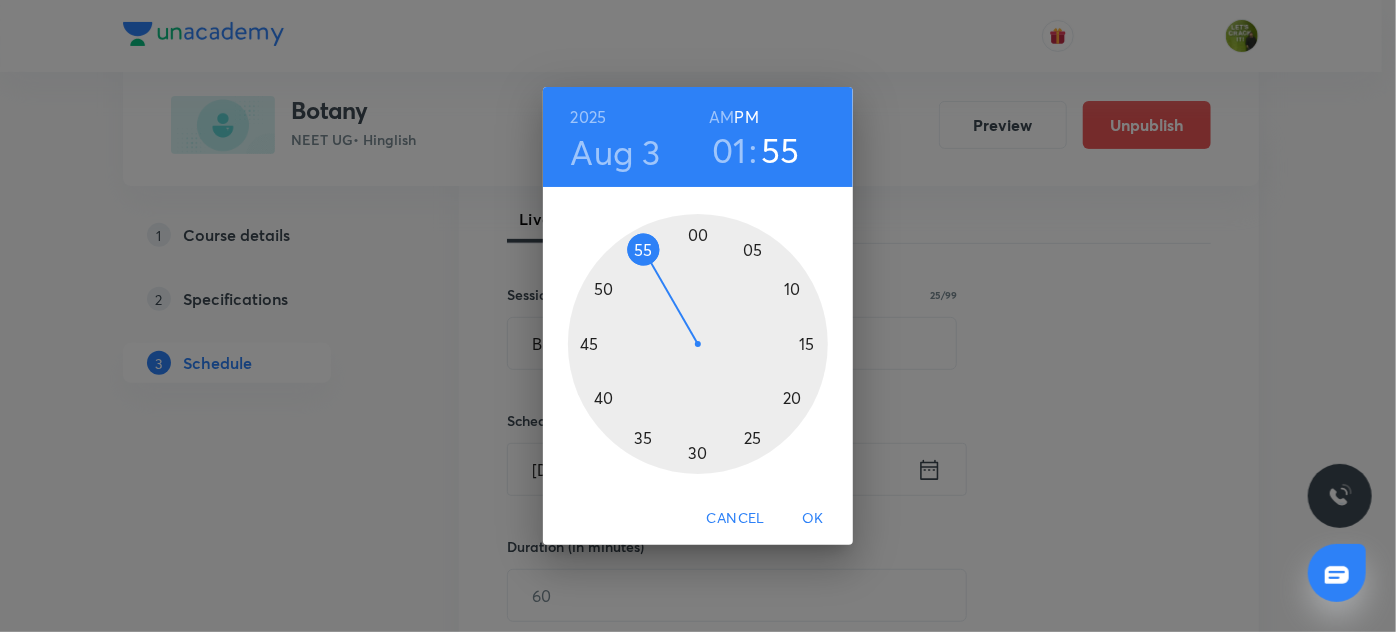 click at bounding box center (698, 344) 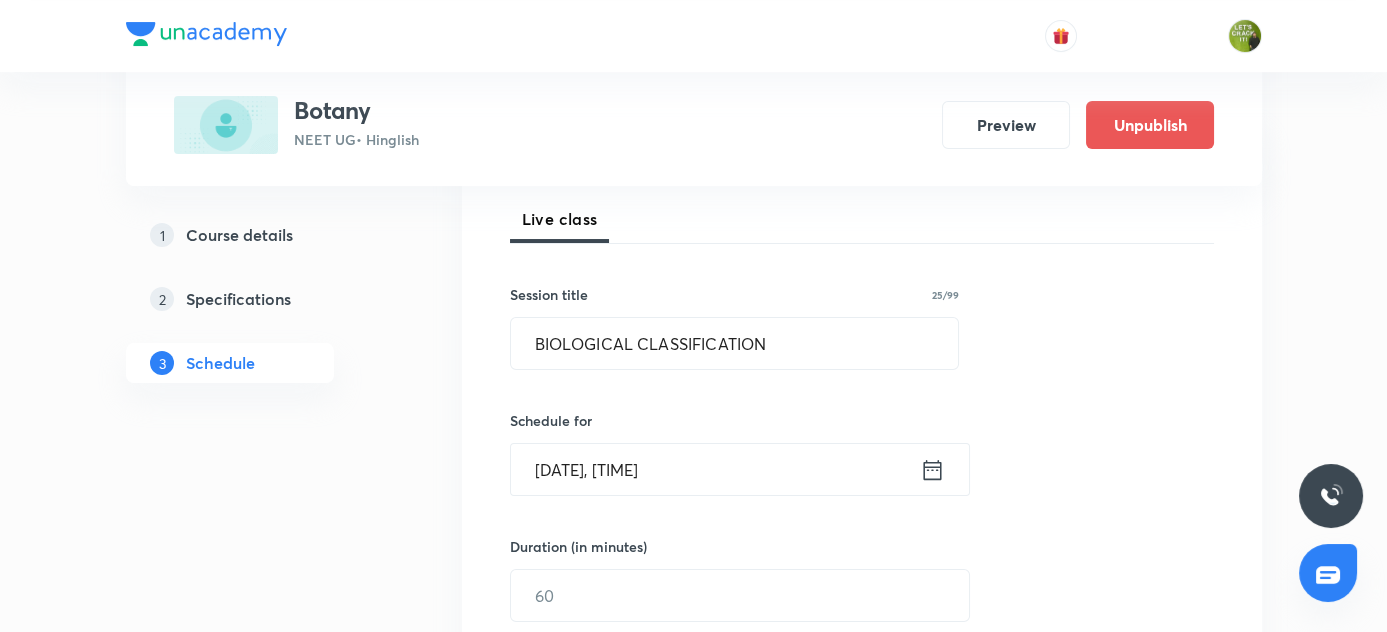 scroll, scrollTop: 465, scrollLeft: 0, axis: vertical 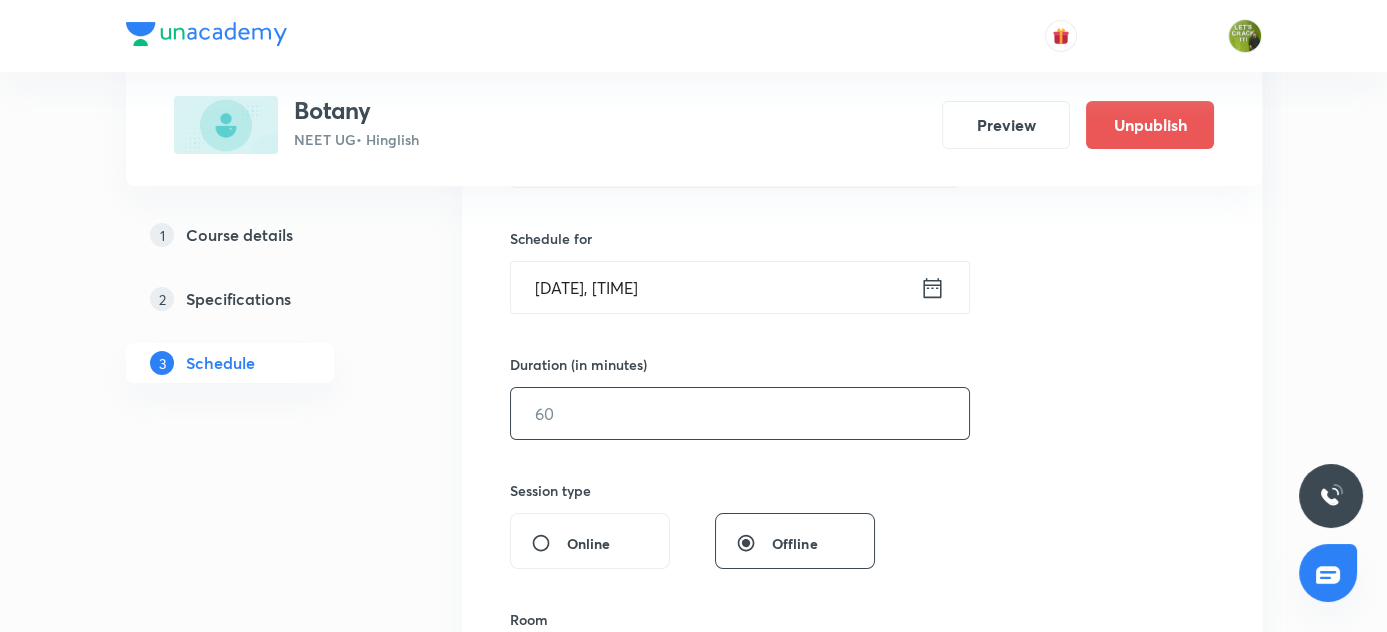 click at bounding box center [740, 413] 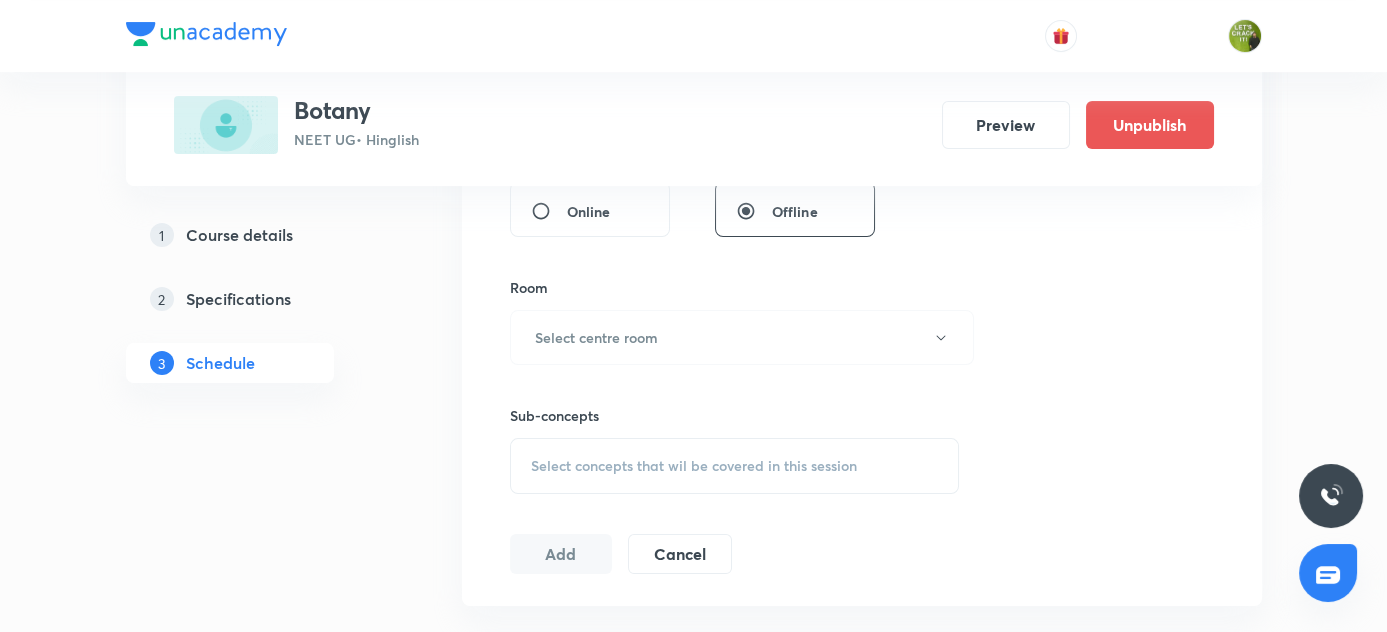 scroll, scrollTop: 829, scrollLeft: 0, axis: vertical 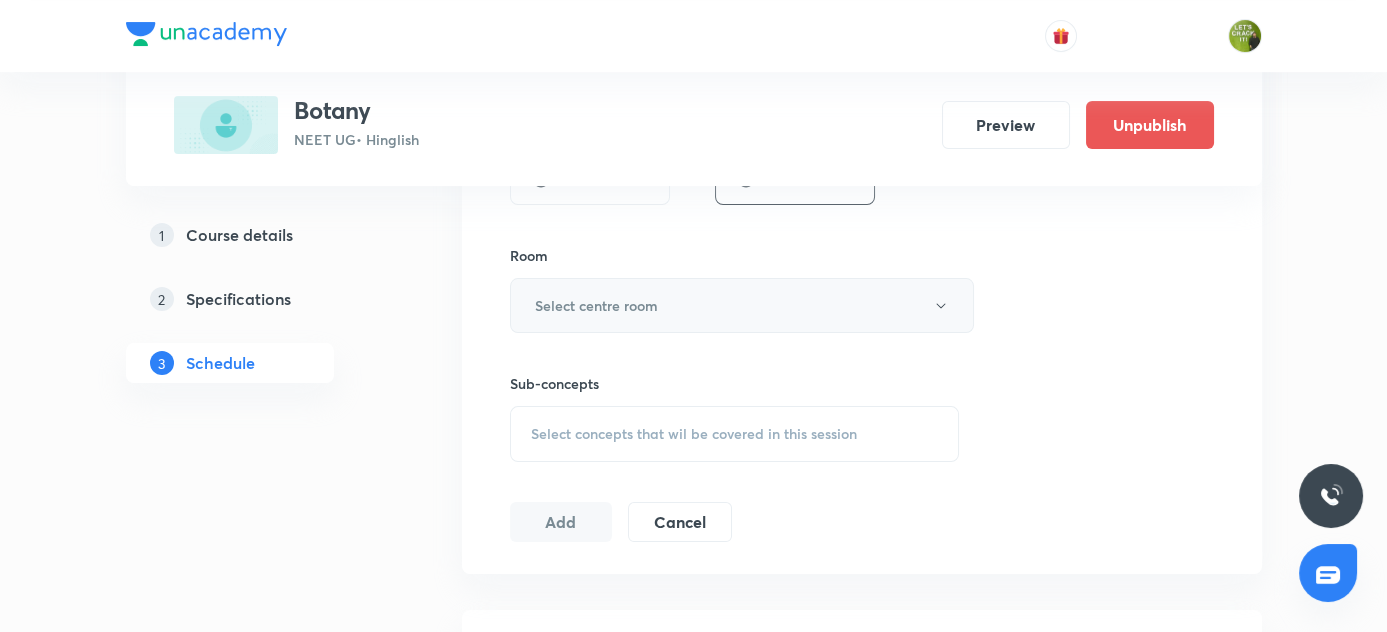 type on "90" 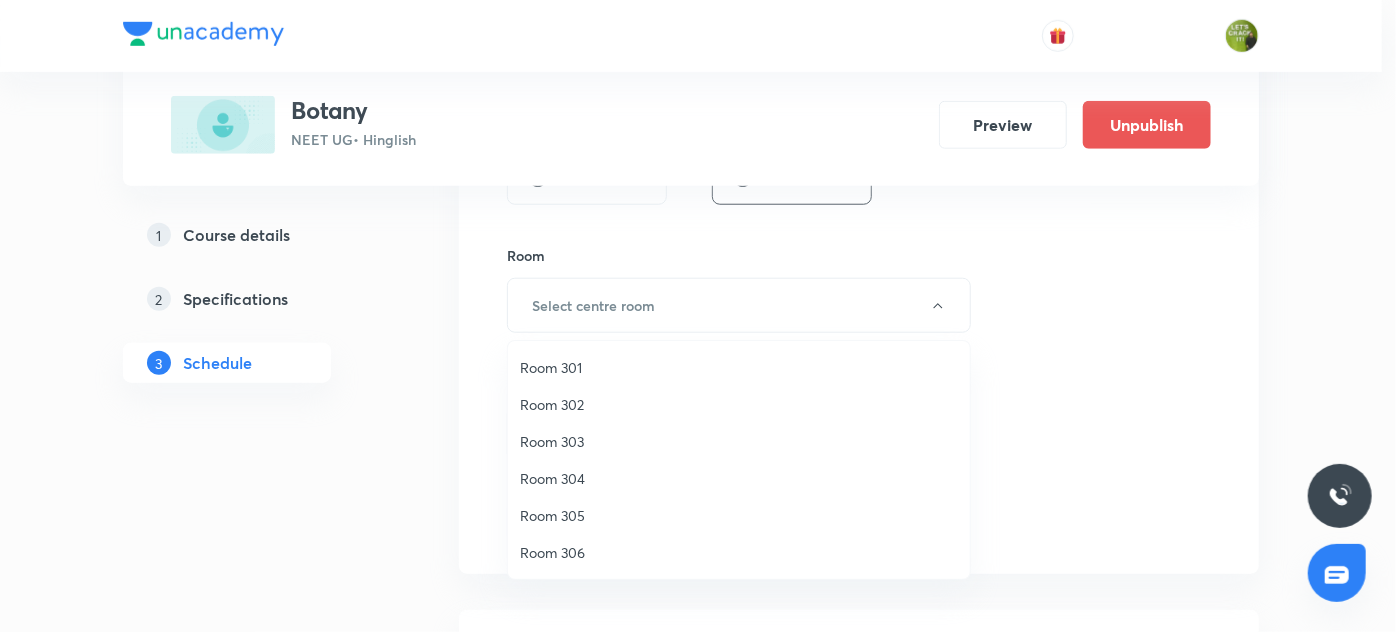 click on "Room 306" at bounding box center [739, 552] 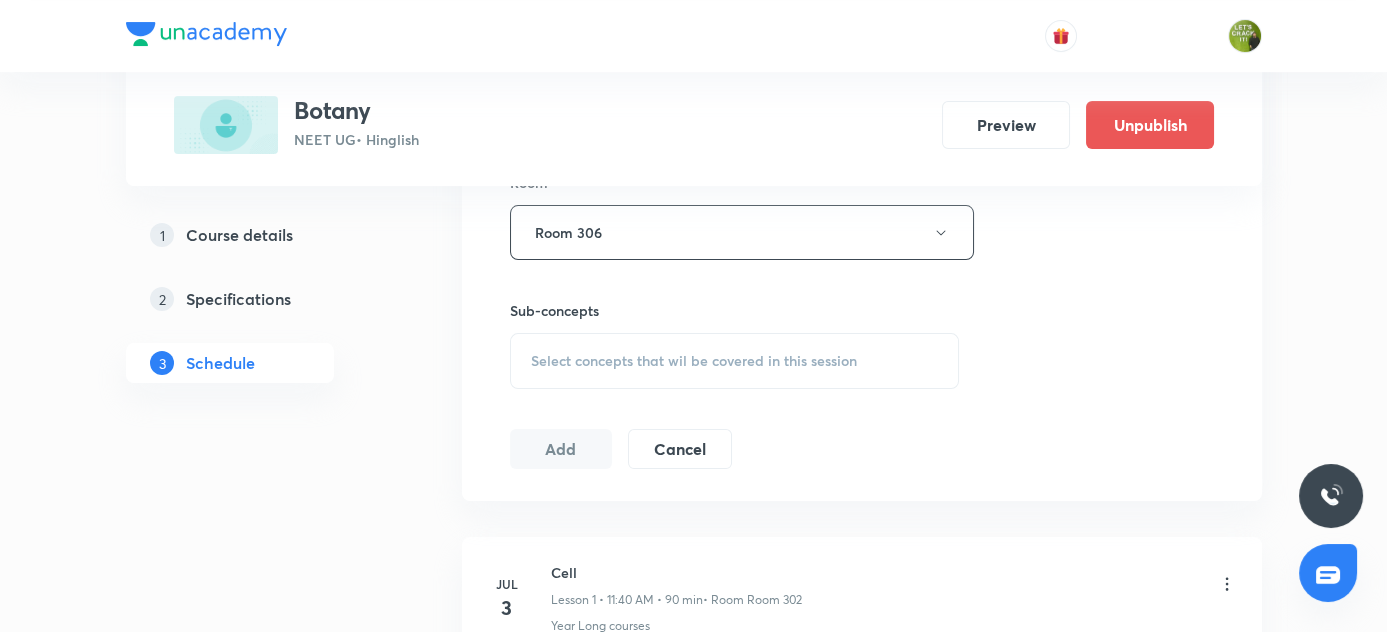 scroll, scrollTop: 1010, scrollLeft: 0, axis: vertical 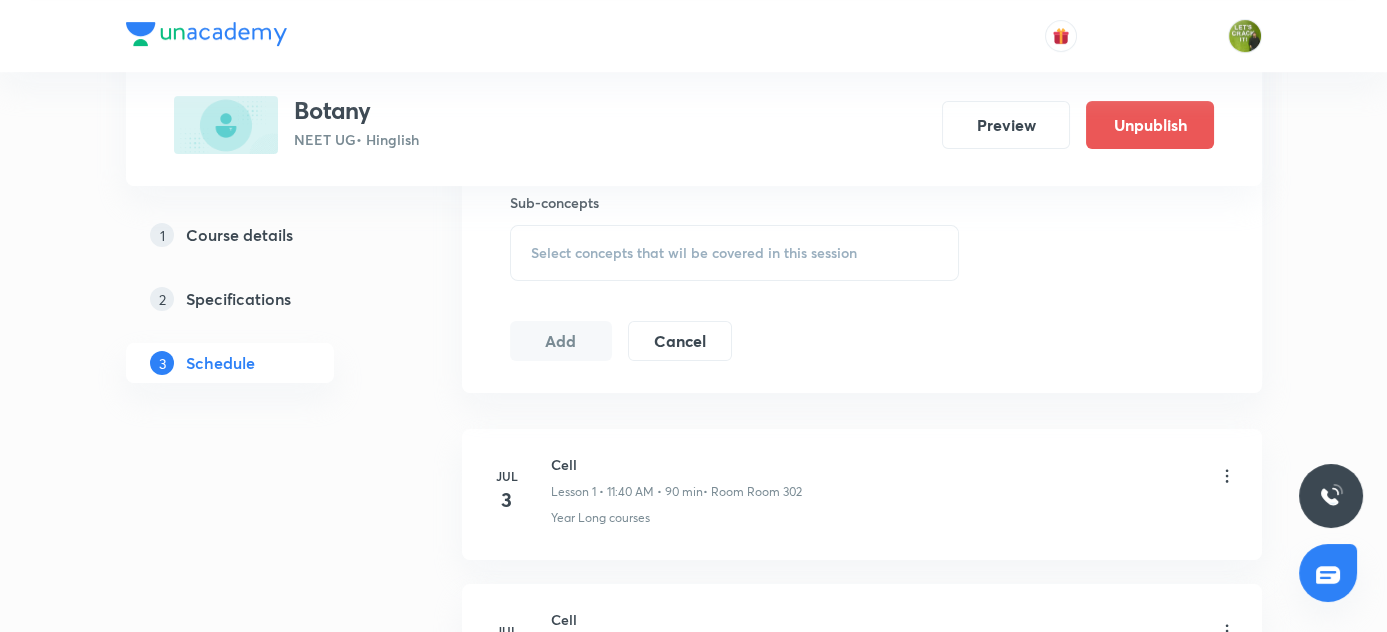 click on "Select concepts that wil be covered in this session" at bounding box center (694, 253) 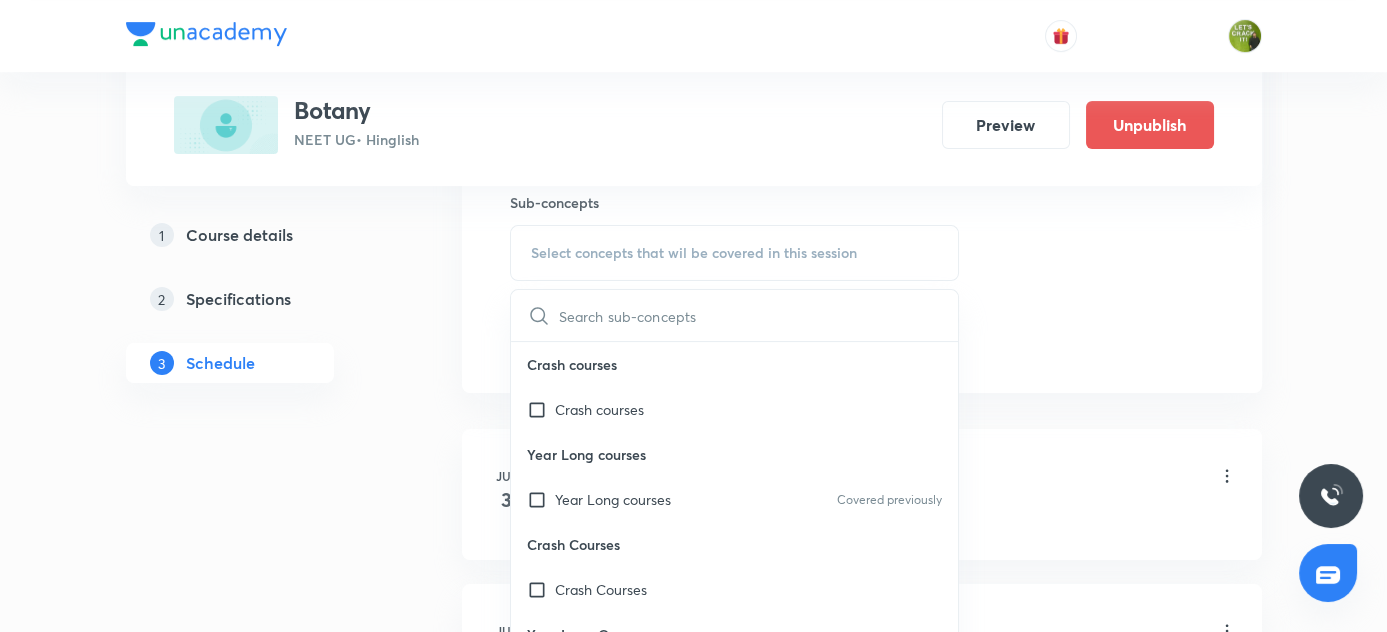 drag, startPoint x: 536, startPoint y: 493, endPoint x: 430, endPoint y: 488, distance: 106.11786 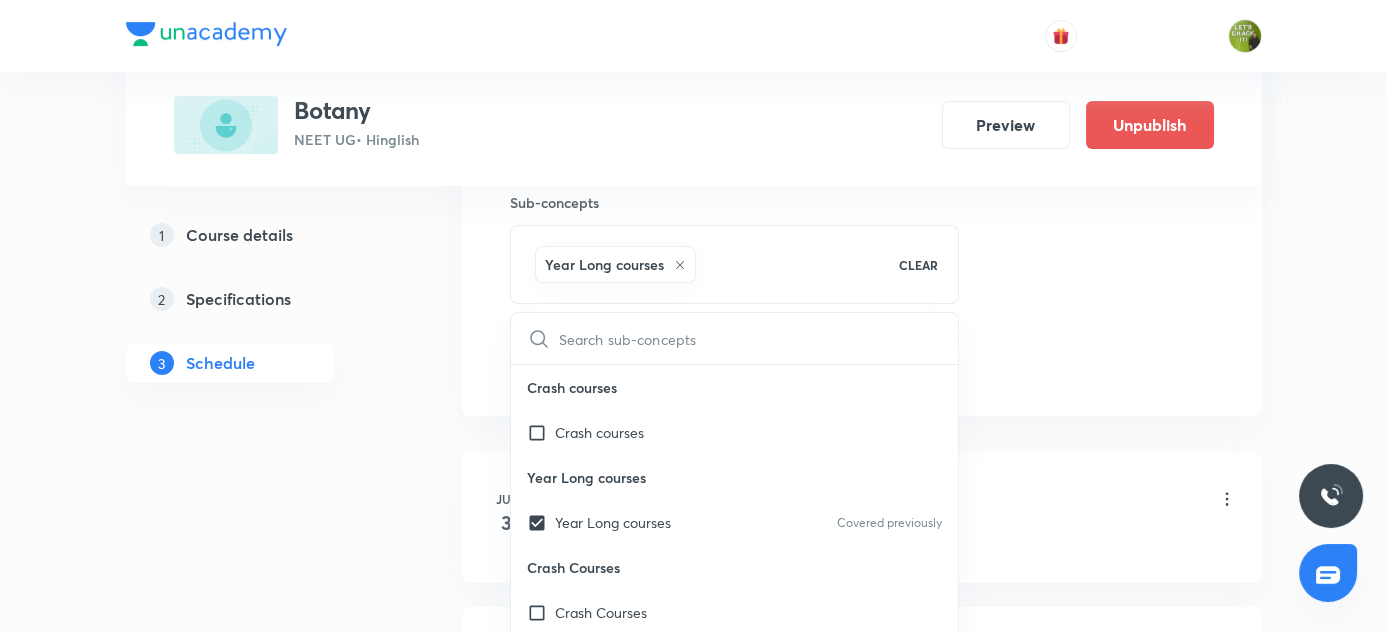 drag, startPoint x: 290, startPoint y: 471, endPoint x: 397, endPoint y: 426, distance: 116.07756 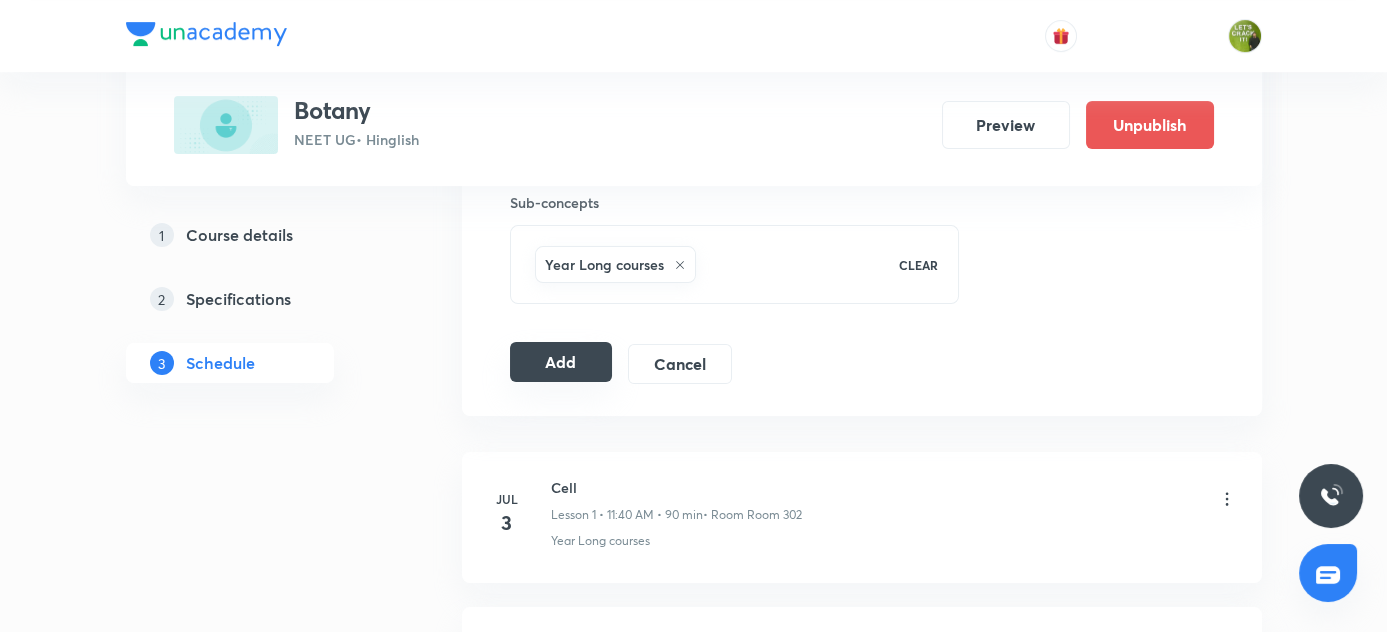 click on "Add" at bounding box center (561, 362) 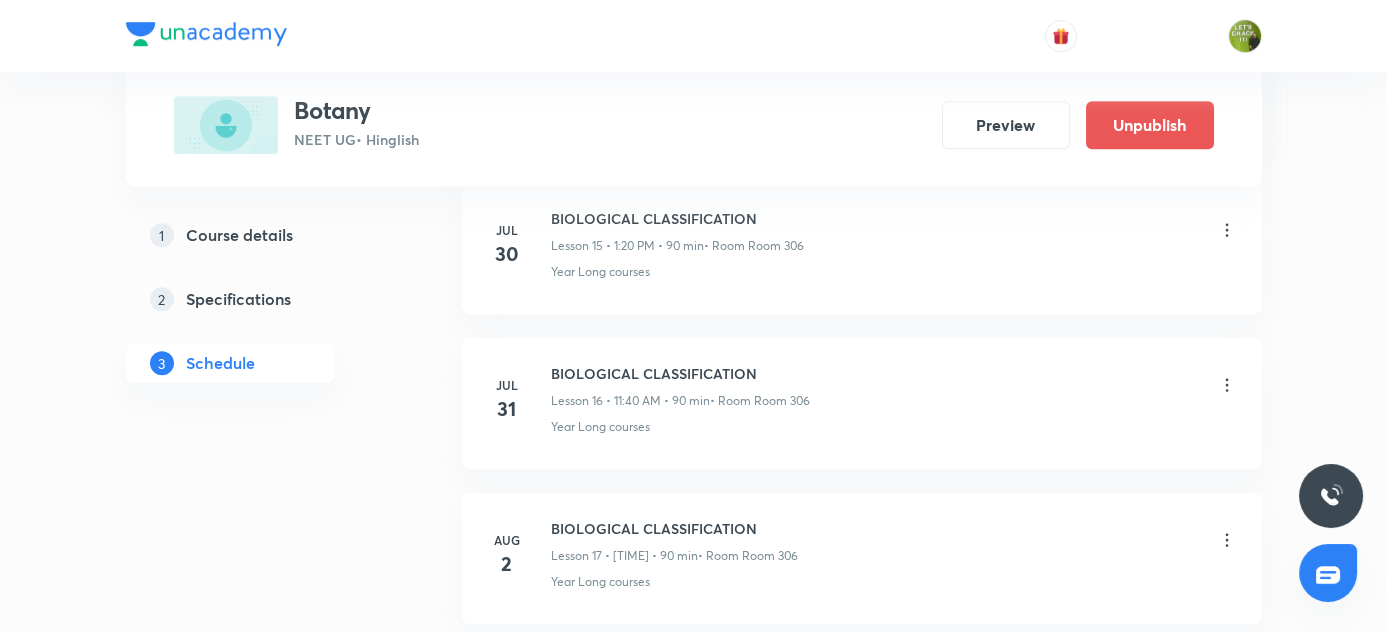 scroll, scrollTop: 2832, scrollLeft: 0, axis: vertical 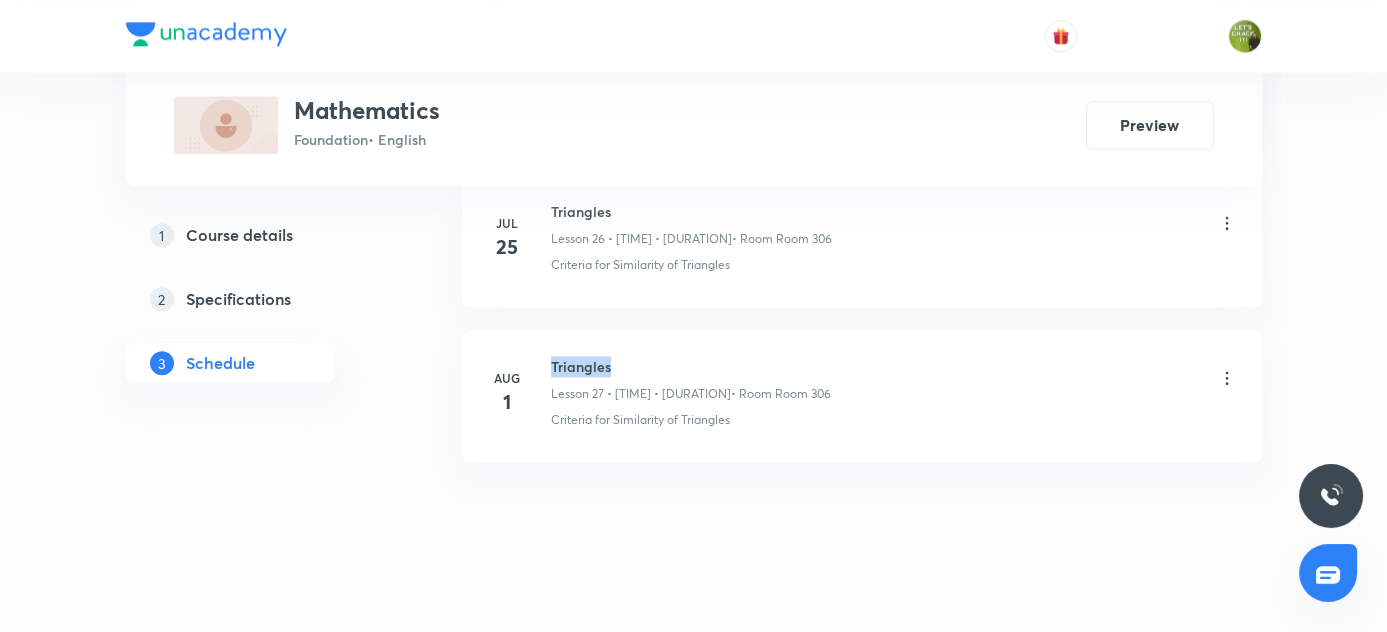 drag, startPoint x: 549, startPoint y: 345, endPoint x: 613, endPoint y: 348, distance: 64.070274 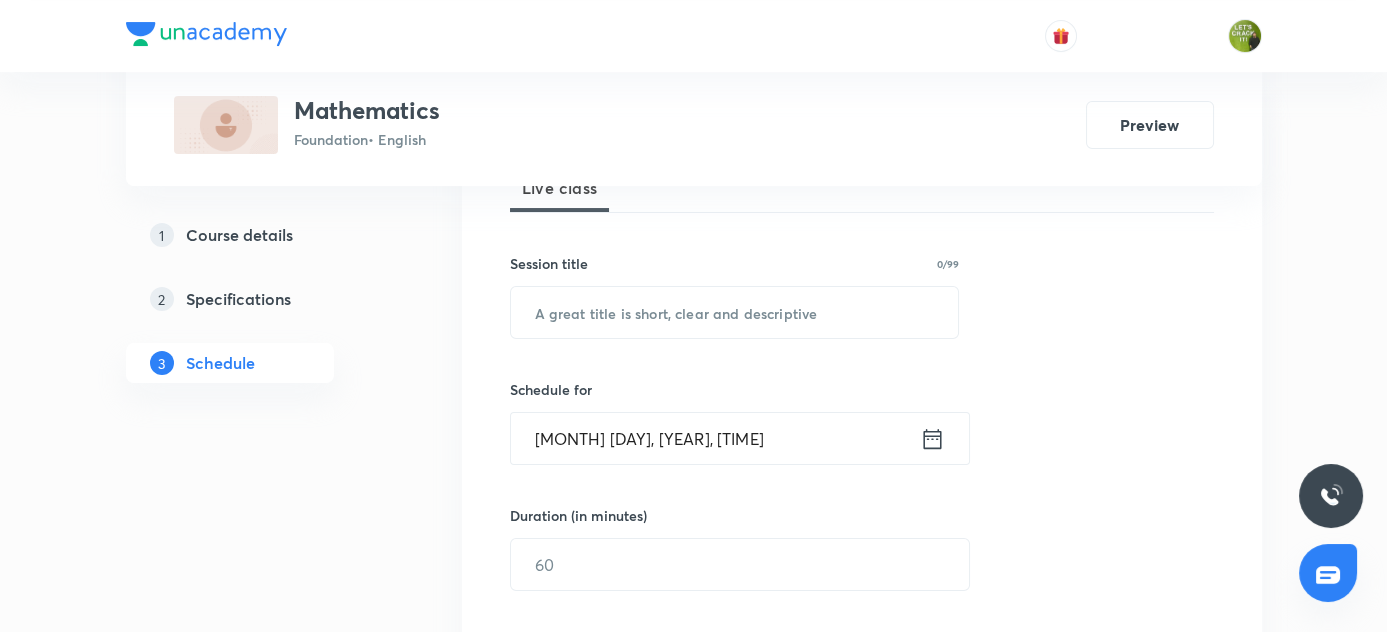 scroll, scrollTop: 184, scrollLeft: 0, axis: vertical 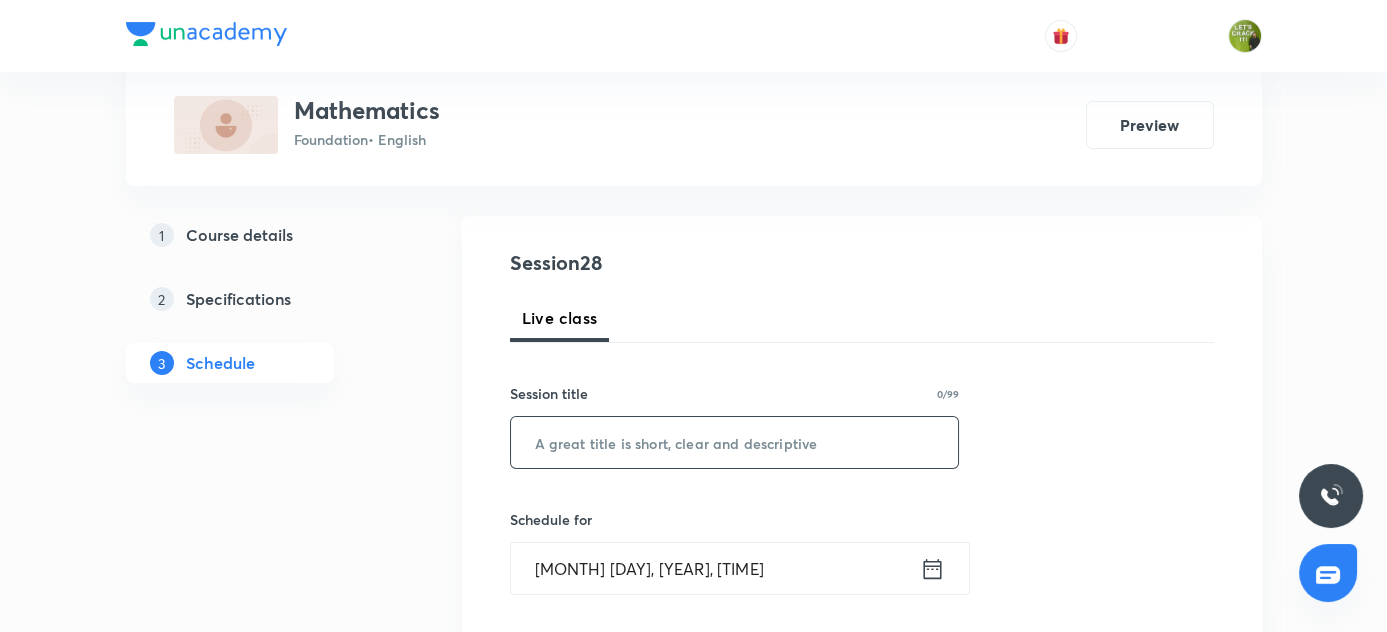 click at bounding box center (735, 442) 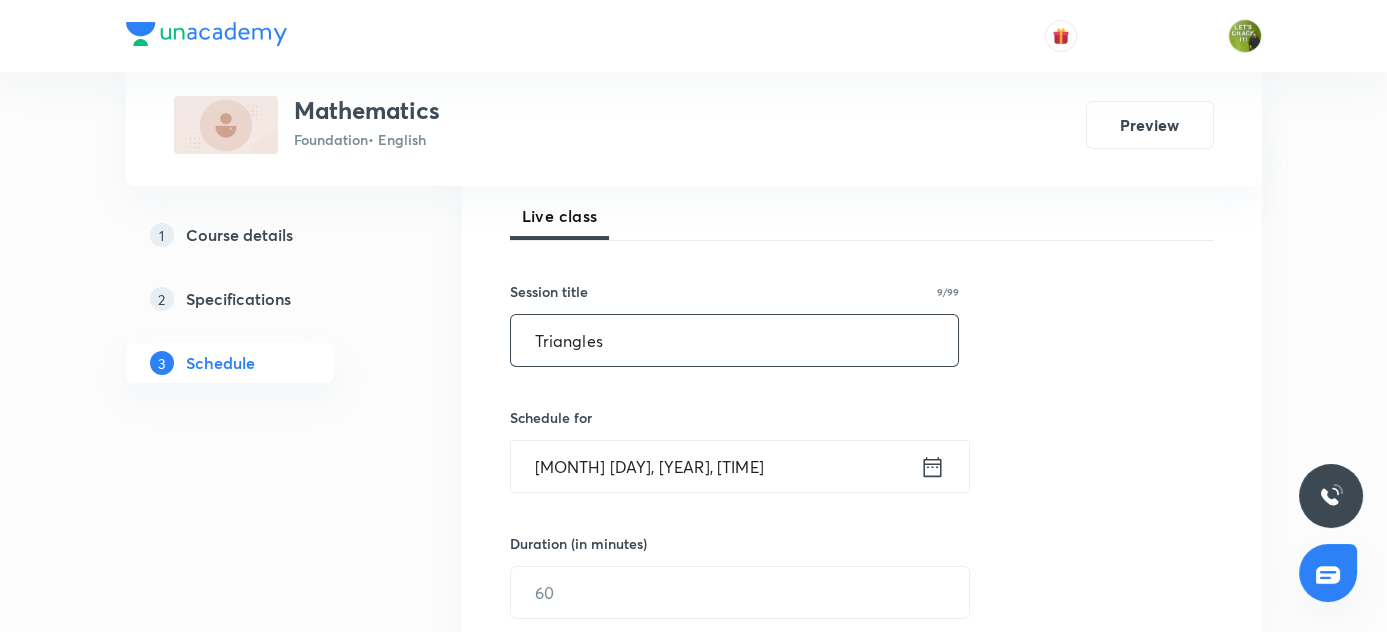 scroll, scrollTop: 366, scrollLeft: 0, axis: vertical 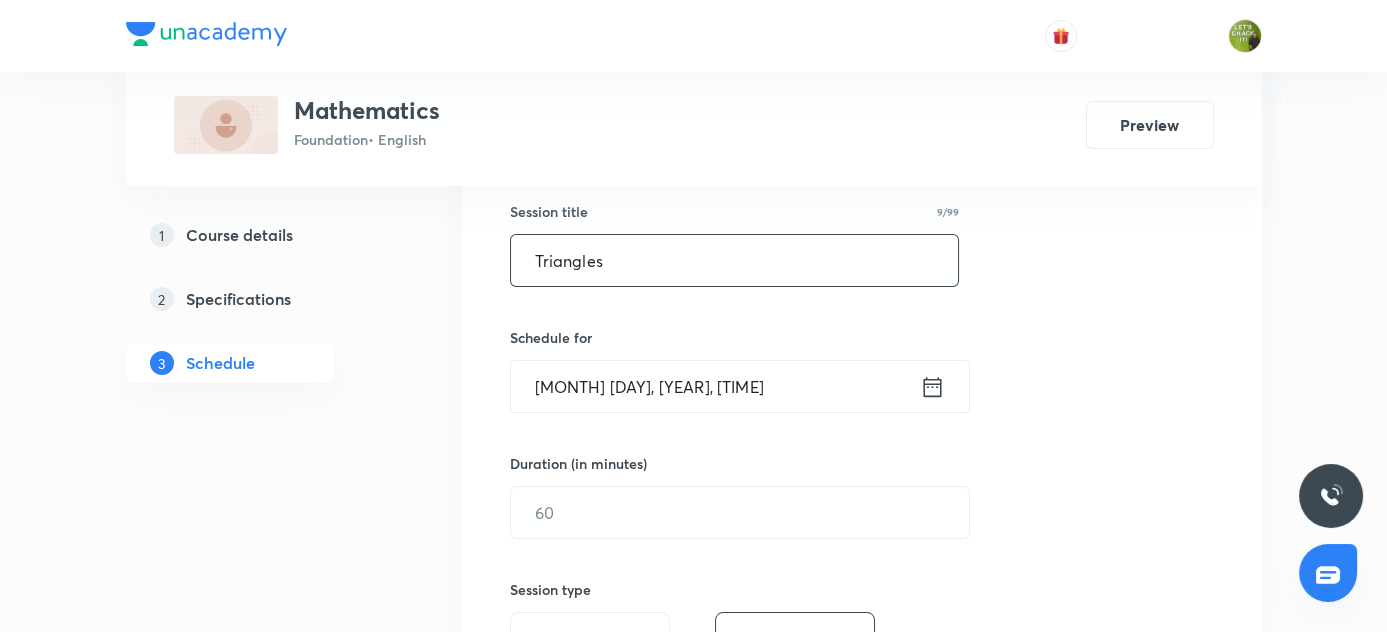 type on "Triangles" 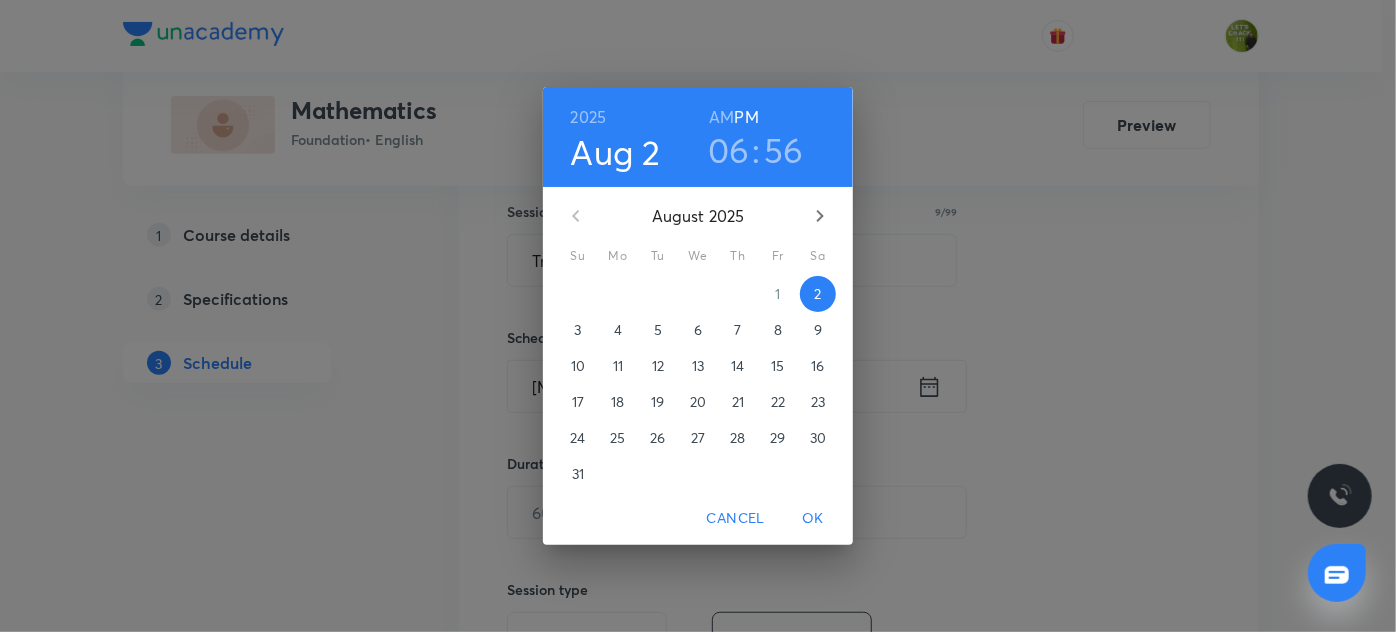 click on "3" at bounding box center [577, 330] 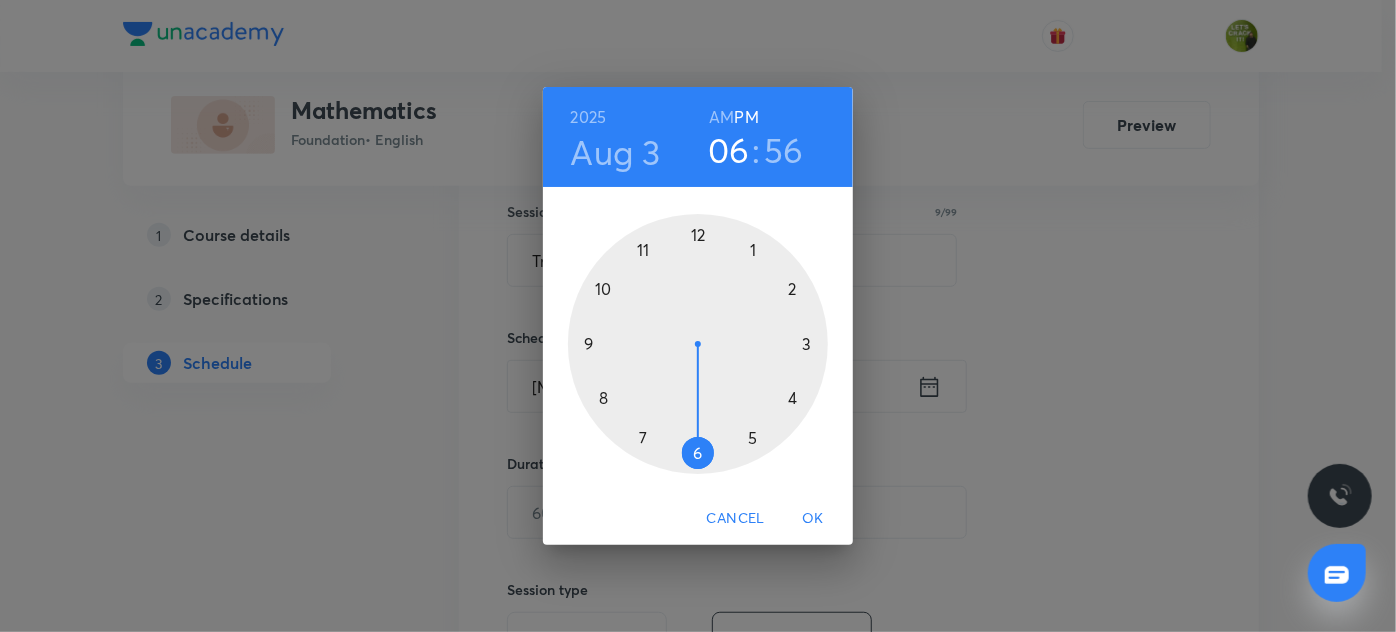 click at bounding box center [698, 344] 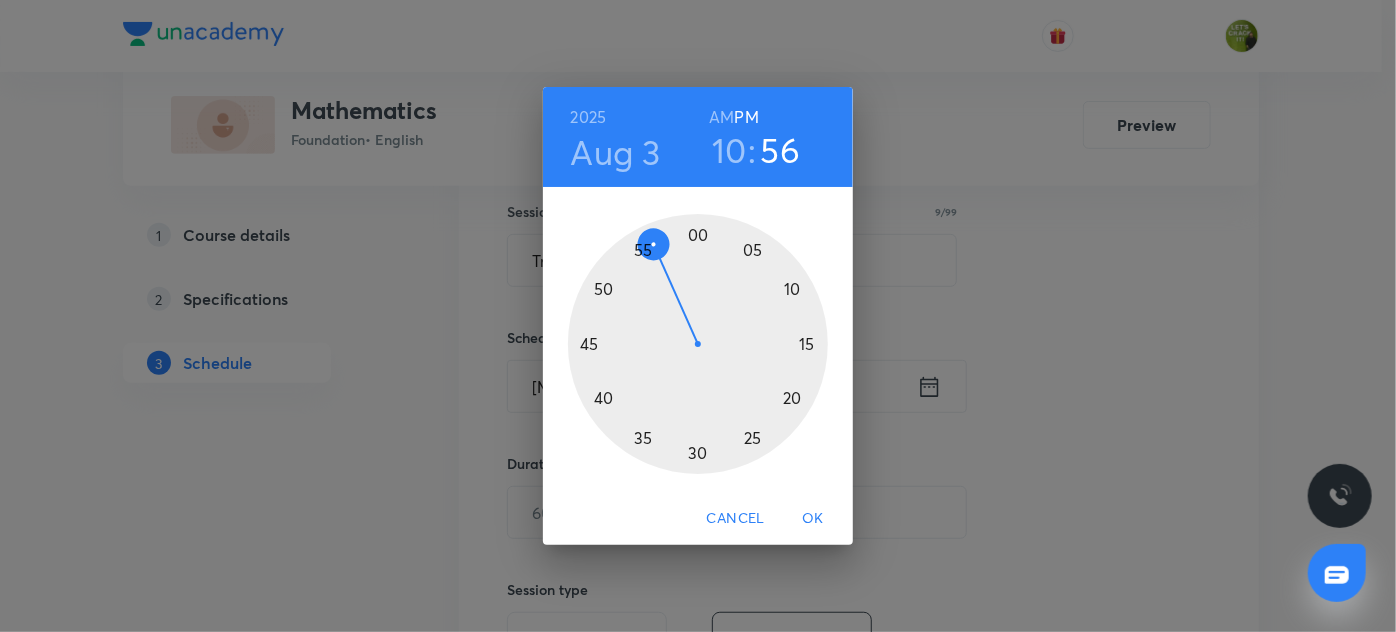 click at bounding box center (698, 344) 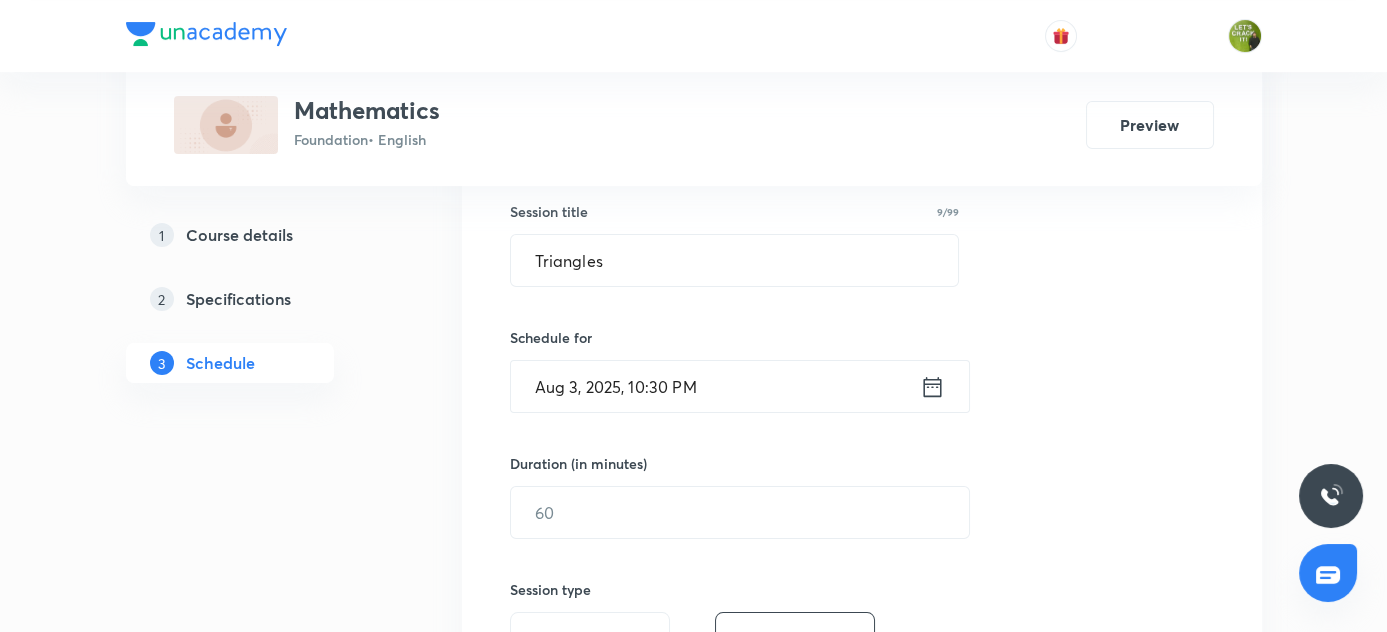 click 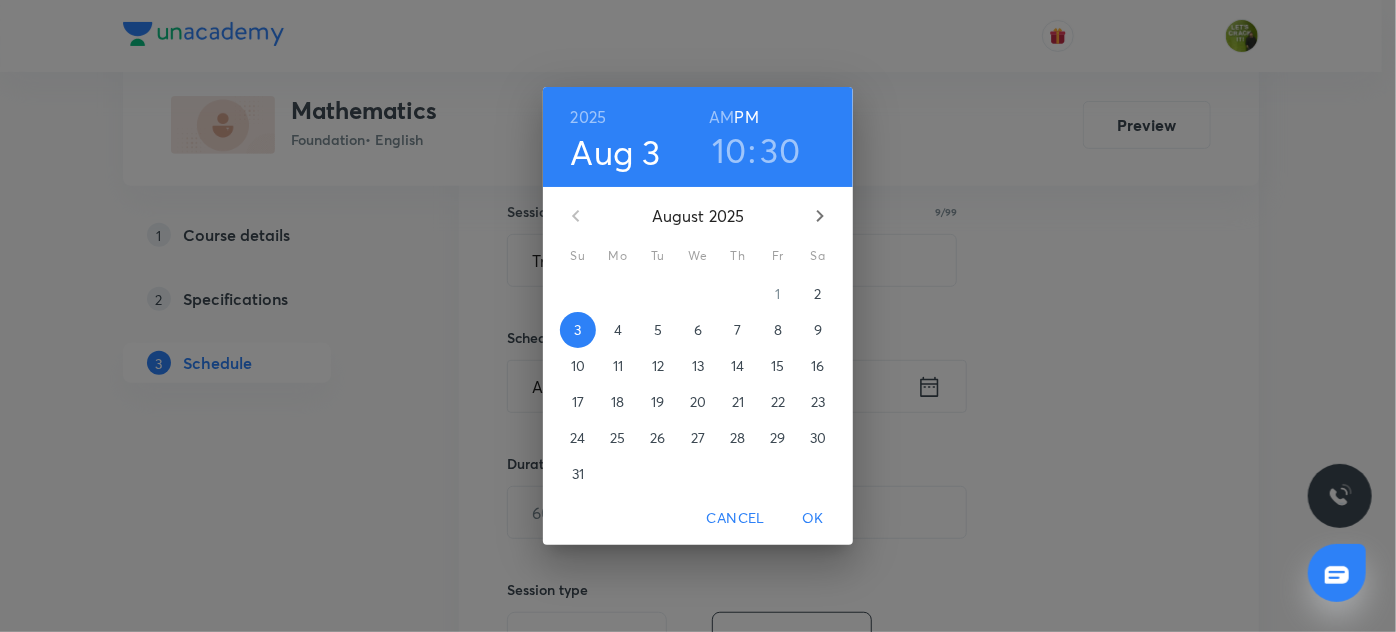 click on "AM" at bounding box center [721, 117] 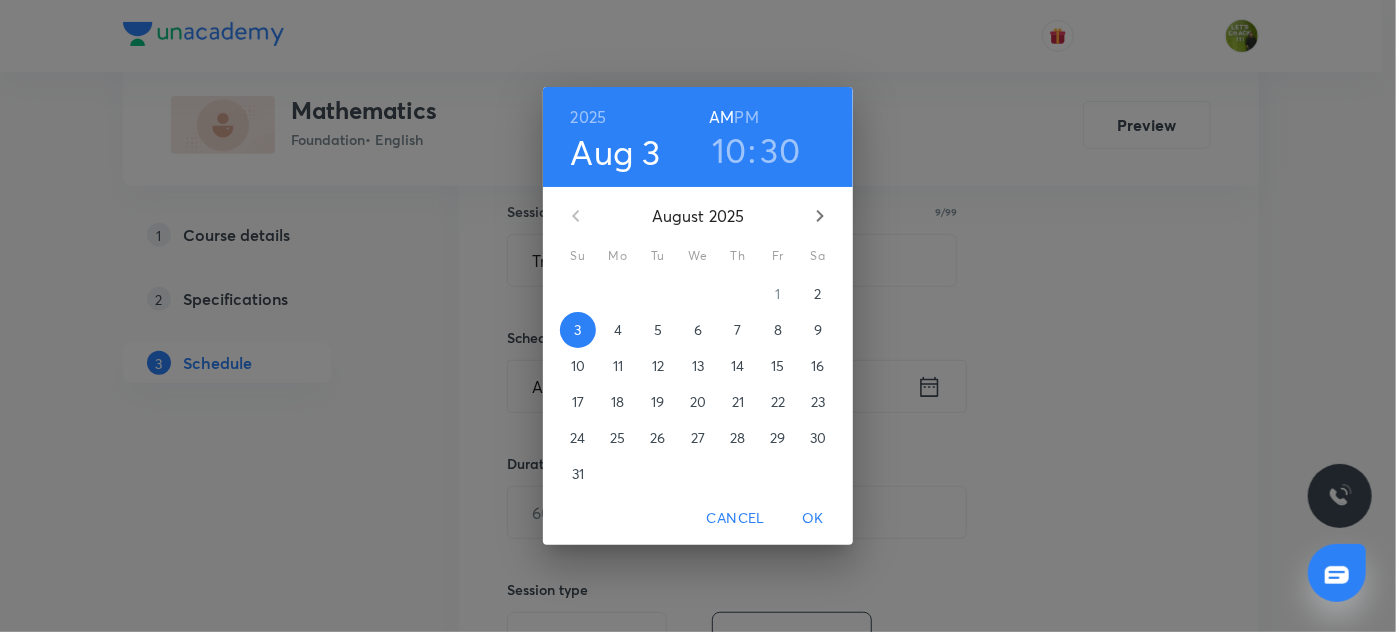 click on "OK" at bounding box center [813, 518] 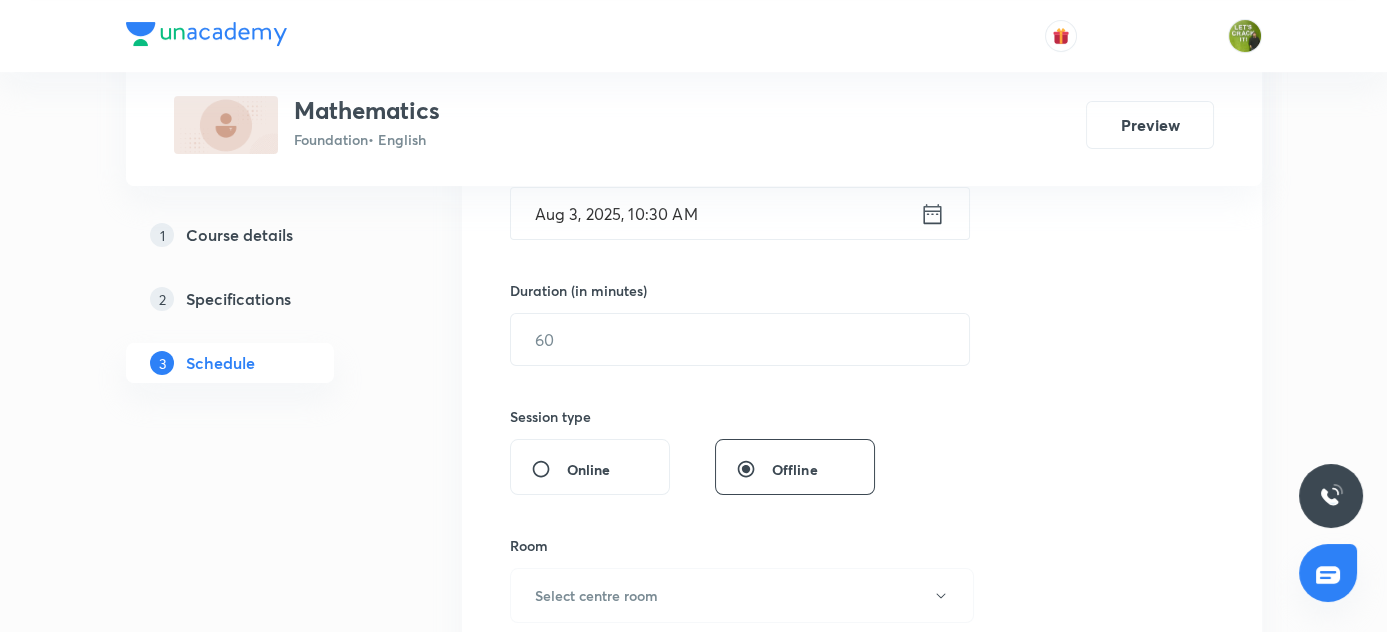 scroll, scrollTop: 548, scrollLeft: 0, axis: vertical 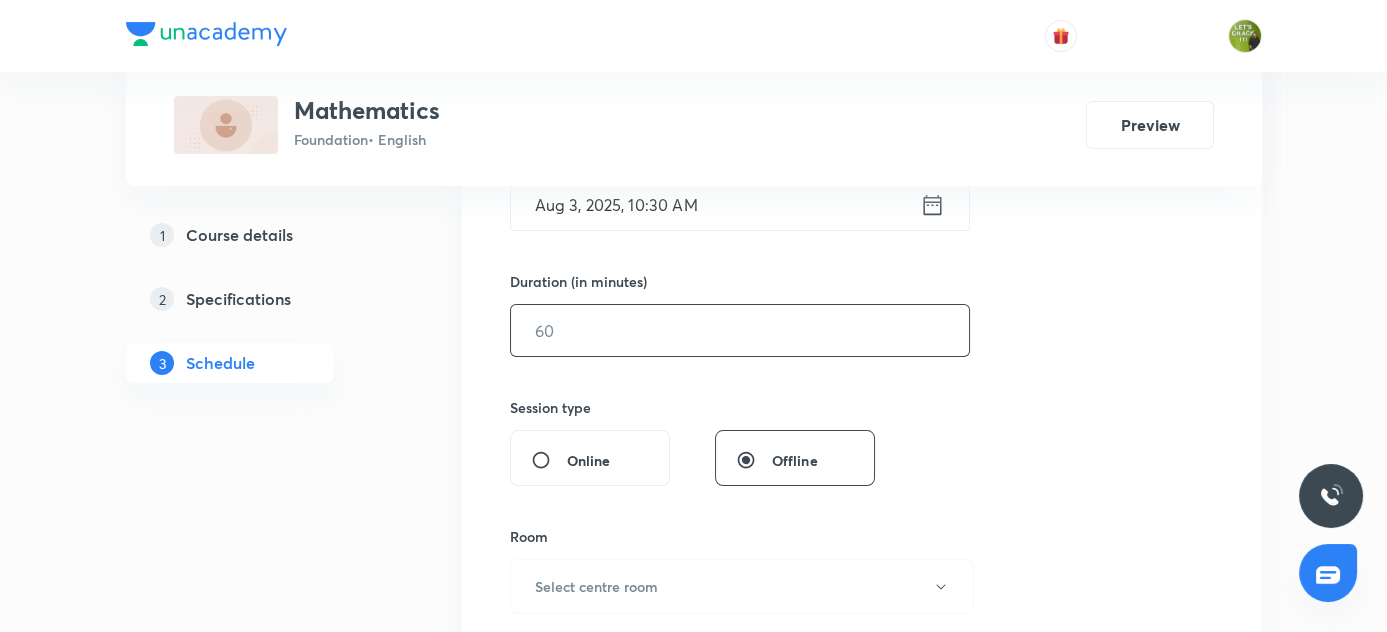 click at bounding box center [740, 330] 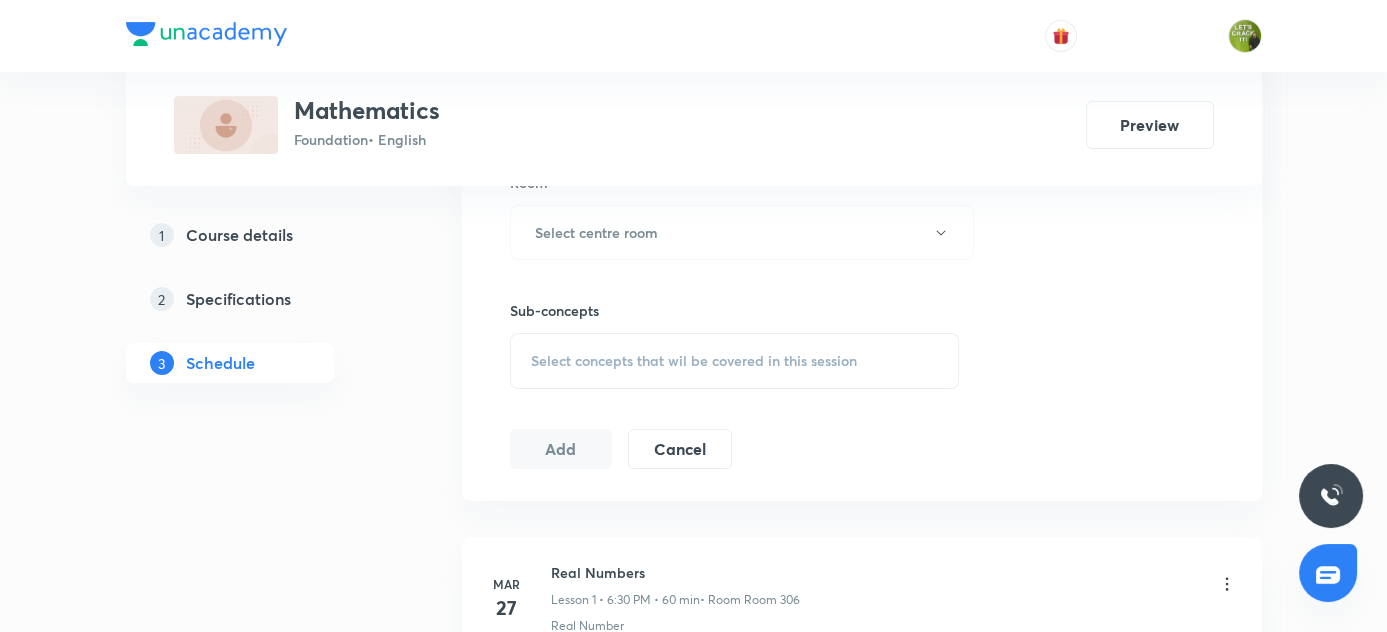 scroll, scrollTop: 912, scrollLeft: 0, axis: vertical 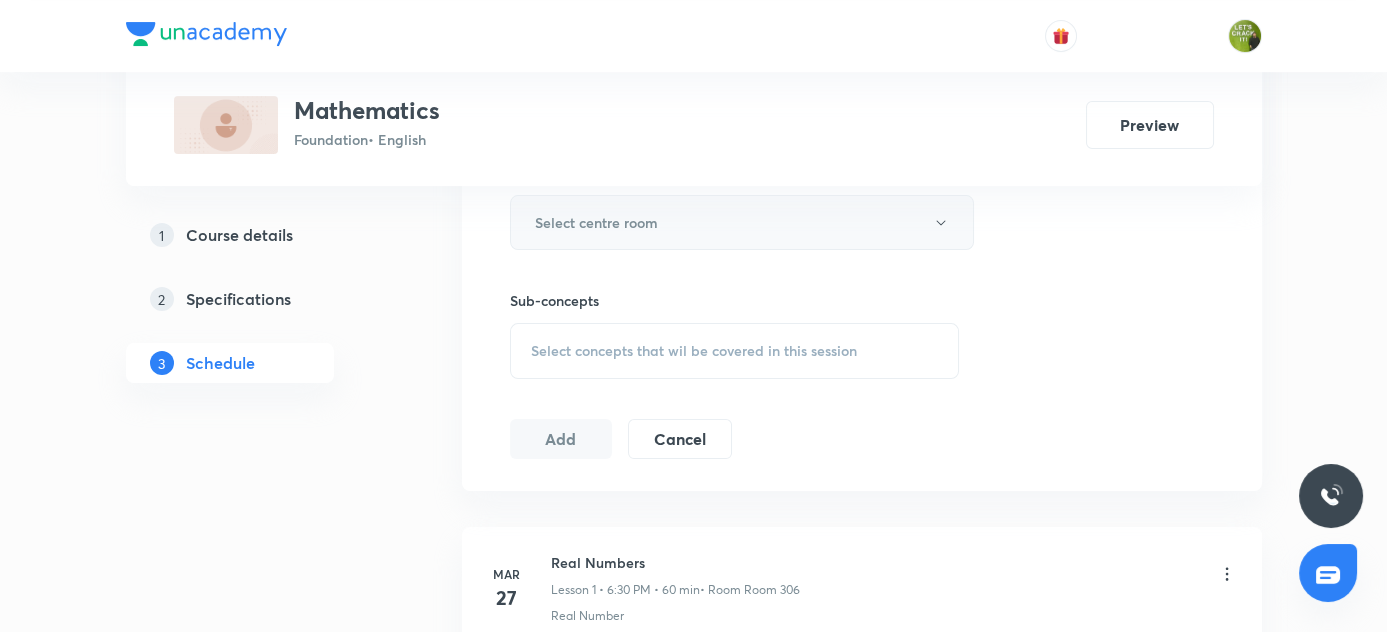 type on "120" 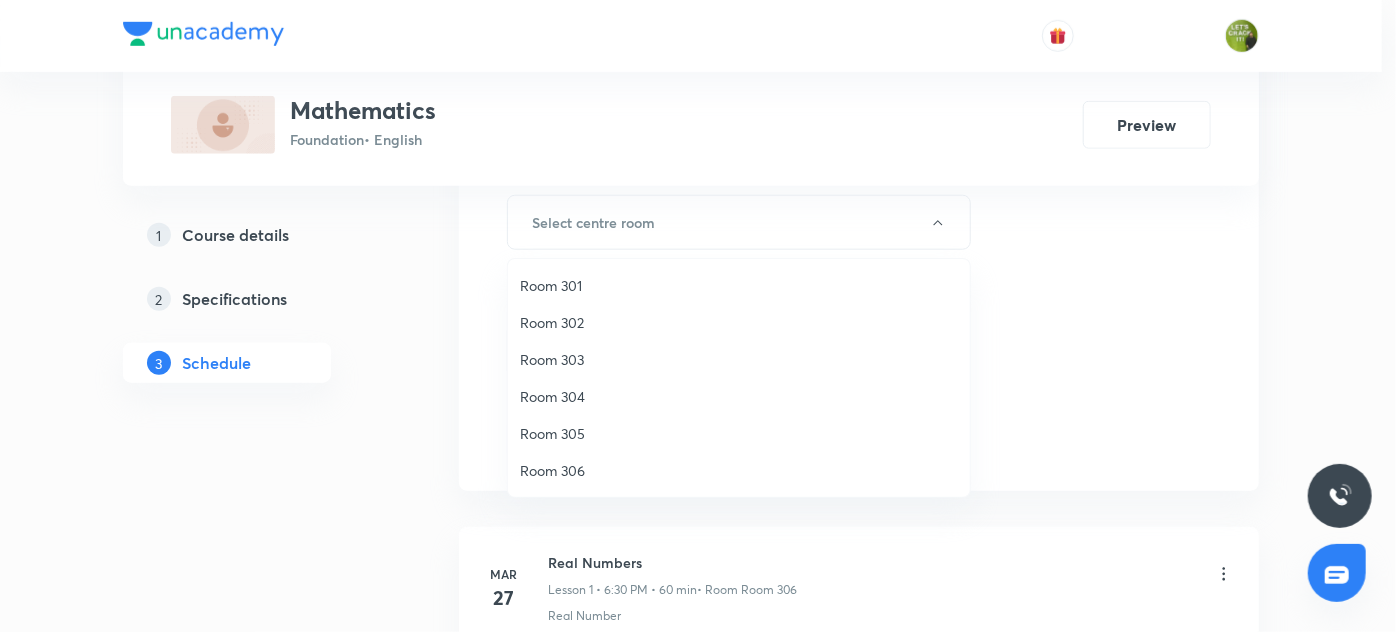 click on "Room 302" at bounding box center [739, 322] 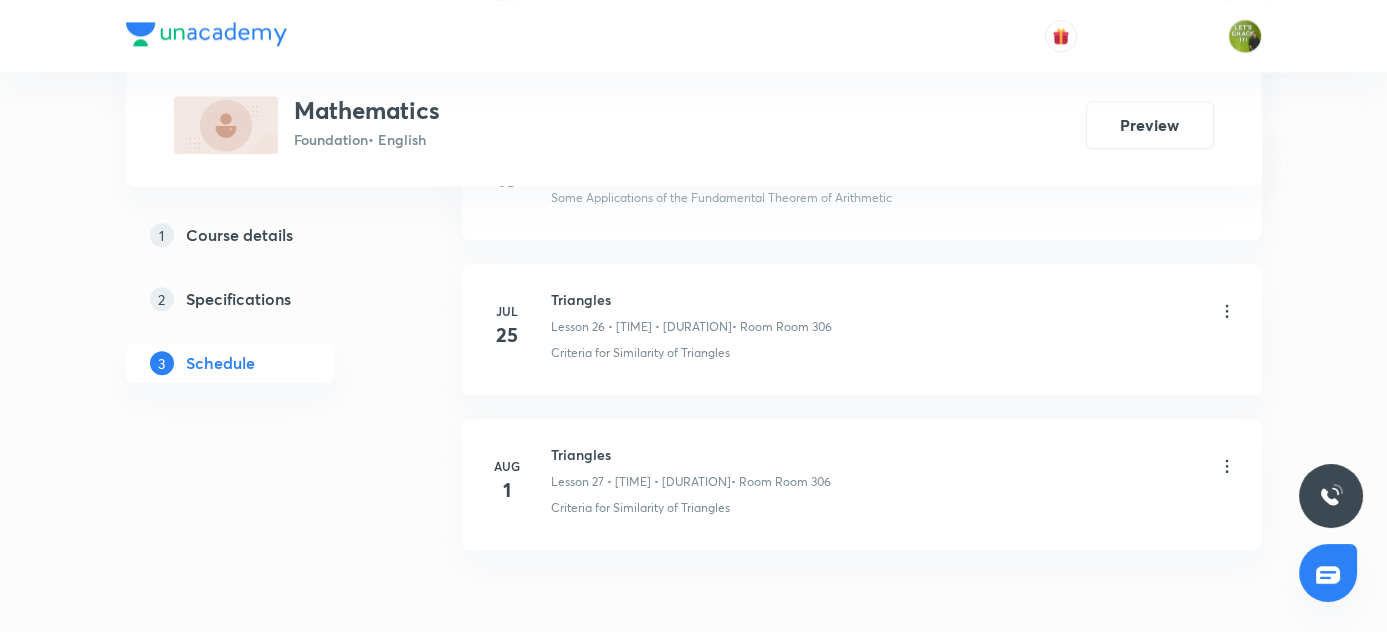 scroll, scrollTop: 5138, scrollLeft: 0, axis: vertical 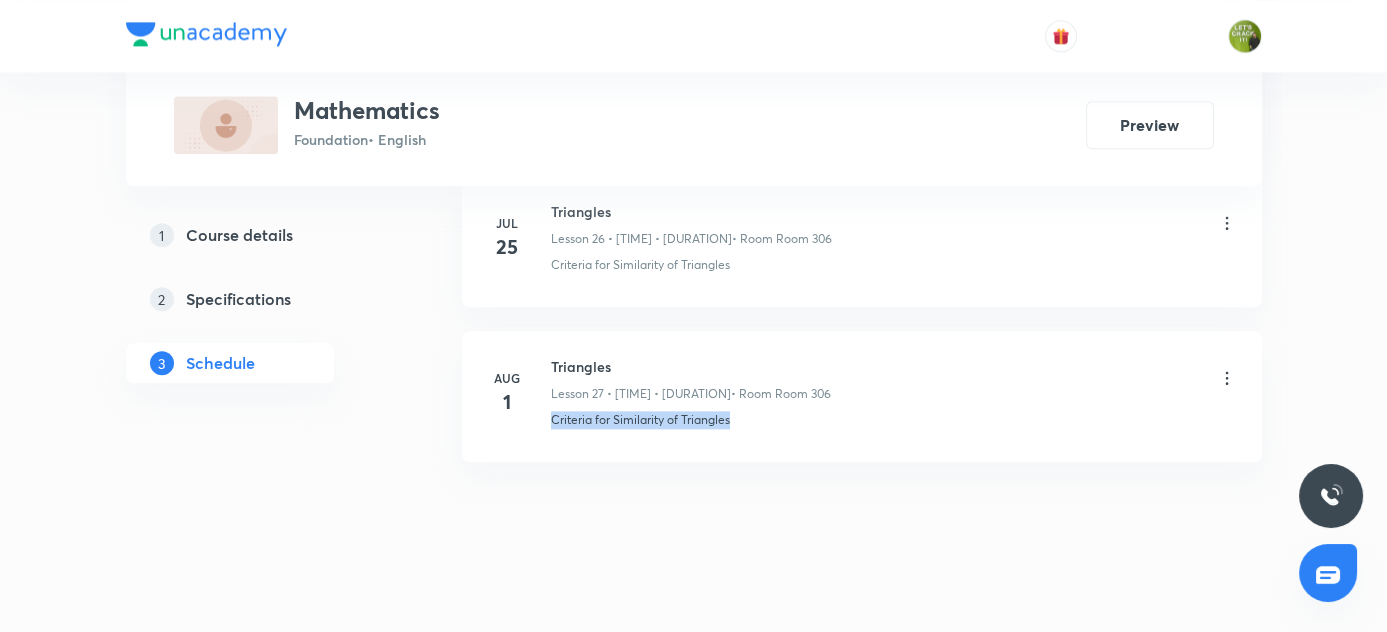 drag, startPoint x: 550, startPoint y: 399, endPoint x: 772, endPoint y: 399, distance: 222 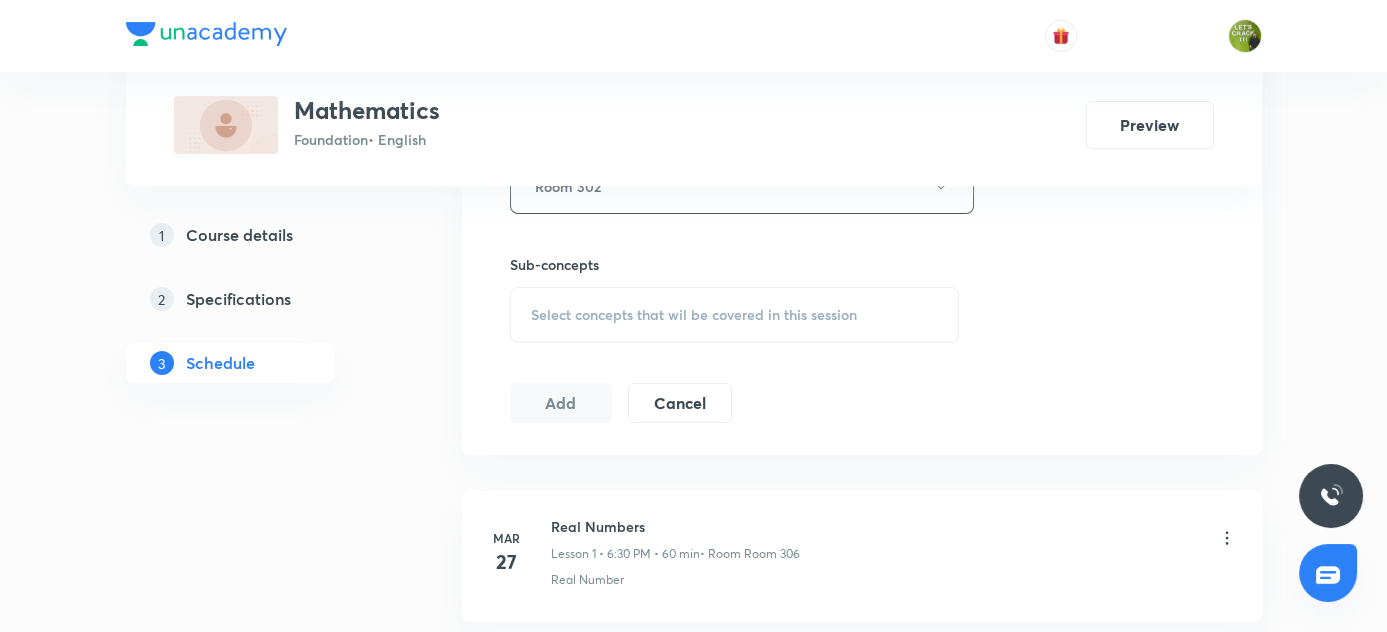scroll, scrollTop: 957, scrollLeft: 0, axis: vertical 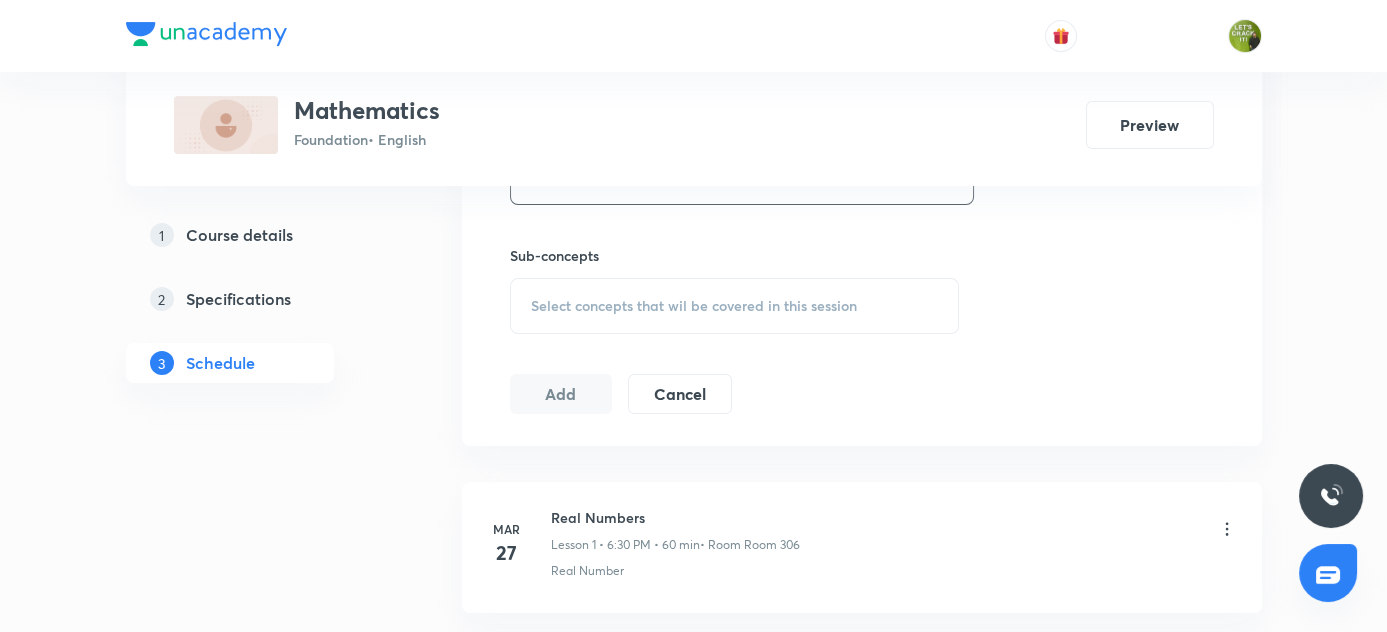 click on "Select concepts that wil be covered in this session" at bounding box center [694, 306] 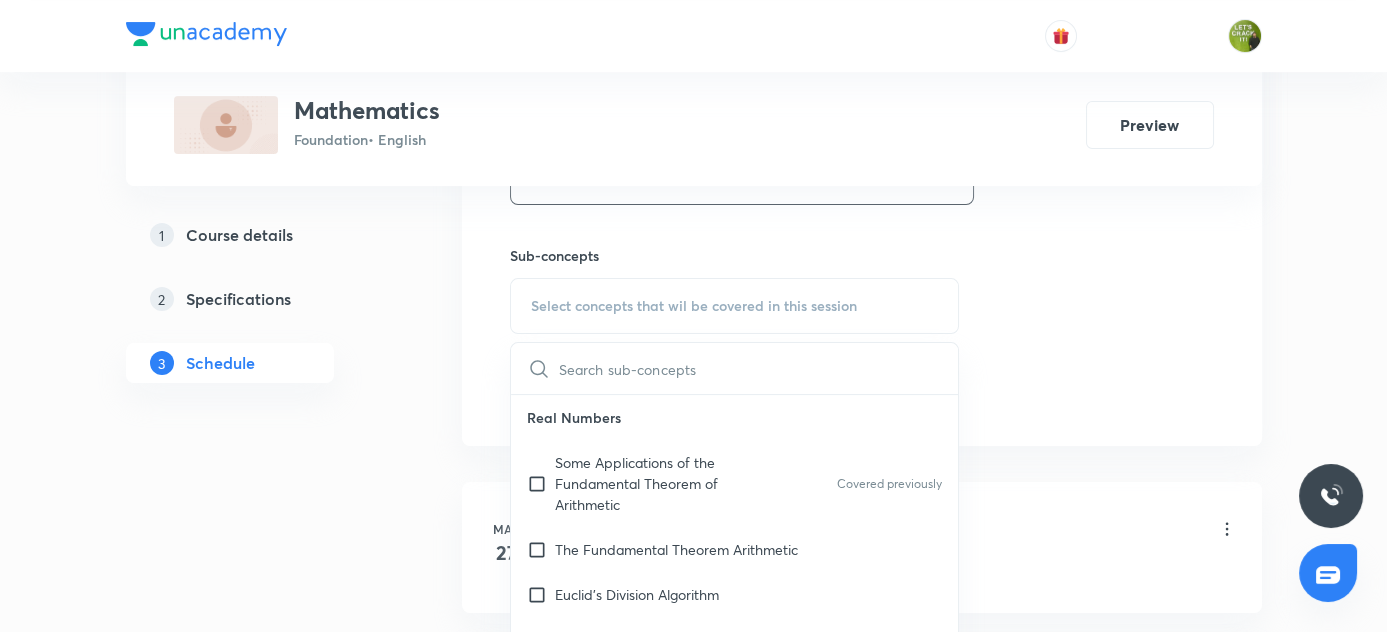click at bounding box center (759, 368) 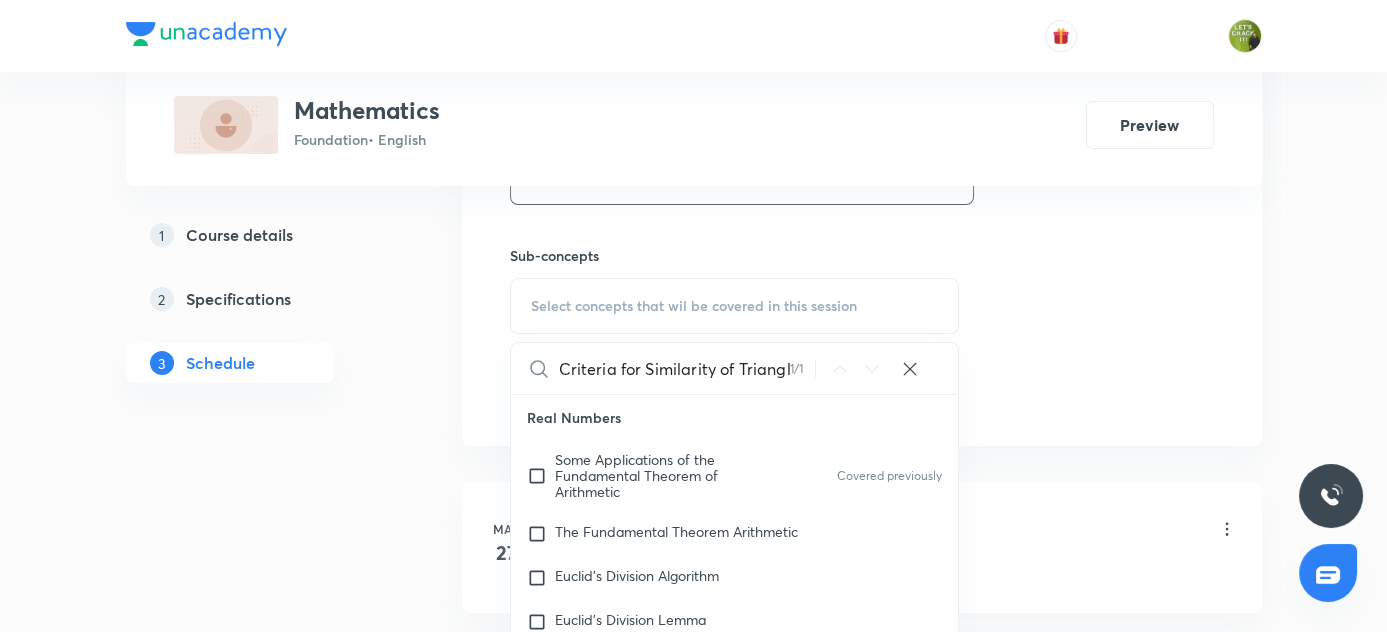 scroll, scrollTop: 0, scrollLeft: 15, axis: horizontal 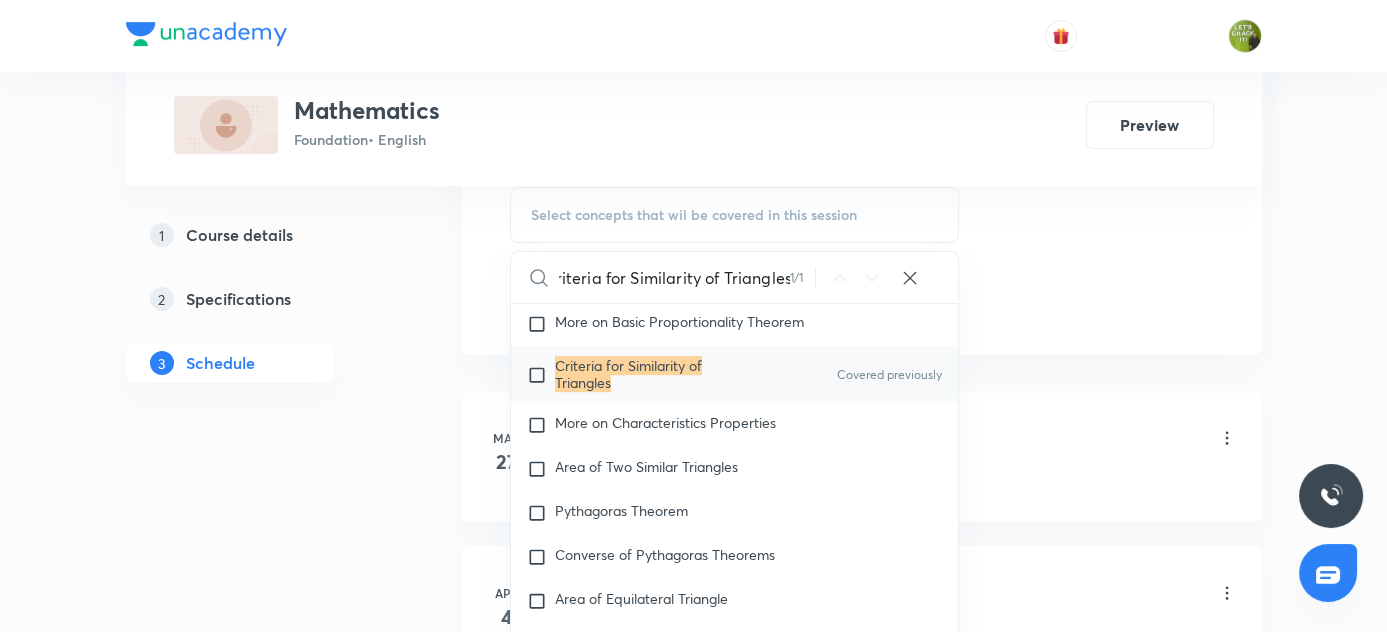 type on "Criteria for Similarity of Triangles" 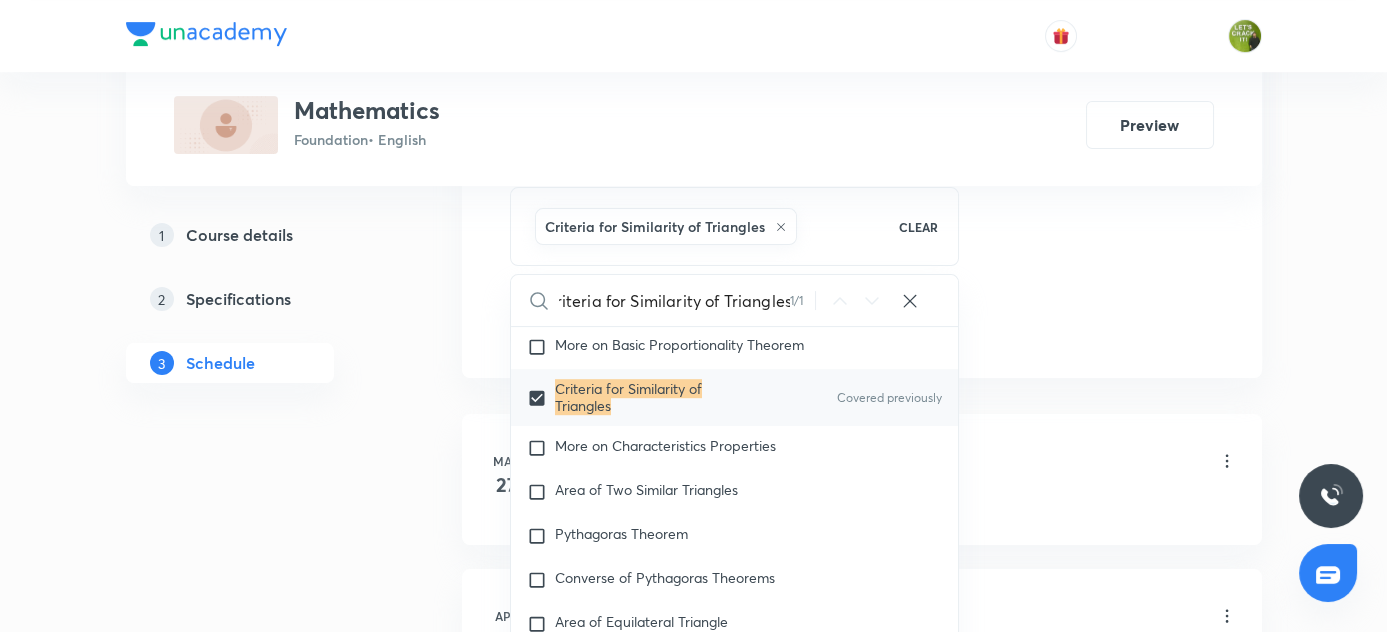 scroll, scrollTop: 0, scrollLeft: 0, axis: both 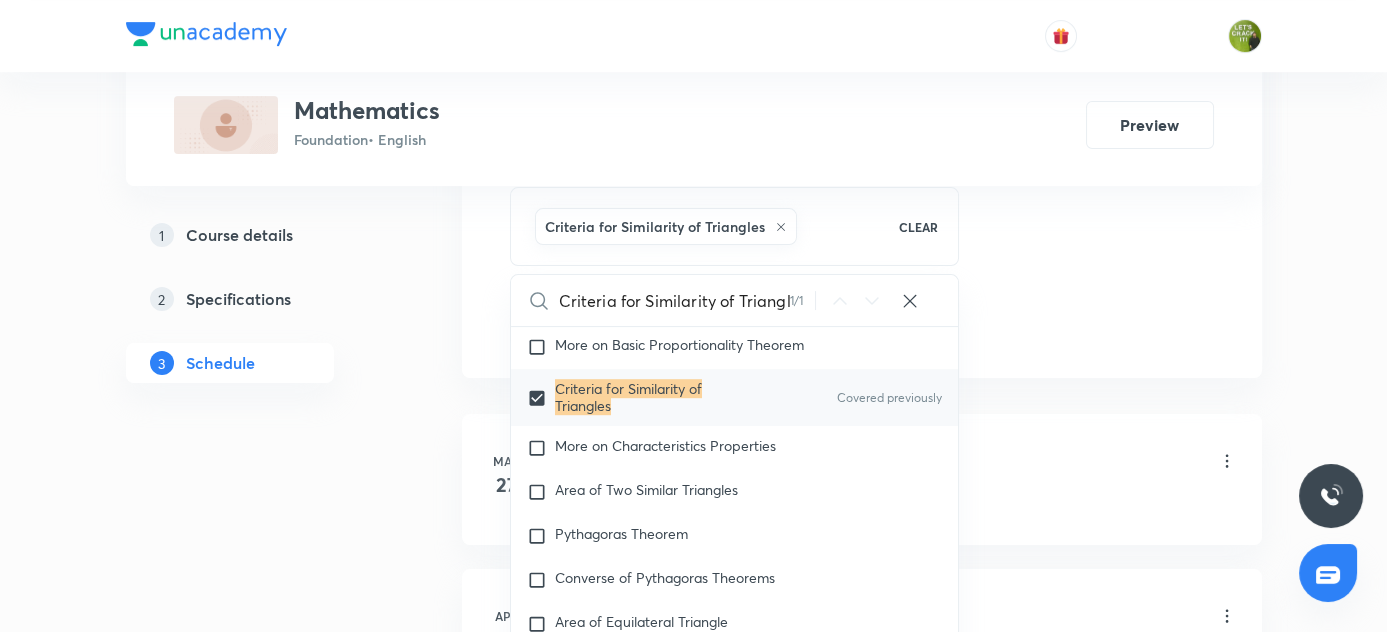 drag, startPoint x: 402, startPoint y: 385, endPoint x: 521, endPoint y: 289, distance: 152.89539 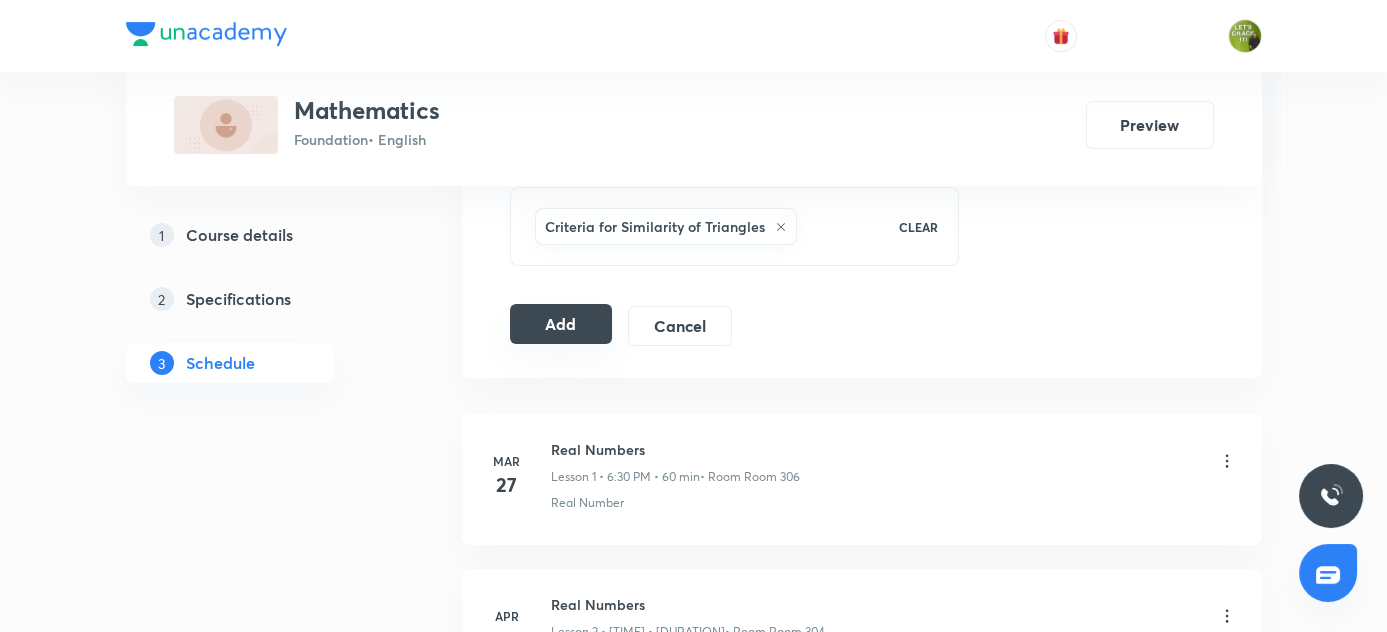 click on "Add" at bounding box center (561, 324) 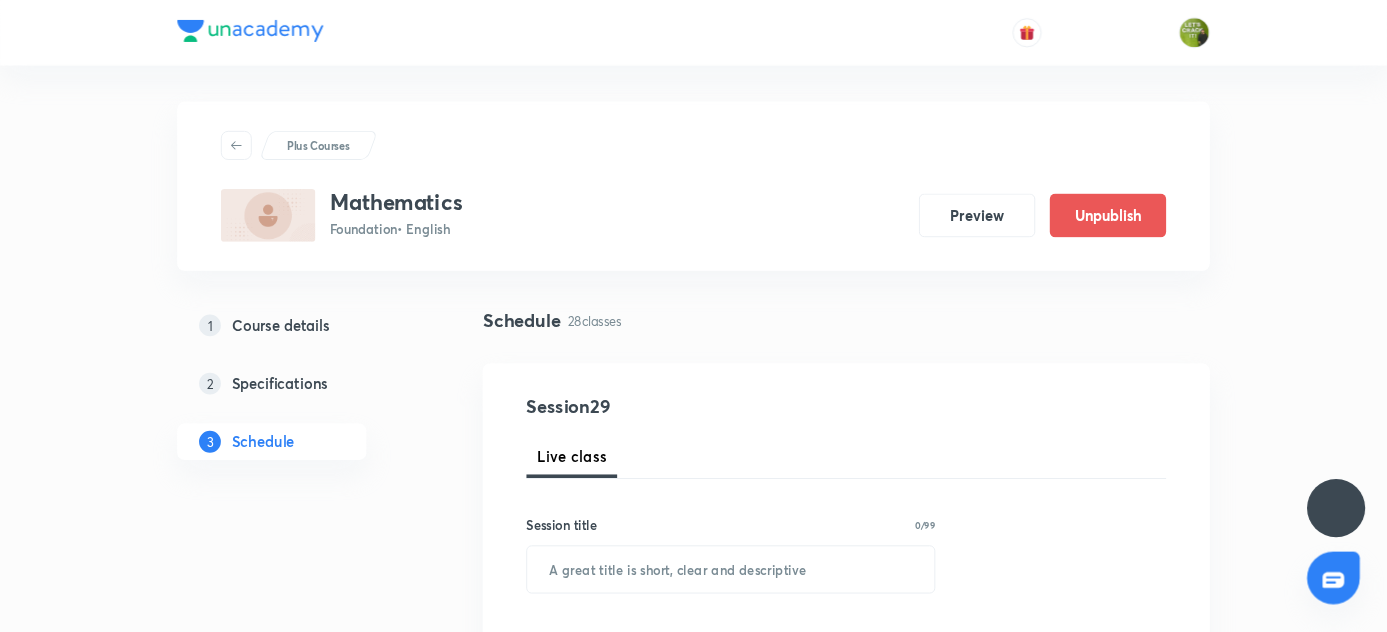 scroll, scrollTop: 0, scrollLeft: 0, axis: both 